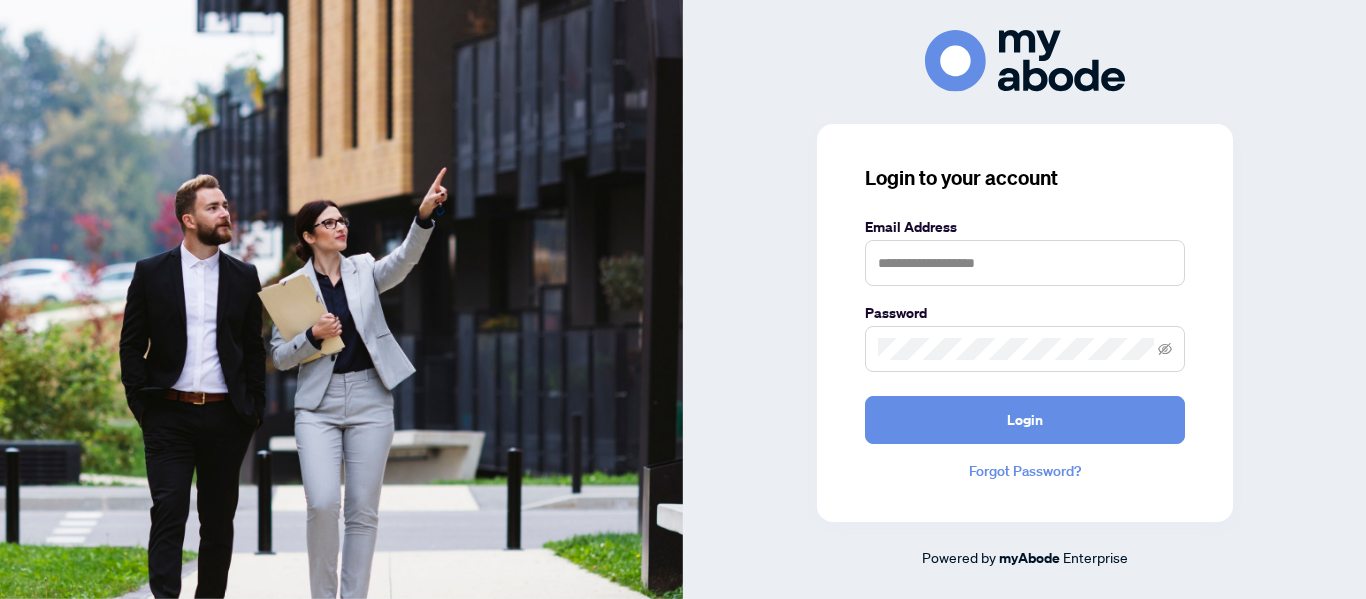 scroll, scrollTop: 0, scrollLeft: 0, axis: both 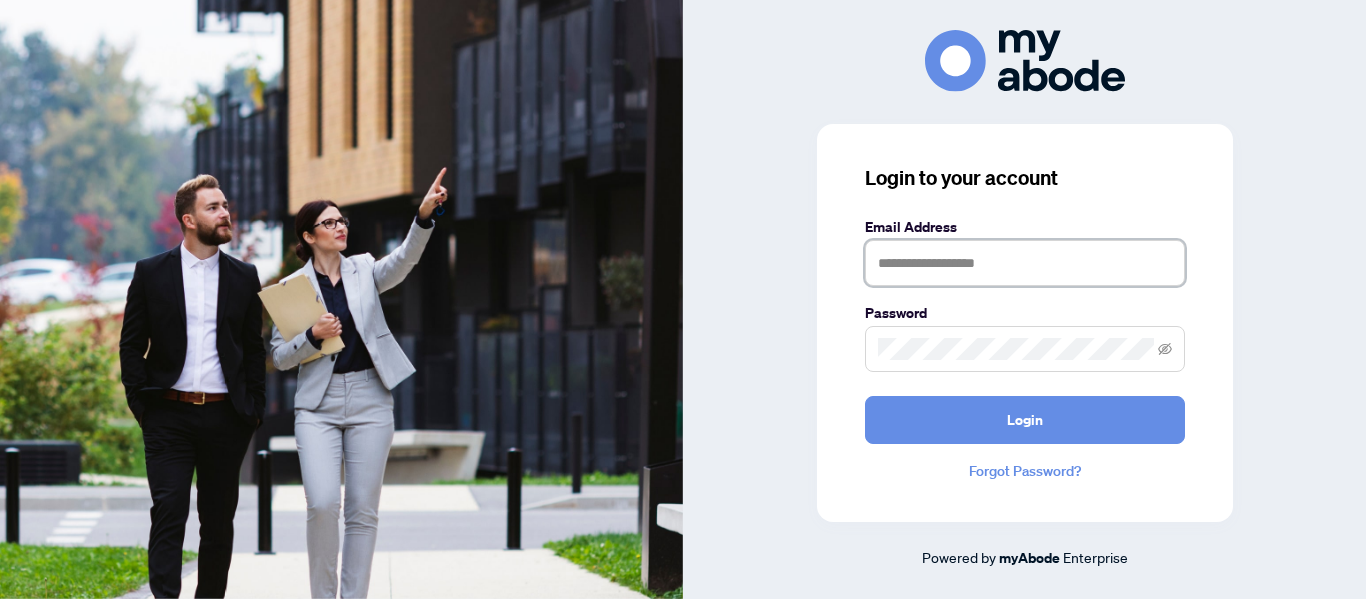 click at bounding box center (1025, 263) 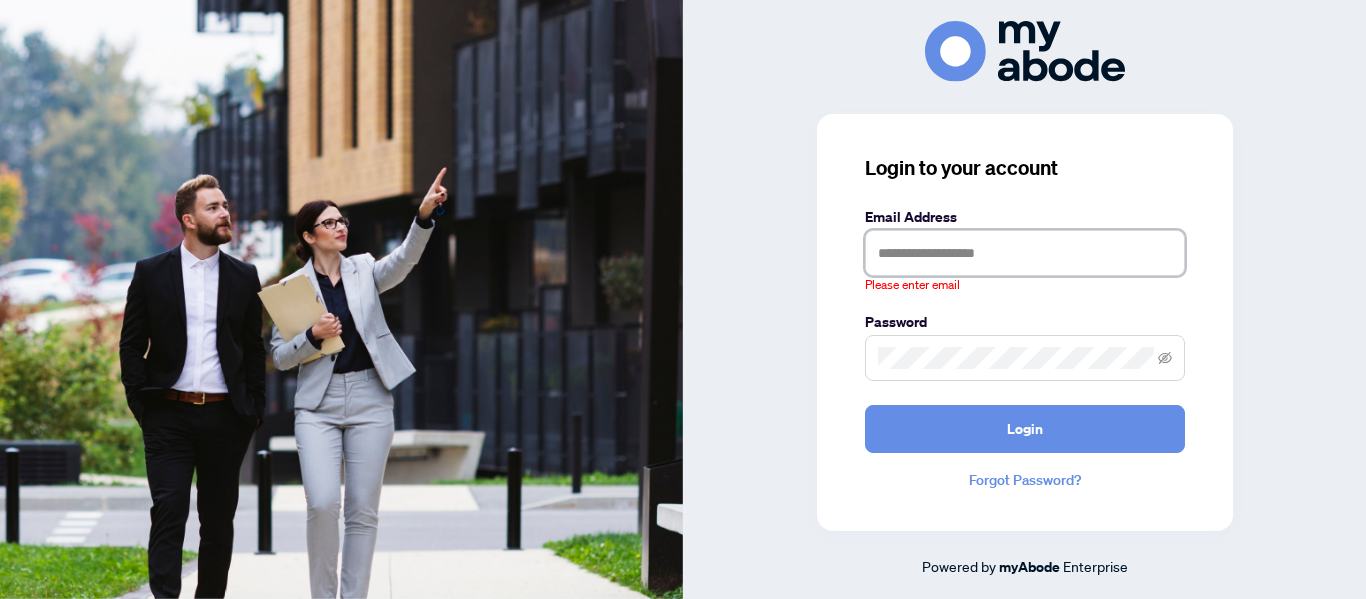 type on "**********" 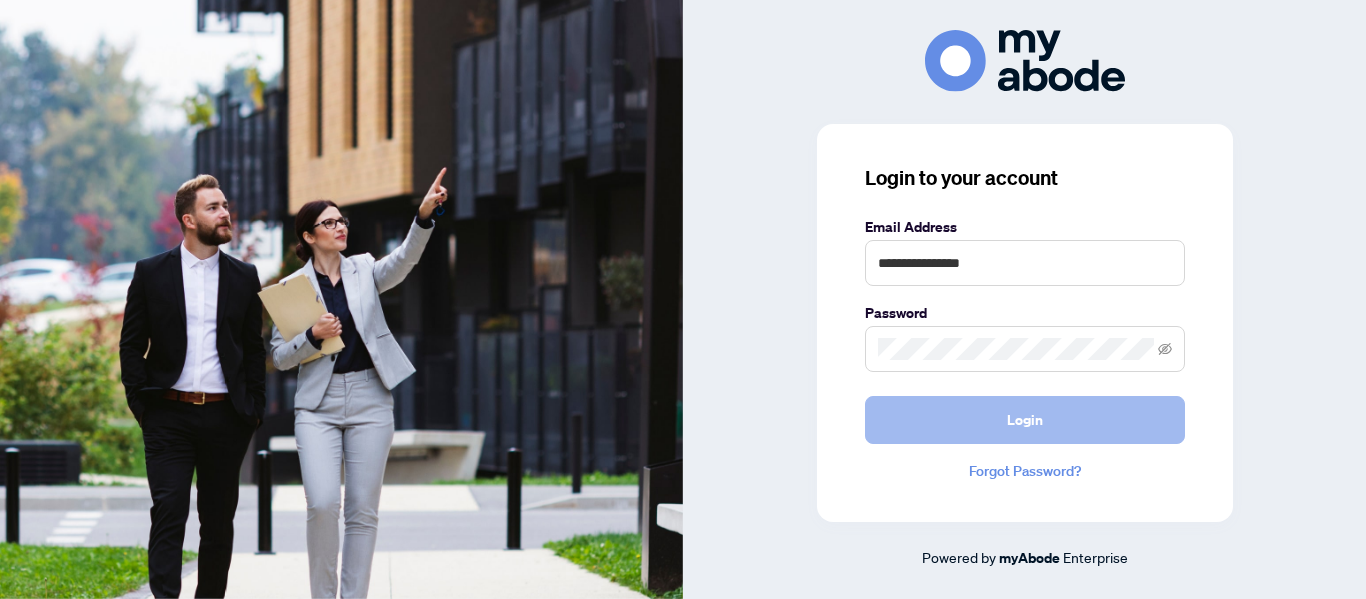 click on "Login" at bounding box center (1025, 420) 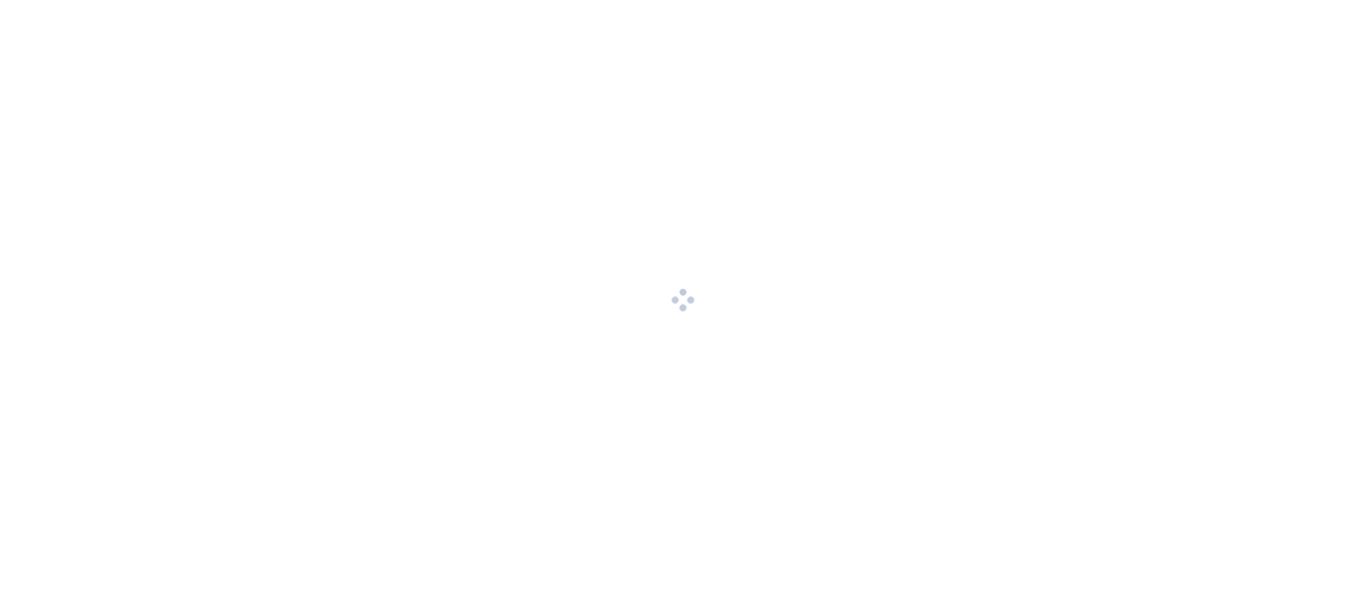 scroll, scrollTop: 0, scrollLeft: 0, axis: both 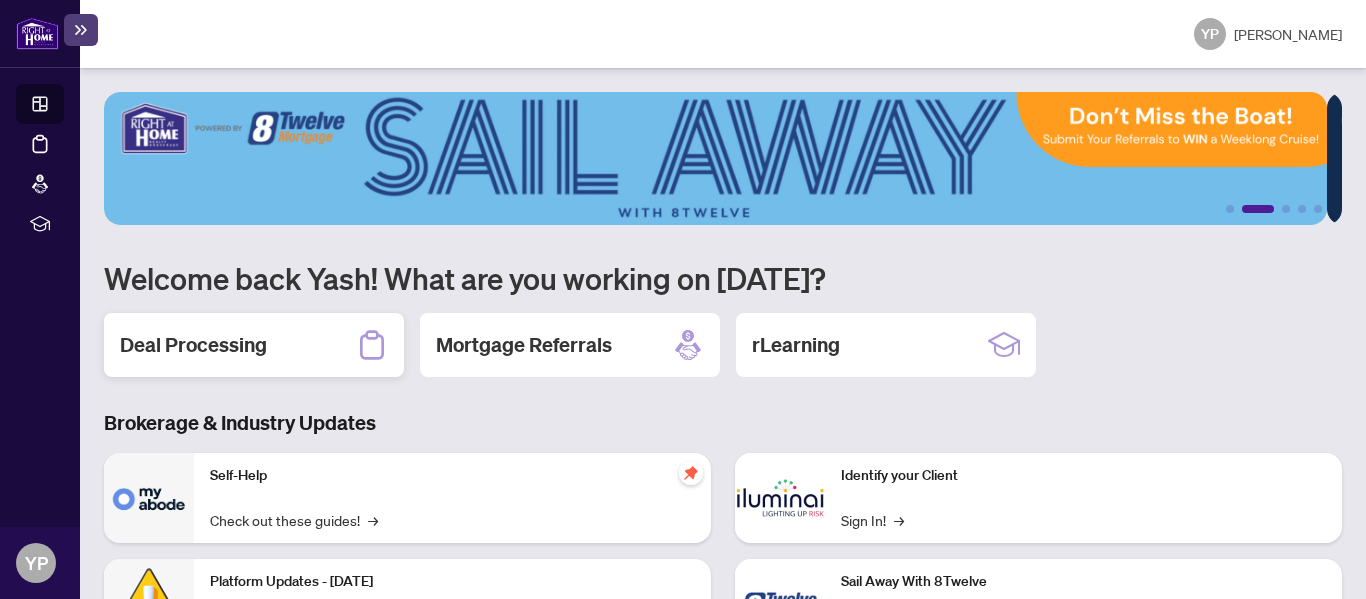 click on "Deal Processing" at bounding box center (193, 345) 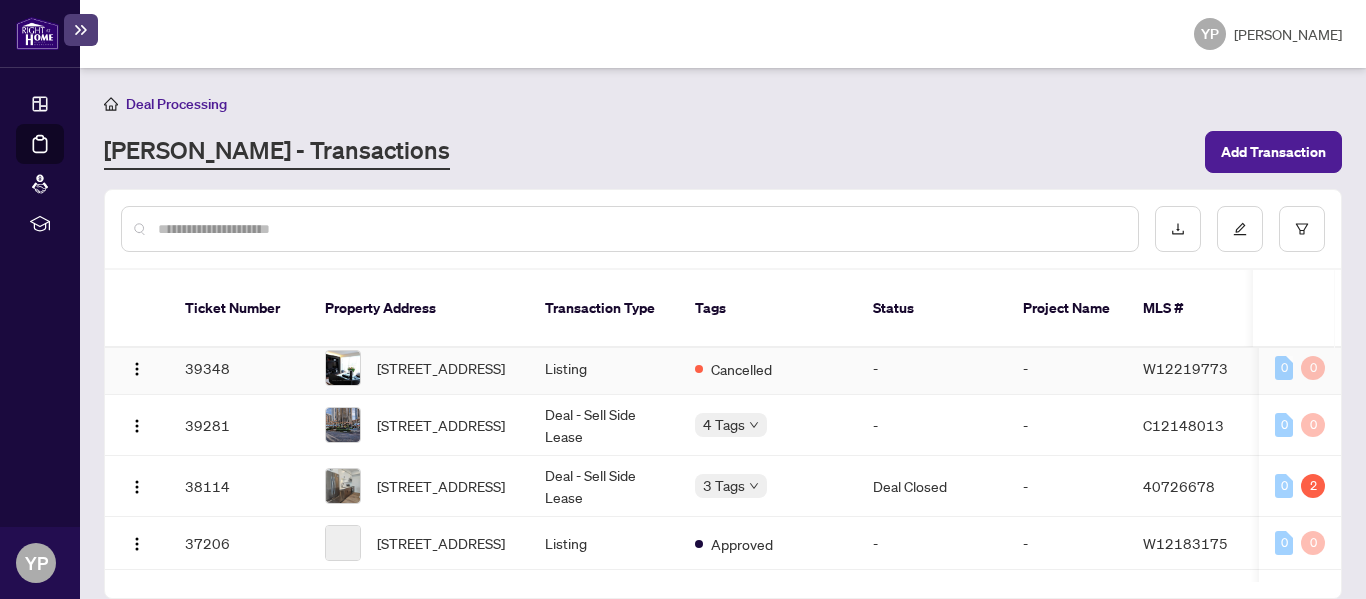 scroll, scrollTop: 223, scrollLeft: 0, axis: vertical 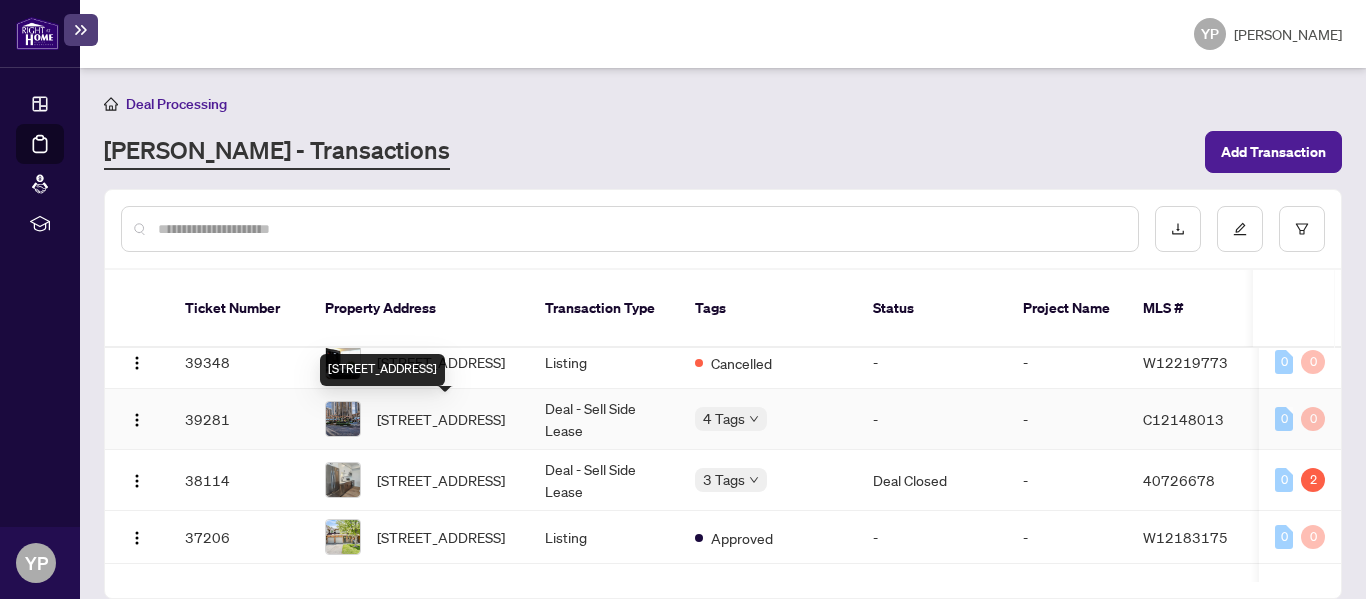 click on "[STREET_ADDRESS]" at bounding box center (441, 419) 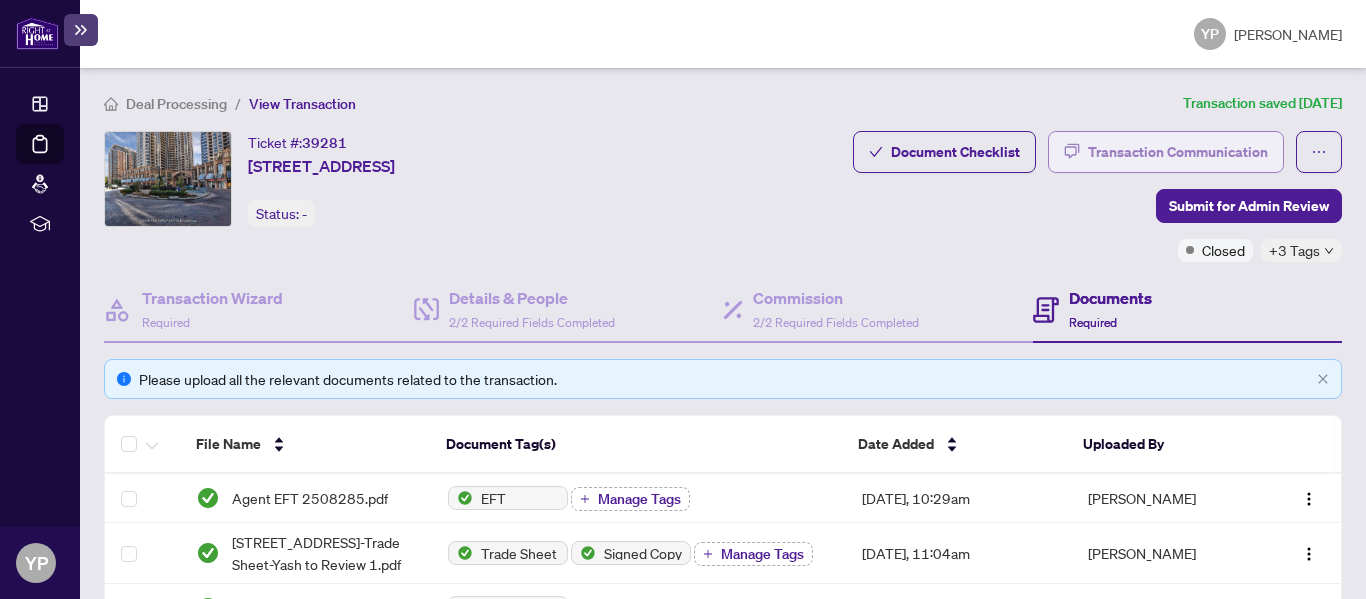 click on "Transaction Communication" at bounding box center (1178, 152) 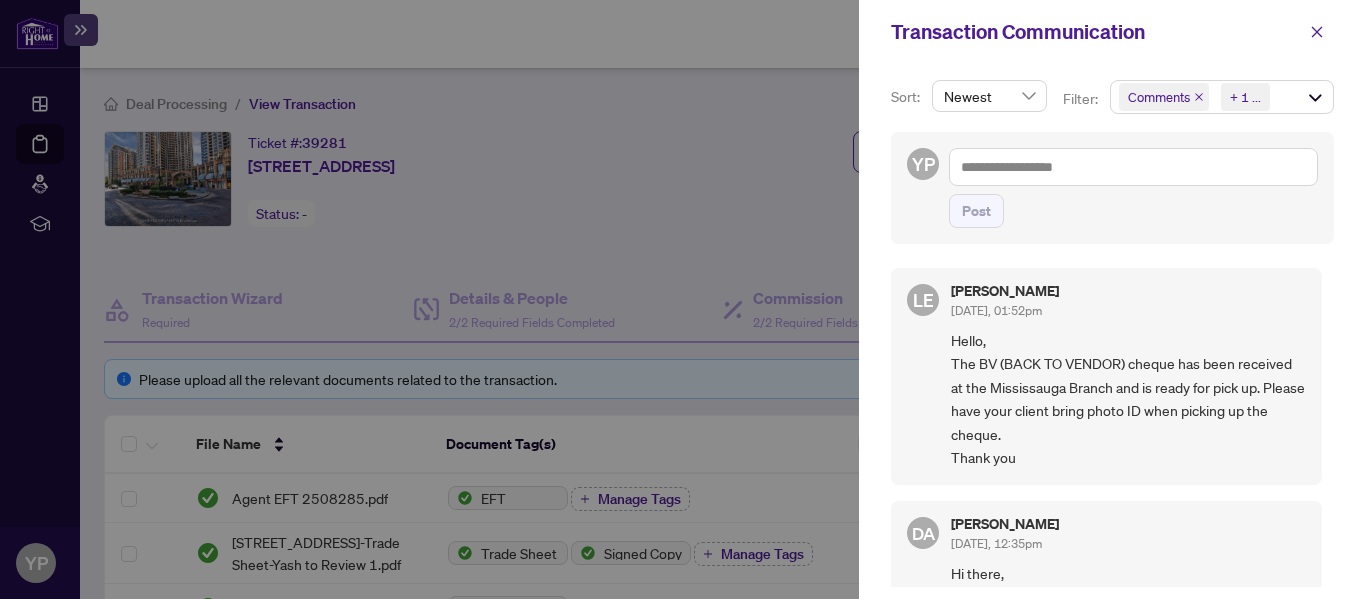 click at bounding box center [683, 299] 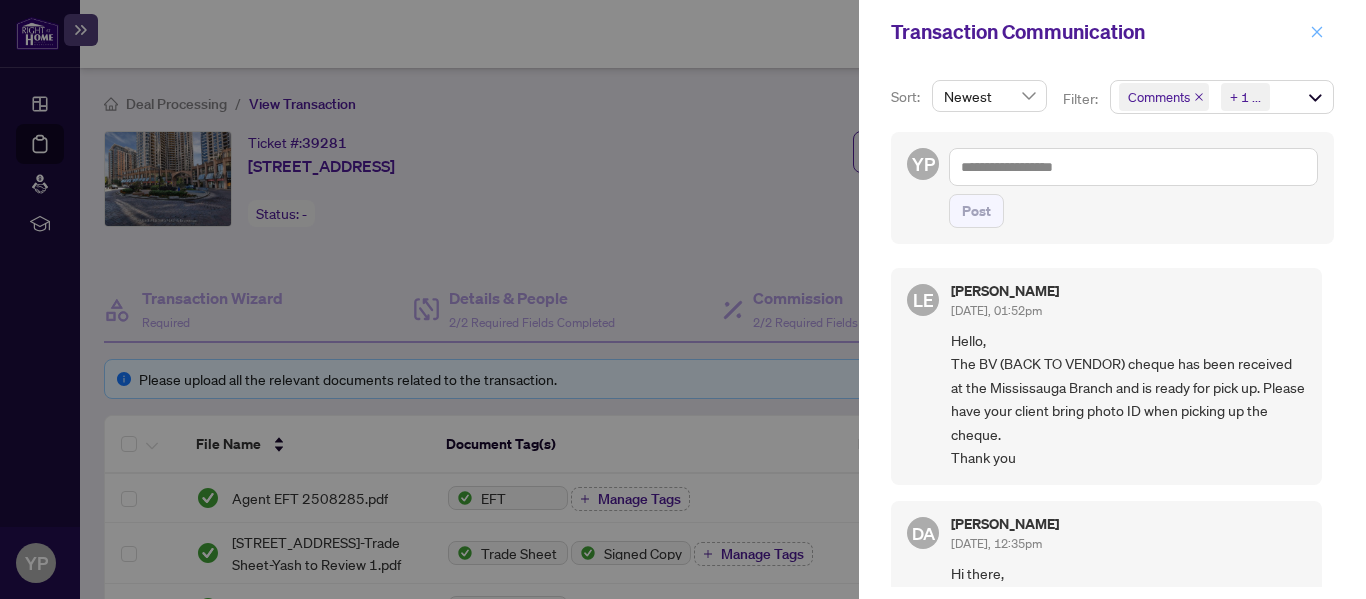 click 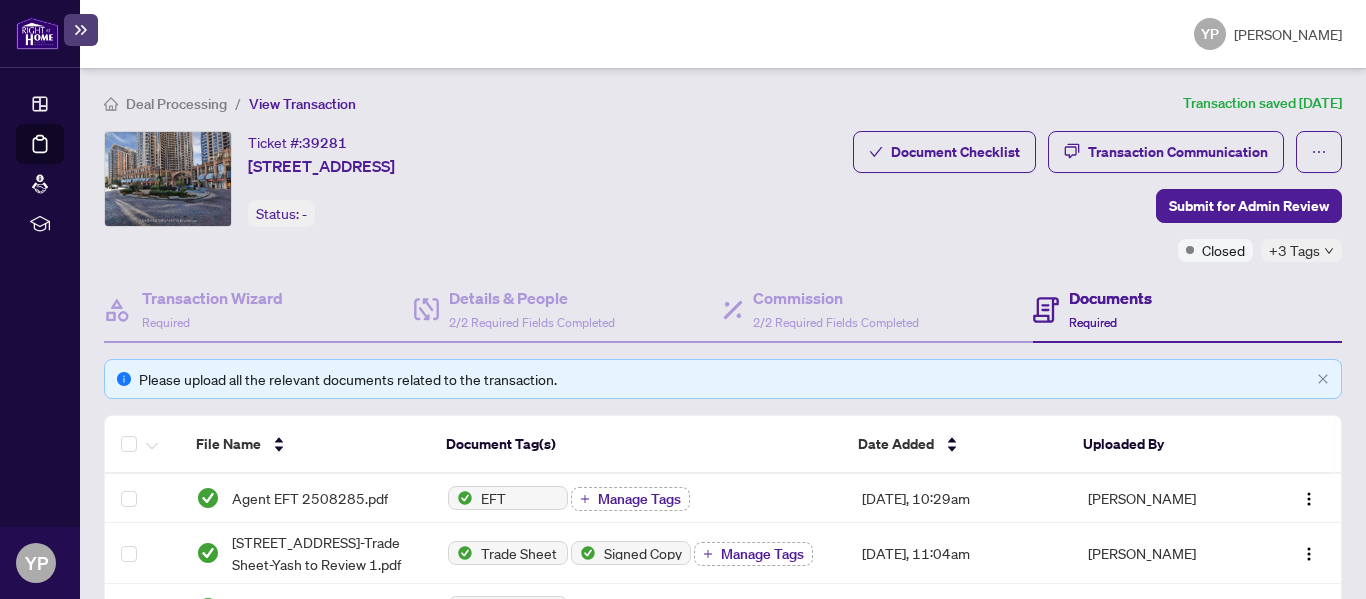 click at bounding box center (37, 33) 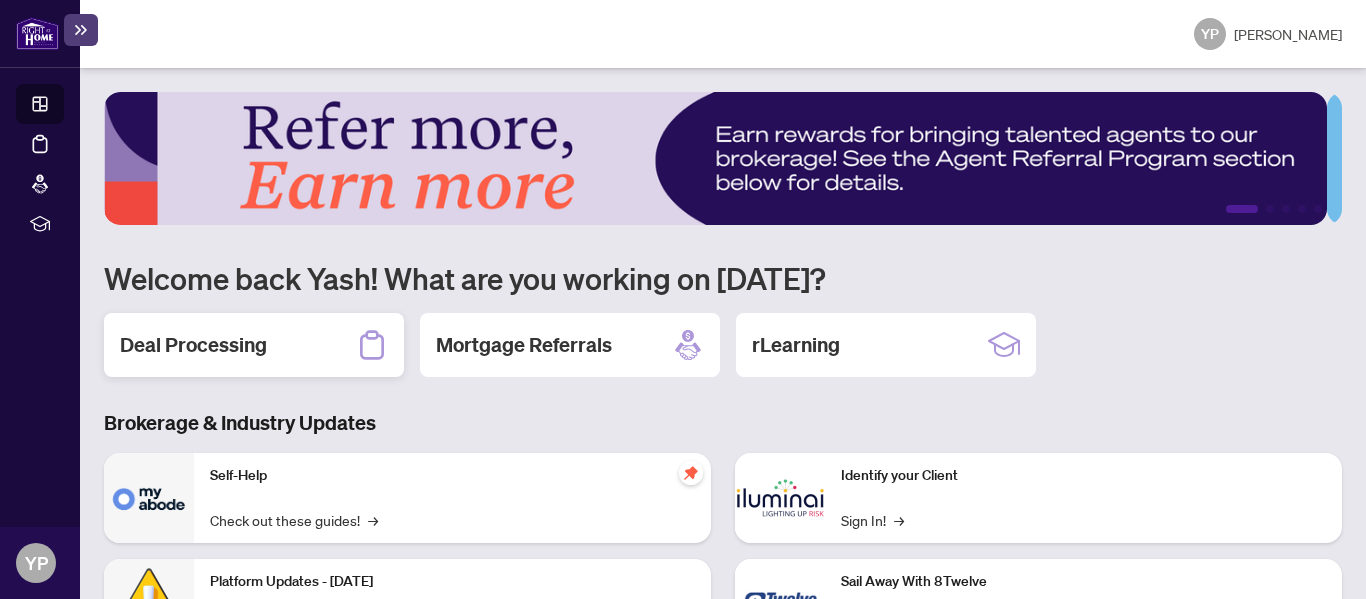 click on "Deal Processing" at bounding box center [193, 345] 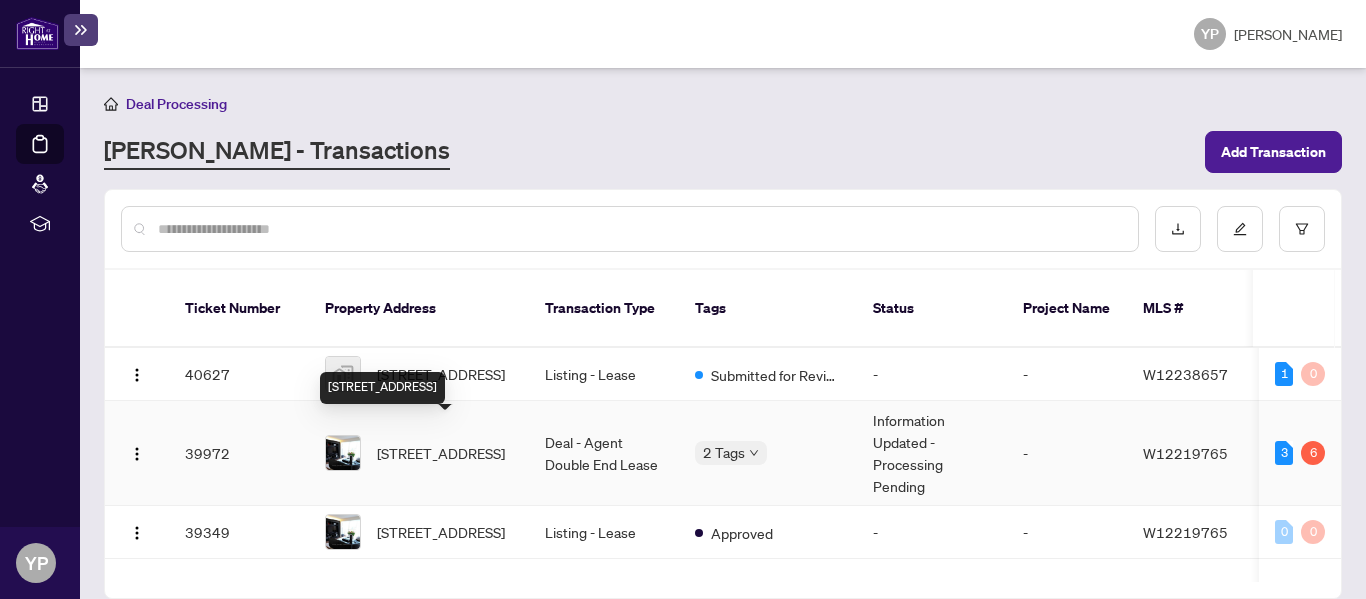 click on "505-50 Eglinton Ave, Mississauga, Ontario L5R 3P5, Canada" at bounding box center (441, 453) 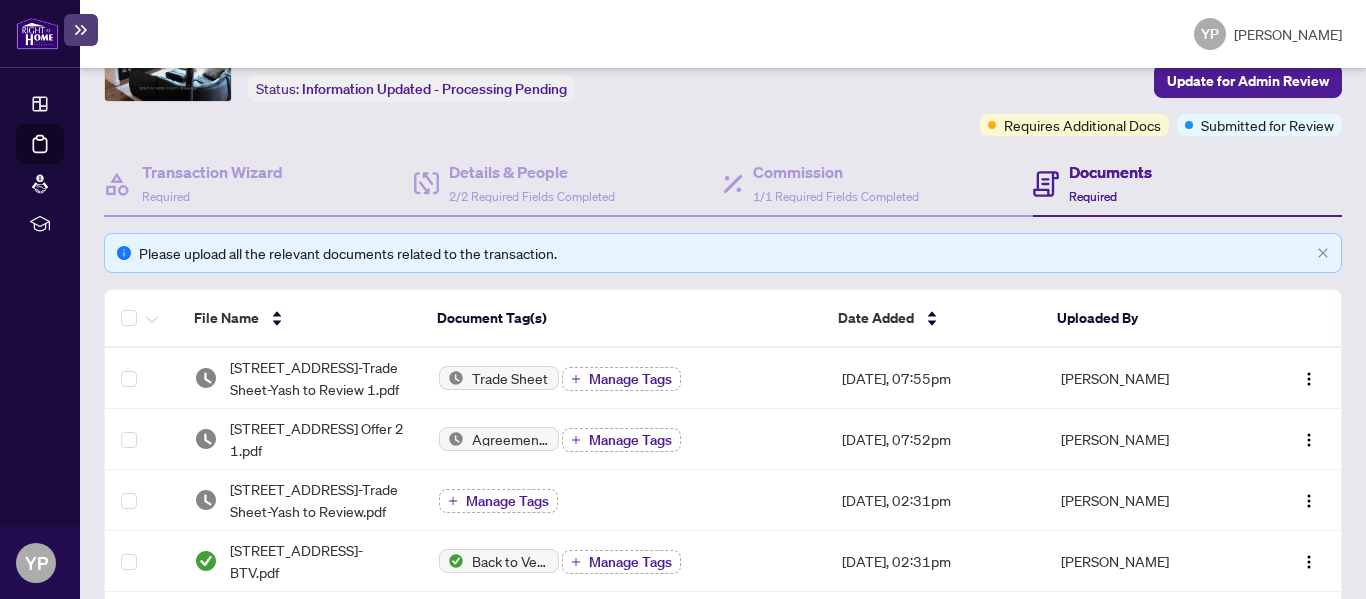 scroll, scrollTop: 126, scrollLeft: 0, axis: vertical 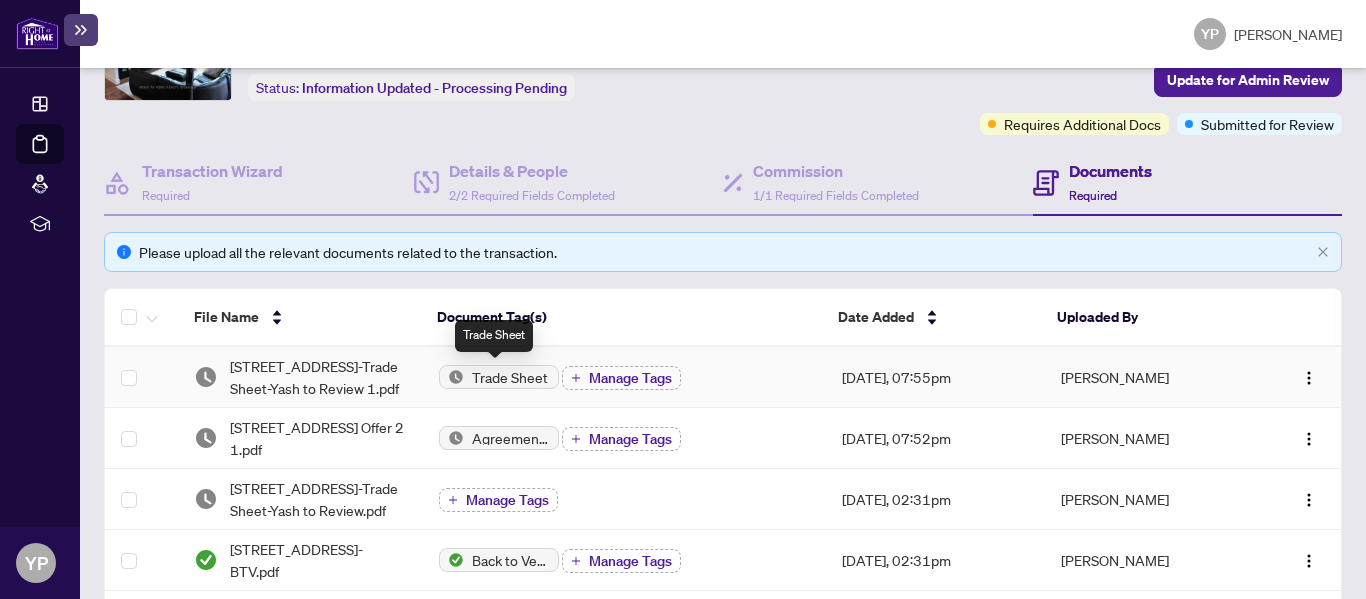 click on "Trade Sheet" at bounding box center (510, 377) 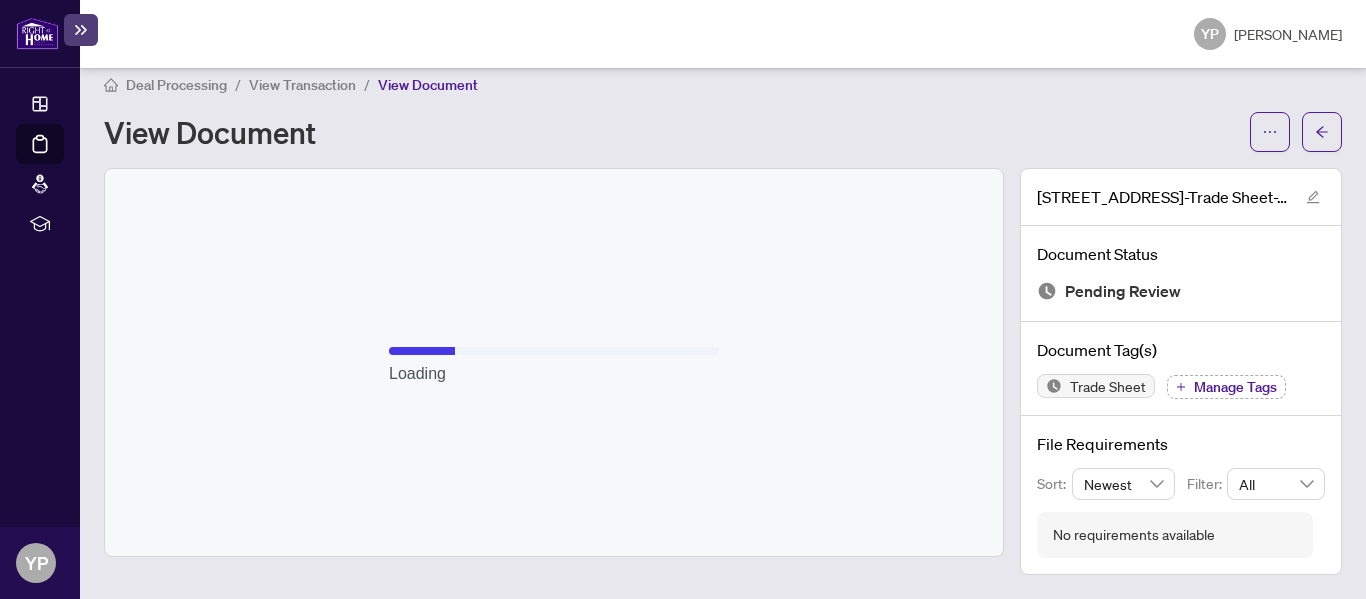 scroll, scrollTop: 18, scrollLeft: 0, axis: vertical 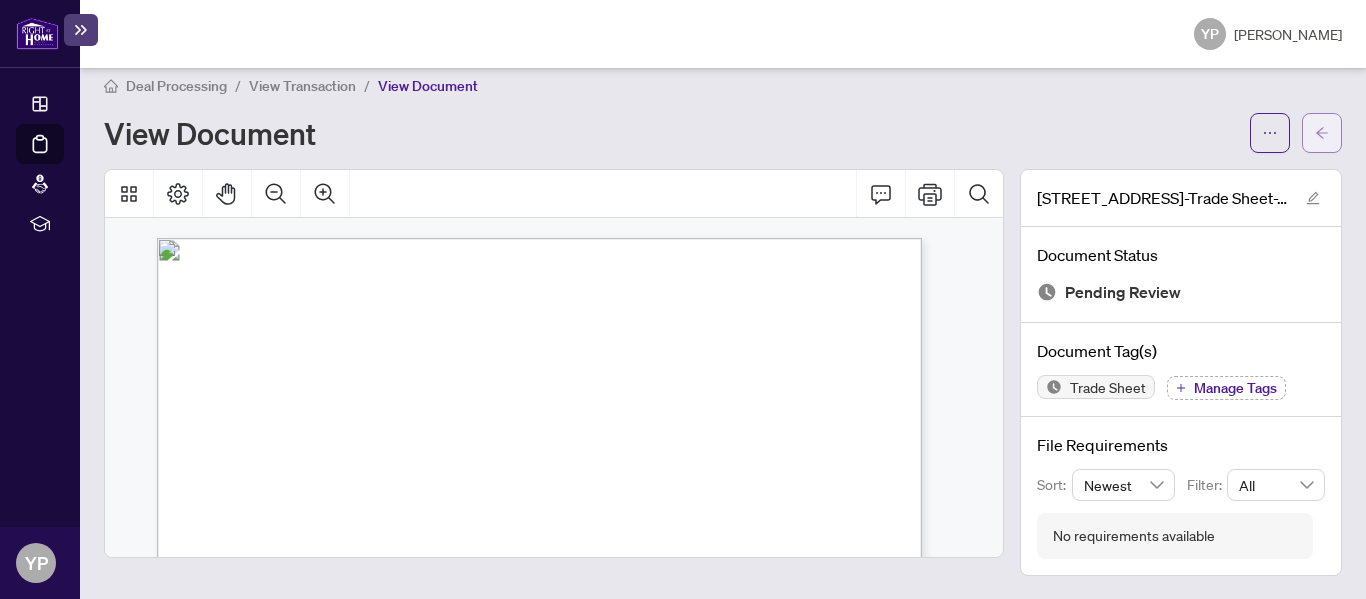 click at bounding box center (1322, 133) 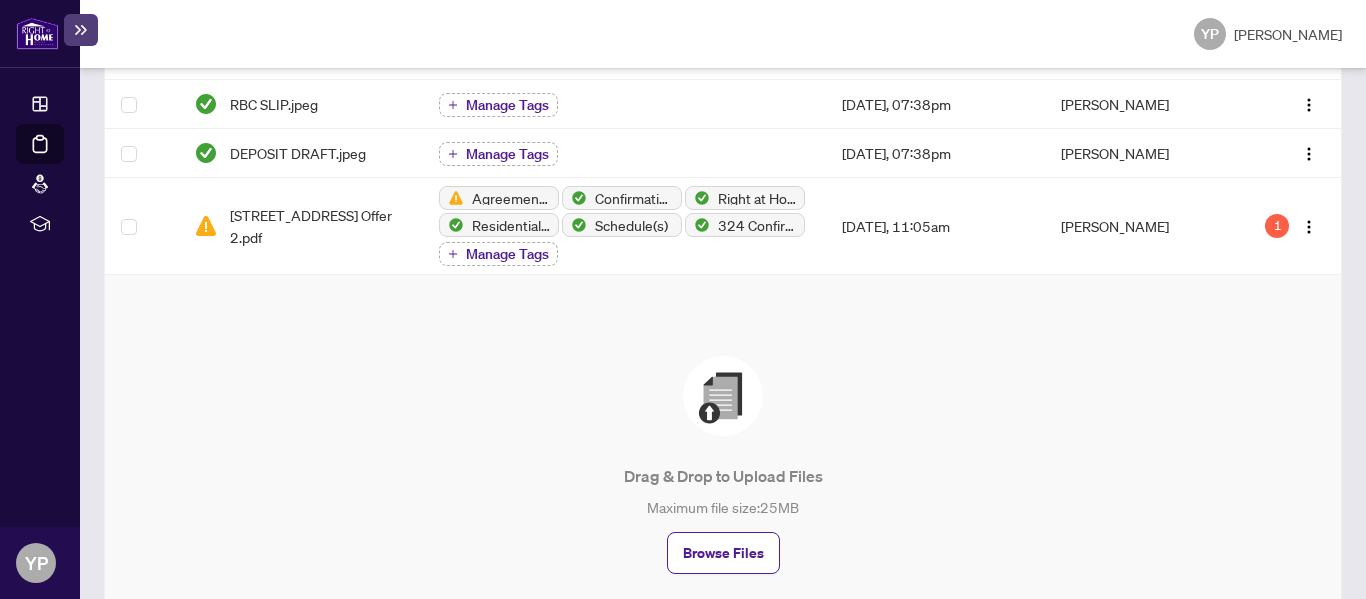 scroll, scrollTop: 631, scrollLeft: 0, axis: vertical 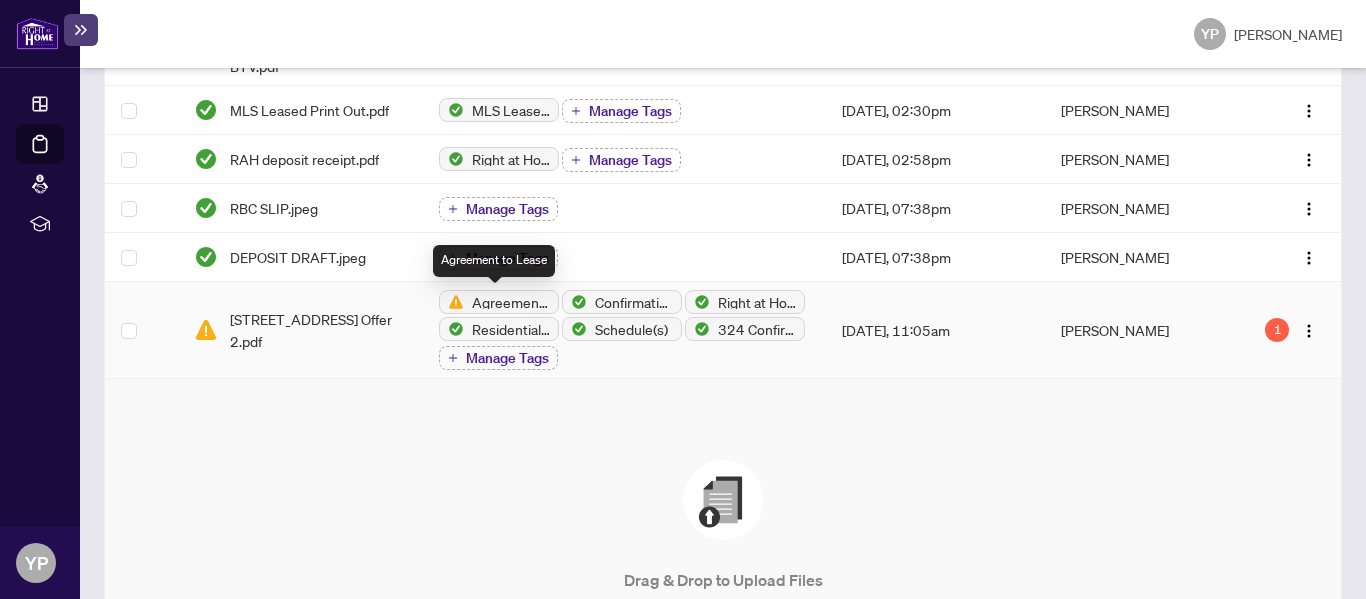 click on "Agreement to Lease" at bounding box center (511, 302) 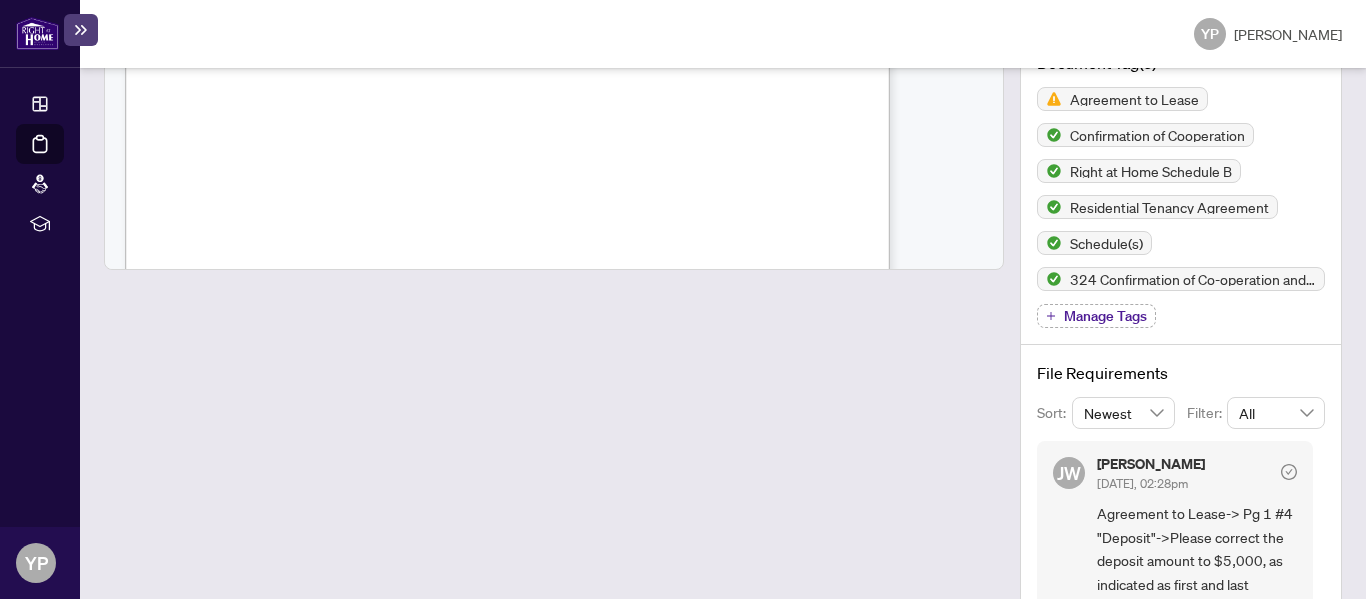 scroll, scrollTop: 0, scrollLeft: 0, axis: both 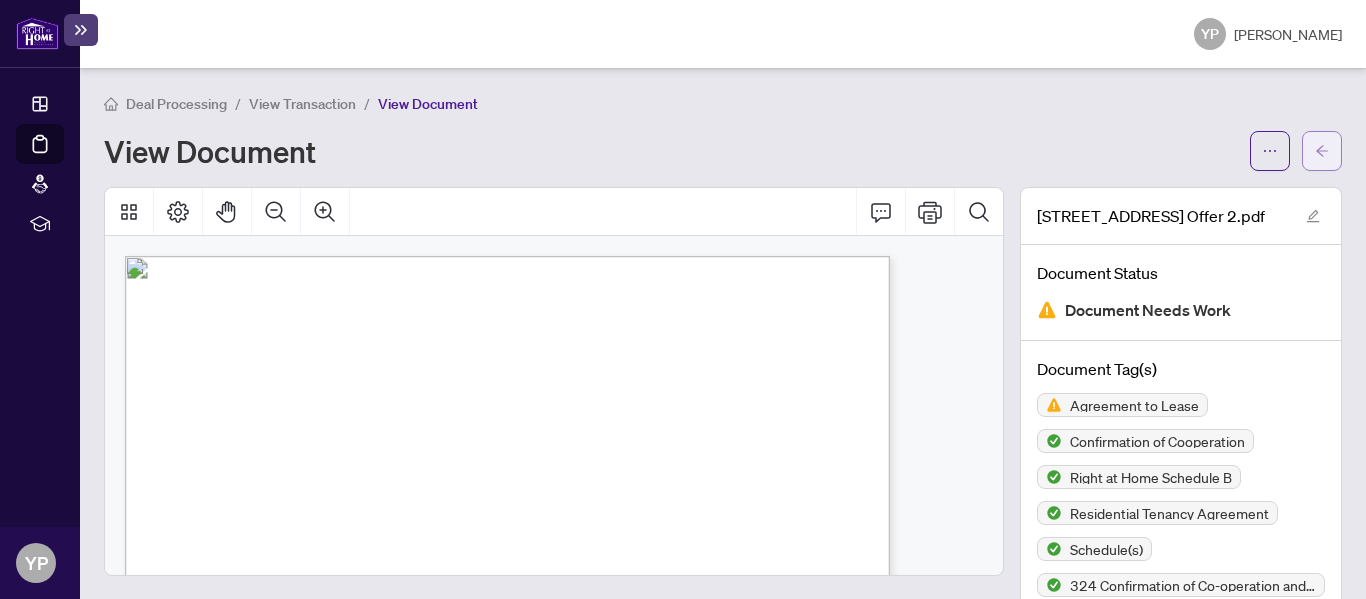 click at bounding box center (1322, 151) 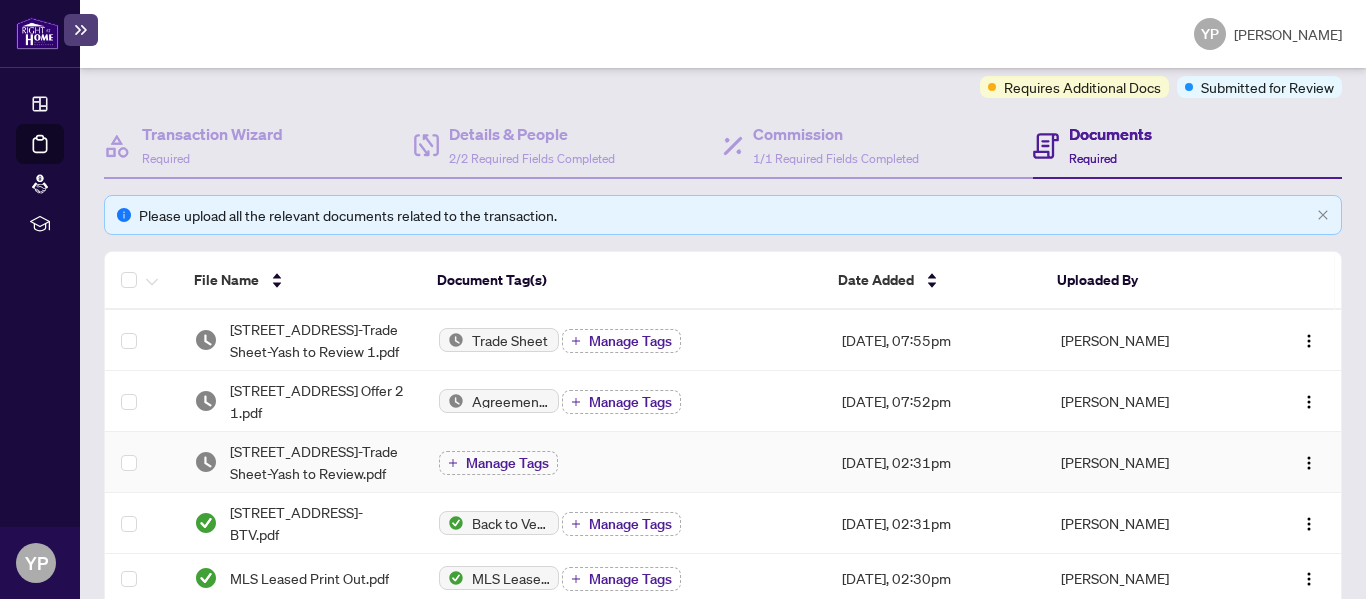 scroll, scrollTop: 164, scrollLeft: 0, axis: vertical 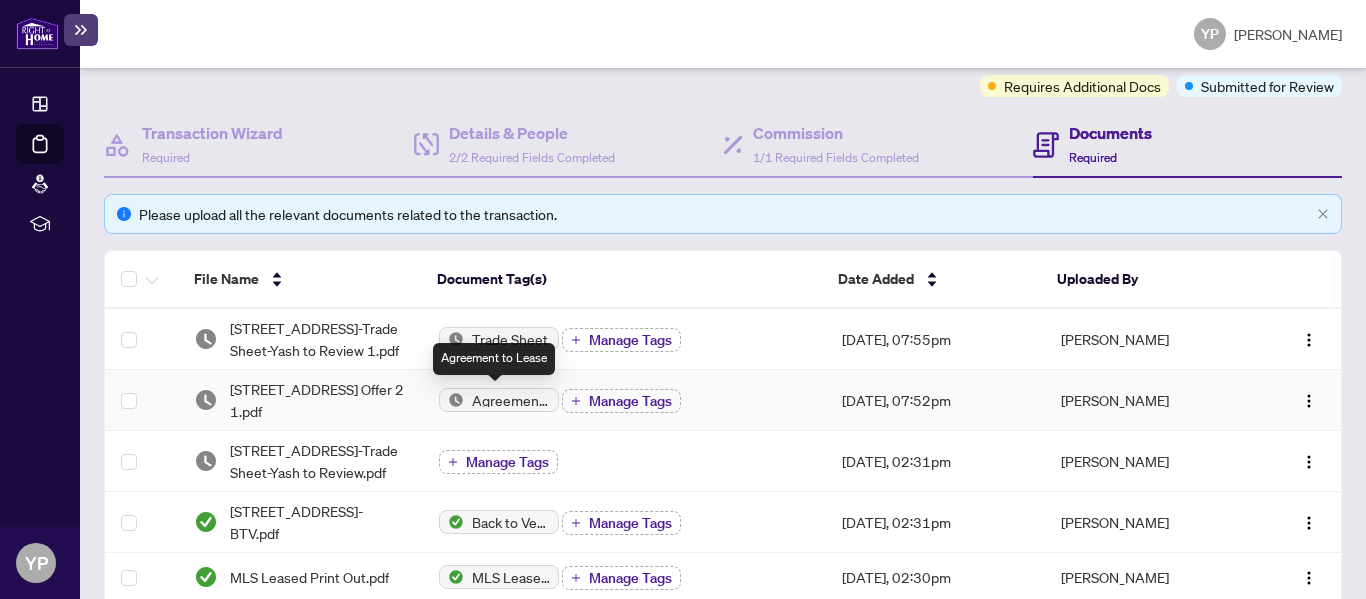 click on "Agreement to Lease" at bounding box center (511, 400) 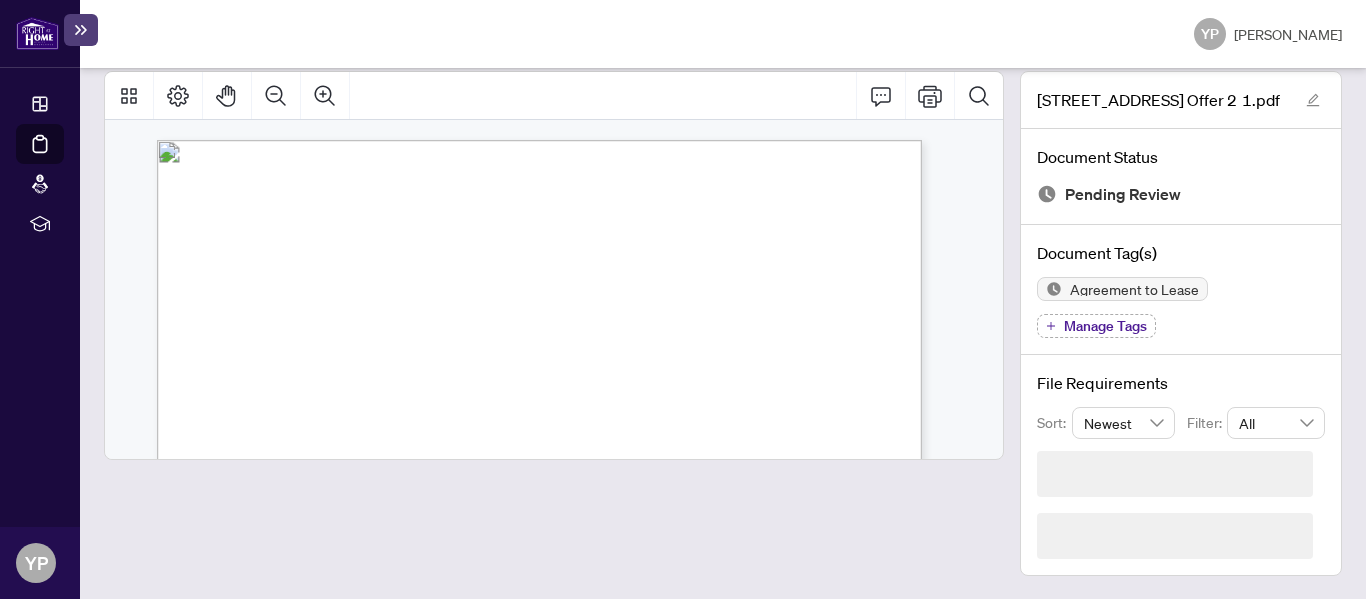 scroll, scrollTop: 54, scrollLeft: 0, axis: vertical 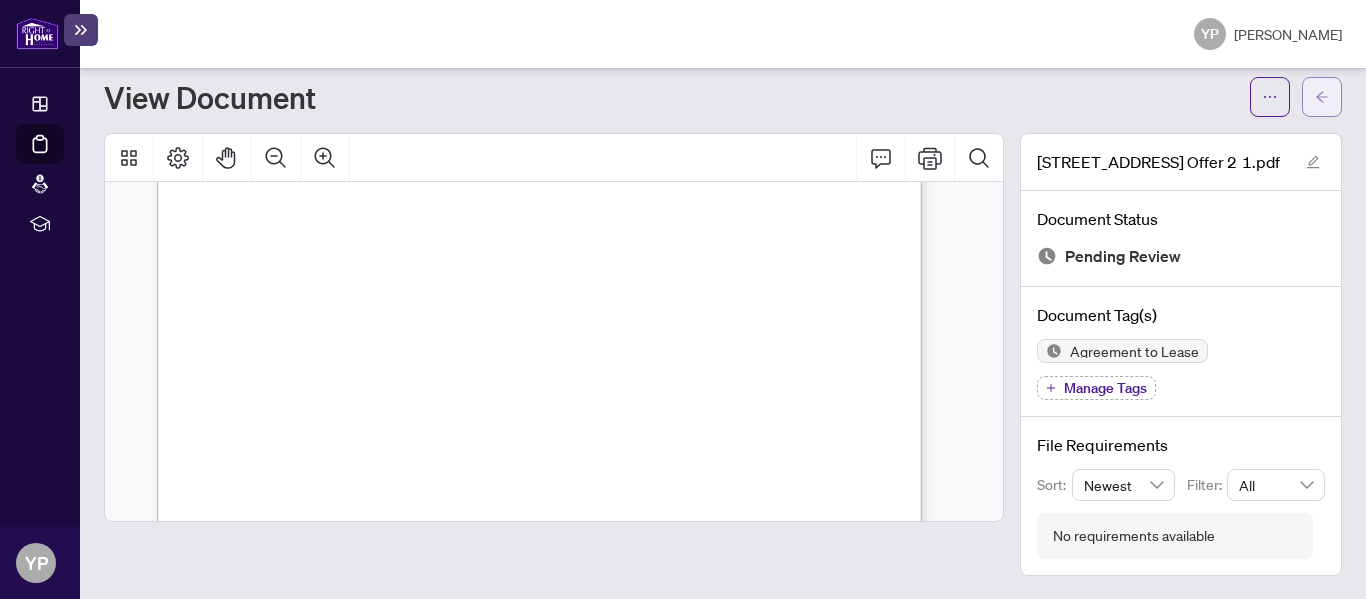 click at bounding box center (1322, 97) 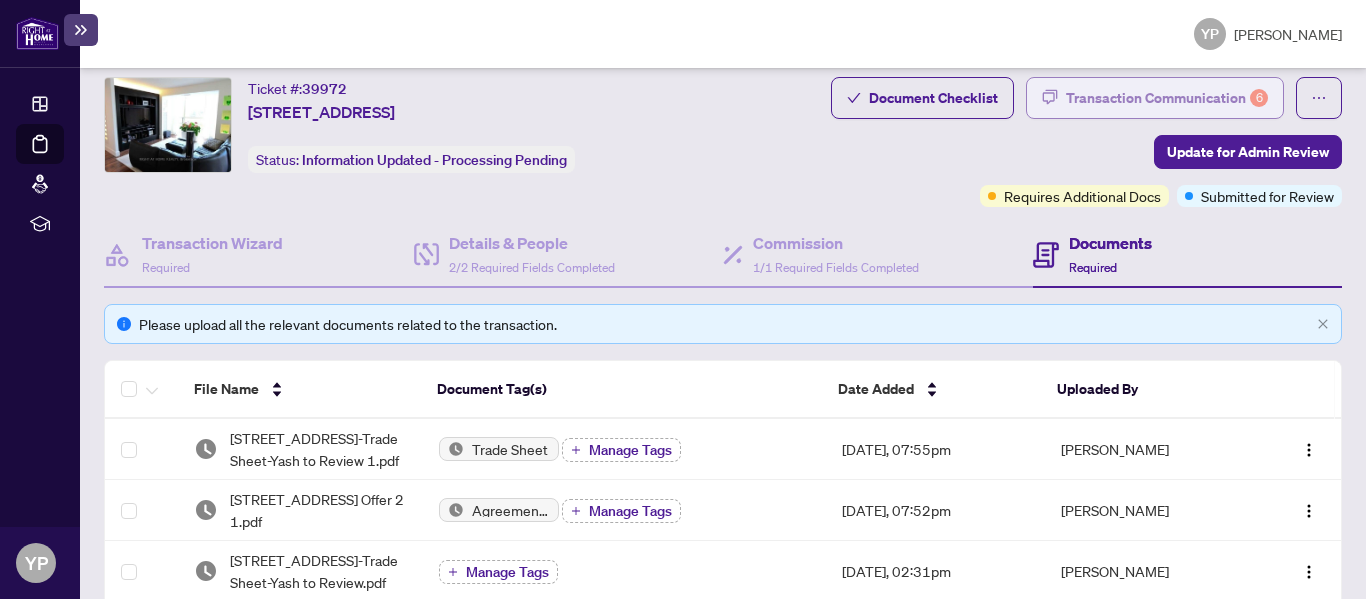 click on "Transaction Communication 6" at bounding box center [1167, 98] 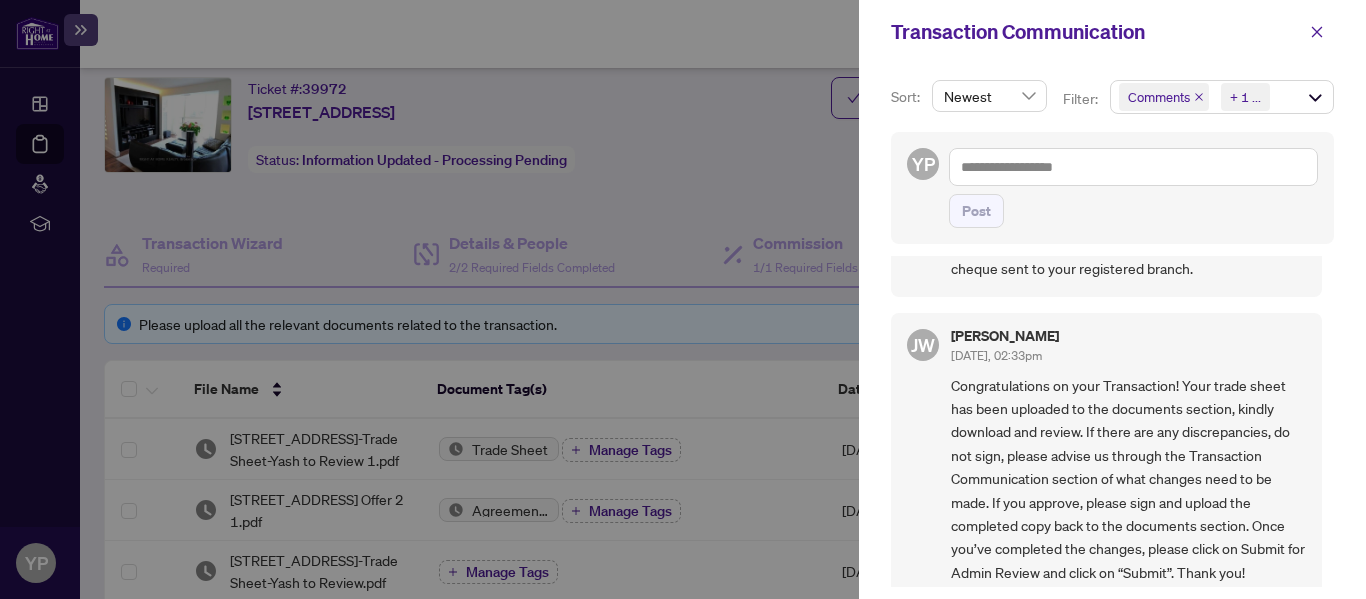 scroll, scrollTop: 0, scrollLeft: 0, axis: both 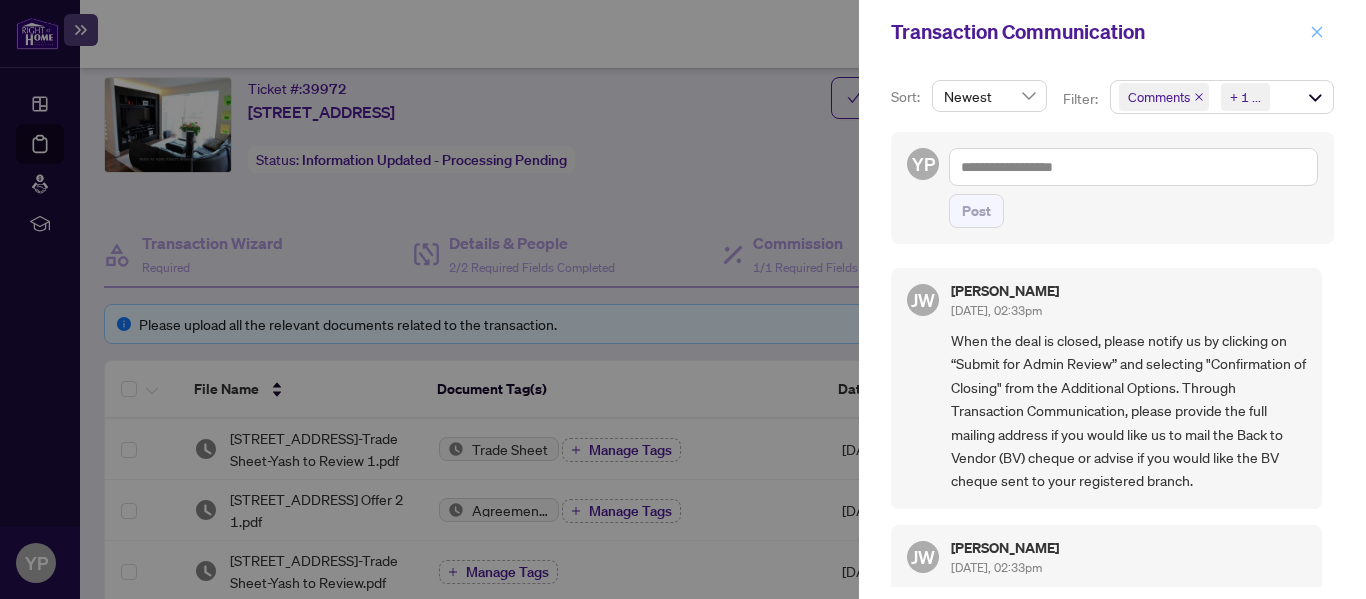 click 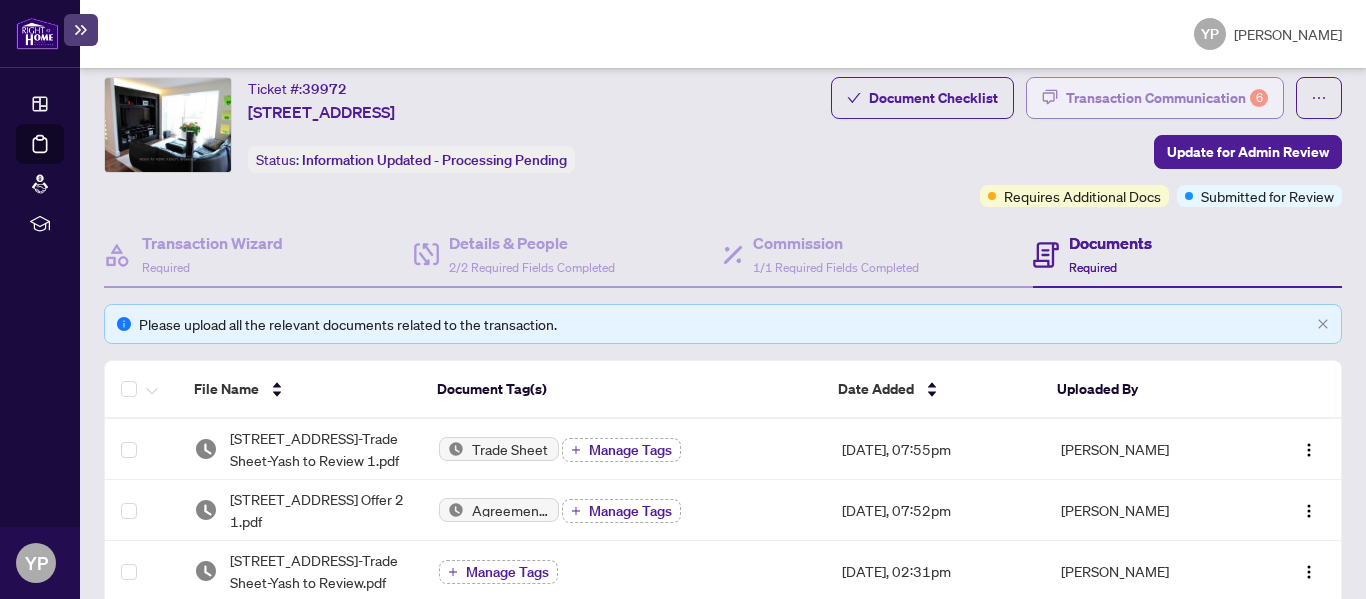 click on "Transaction Communication 6" at bounding box center [1167, 98] 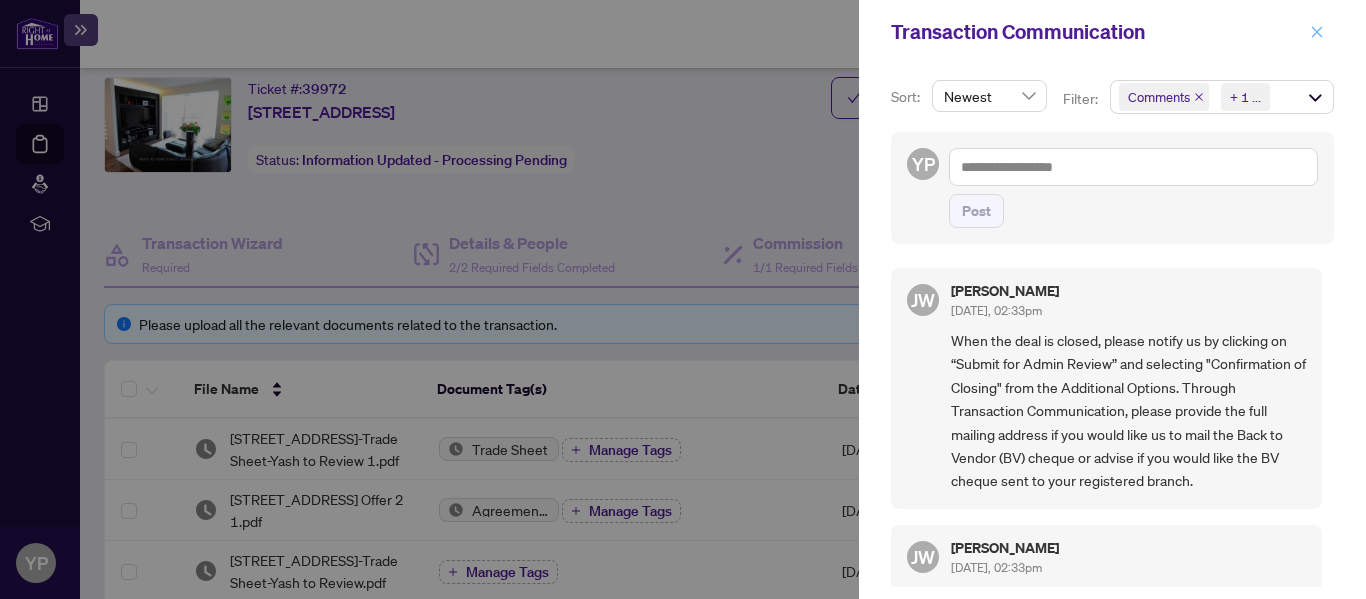 click at bounding box center [1317, 32] 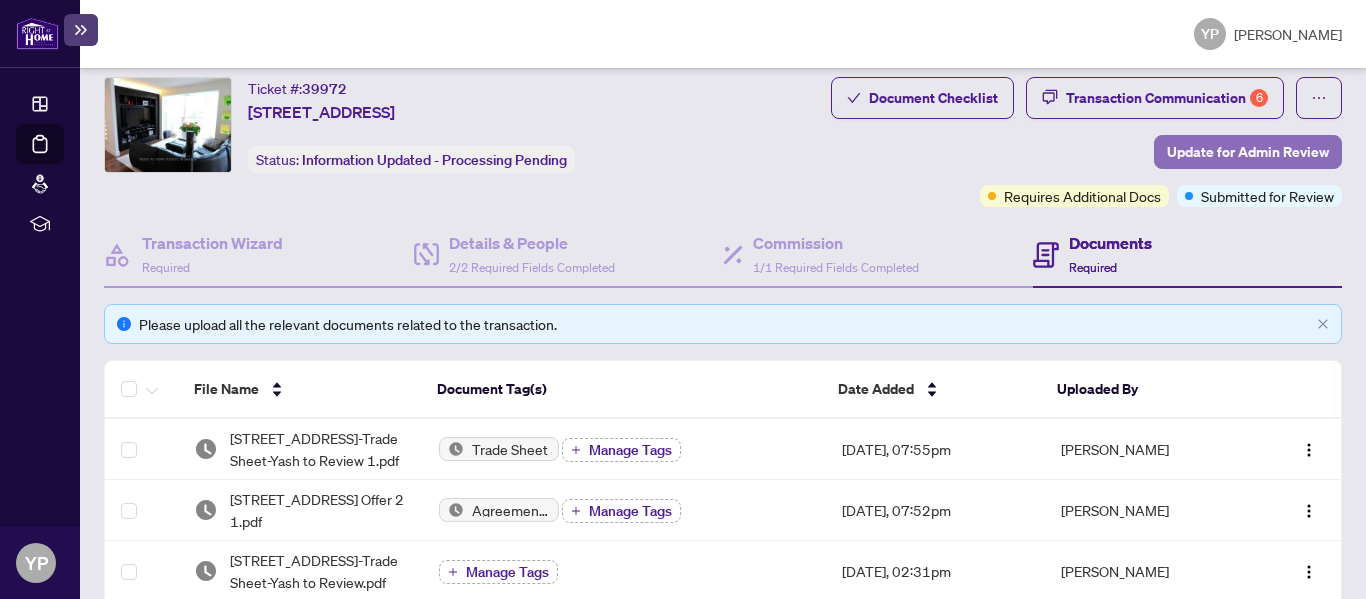 click on "Update for Admin Review" at bounding box center (1248, 152) 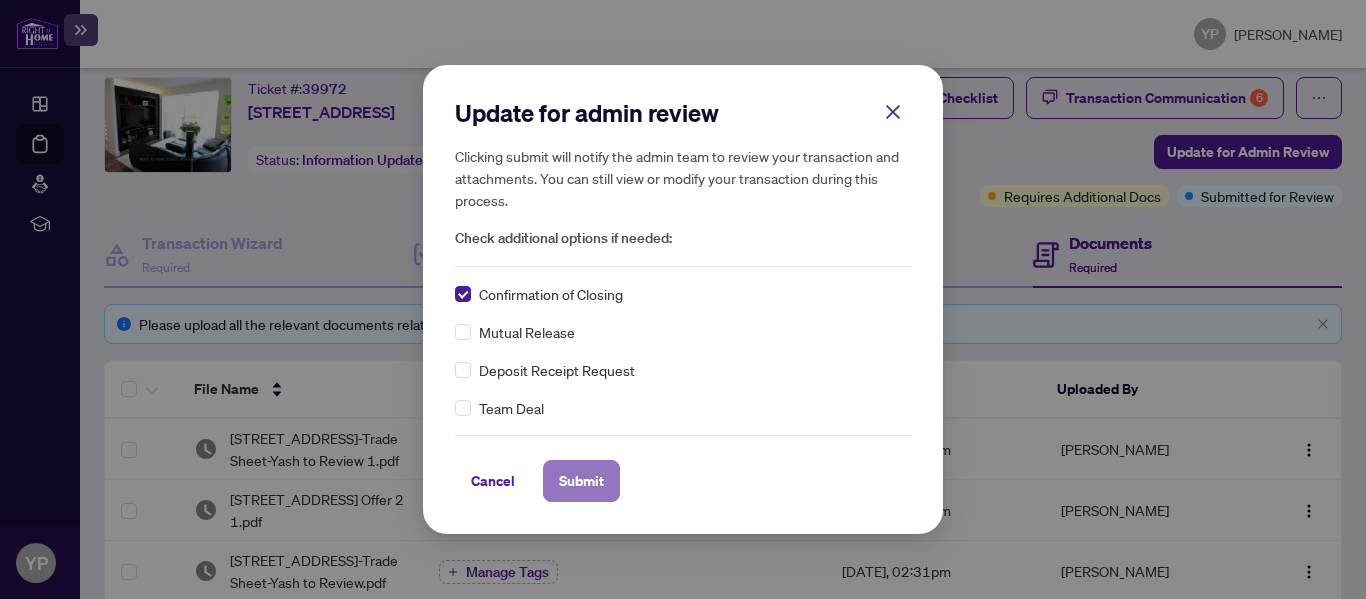 click on "Submit" at bounding box center [581, 481] 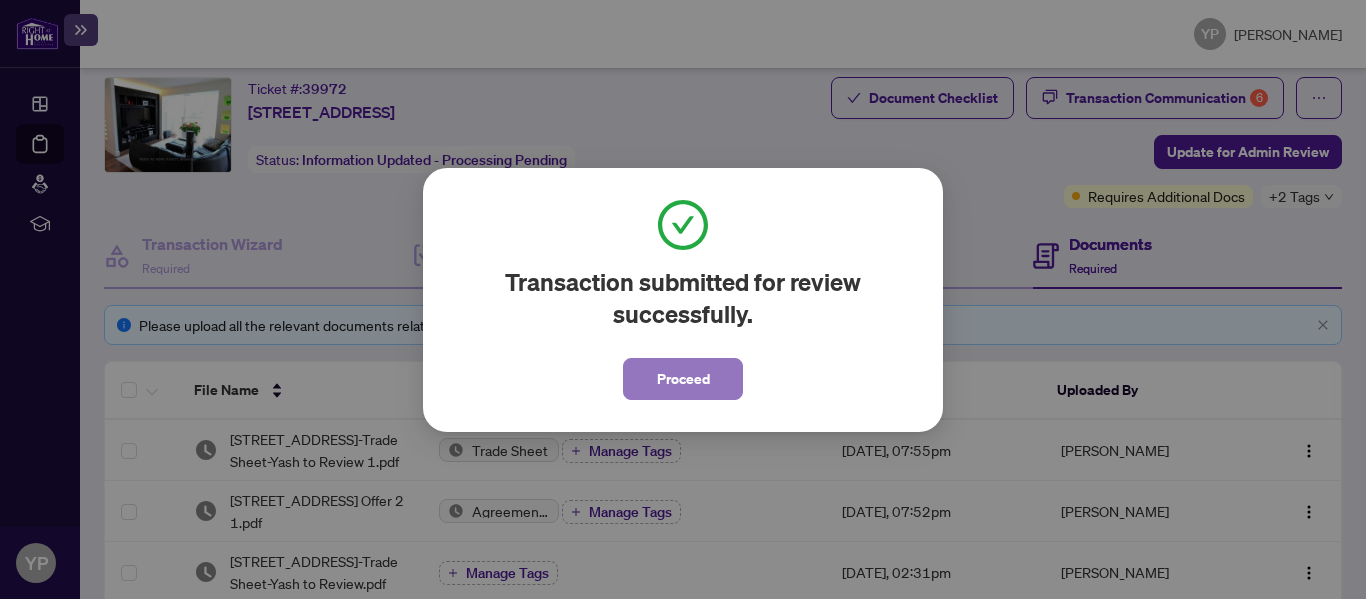 click on "Proceed" at bounding box center [683, 379] 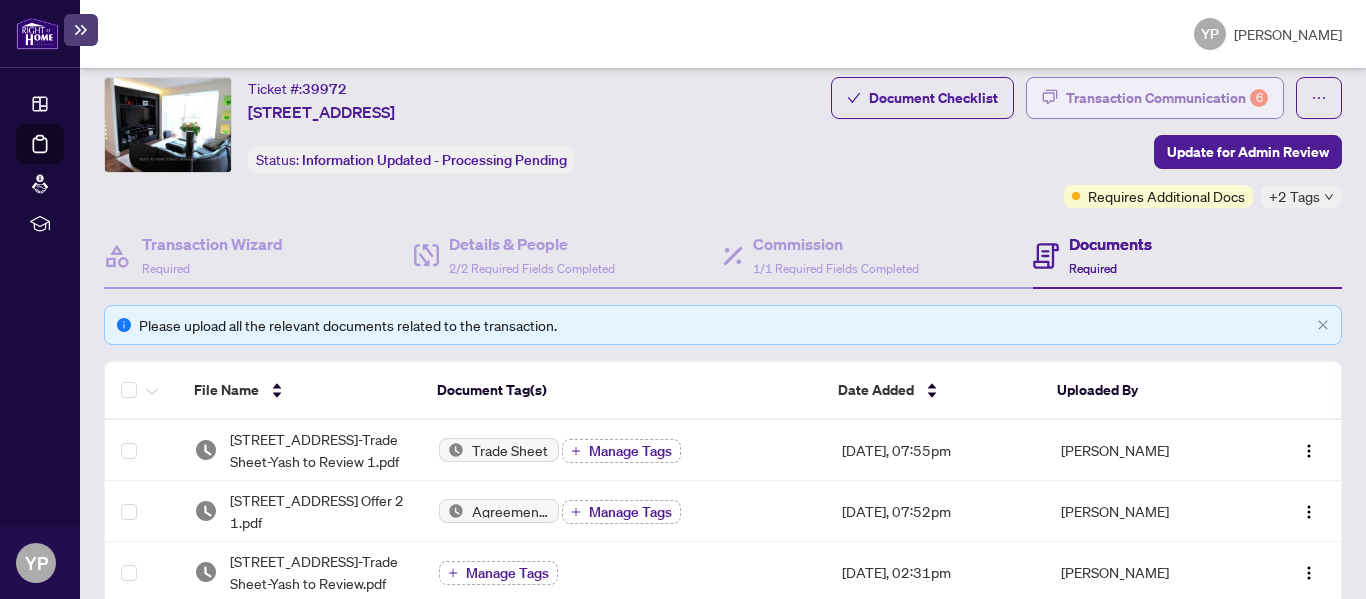 click on "Transaction Communication 6" at bounding box center (1167, 98) 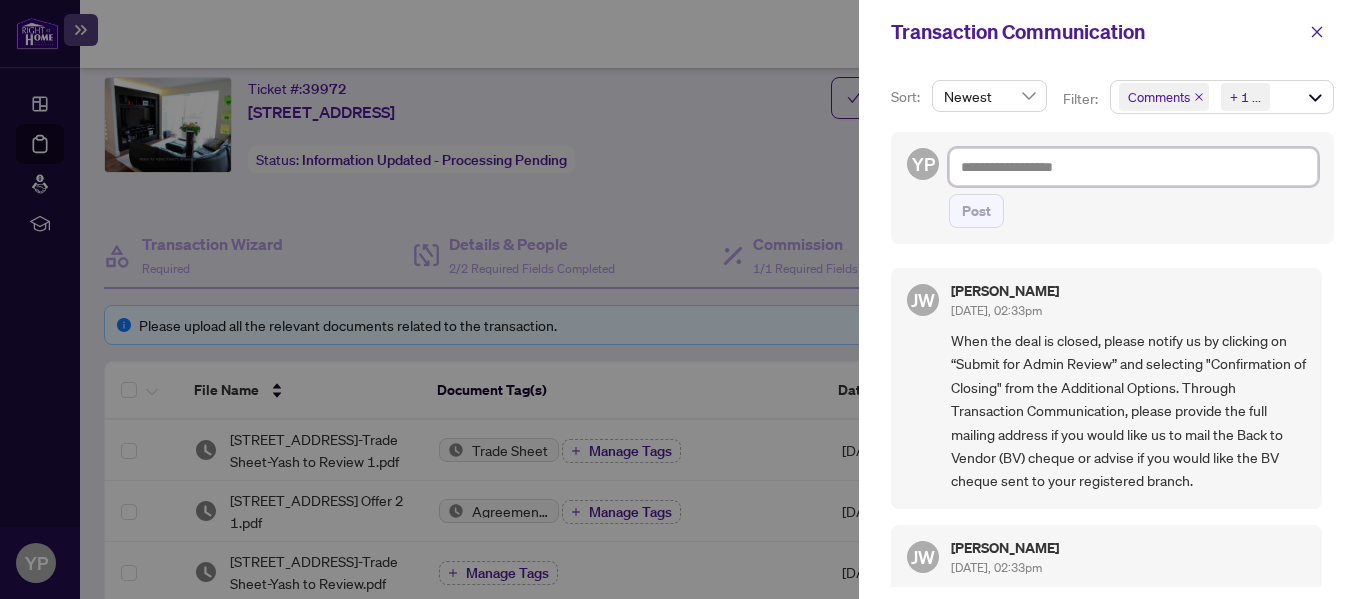 click at bounding box center [1133, 167] 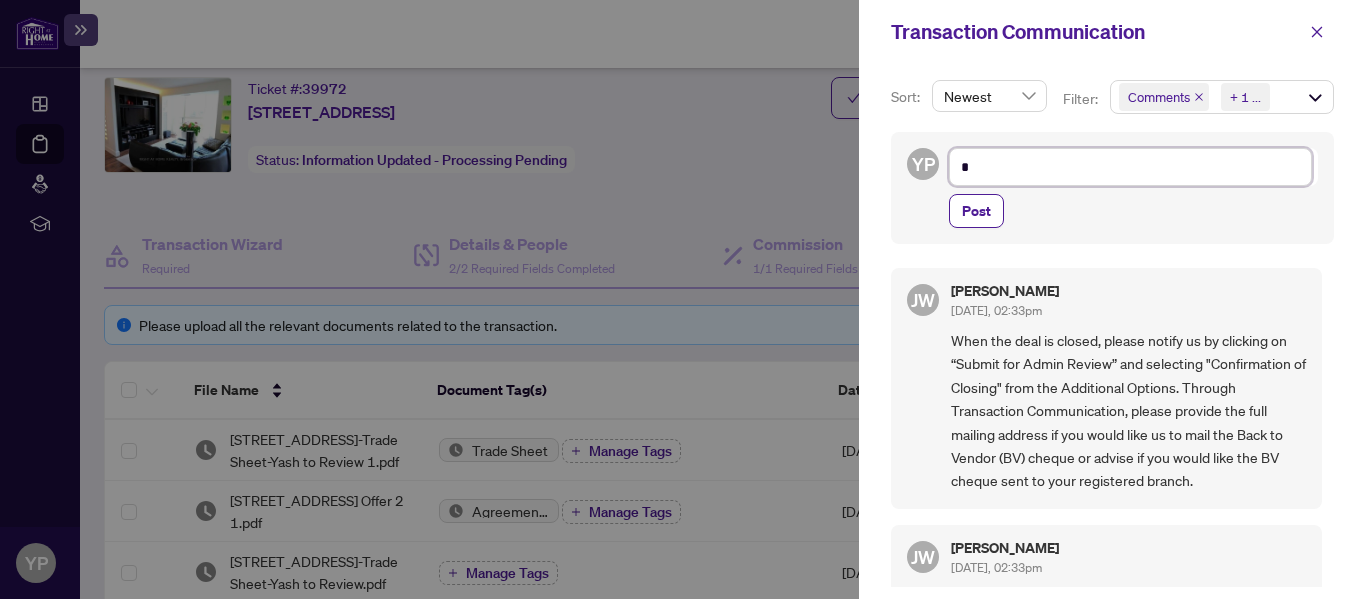 type on "**" 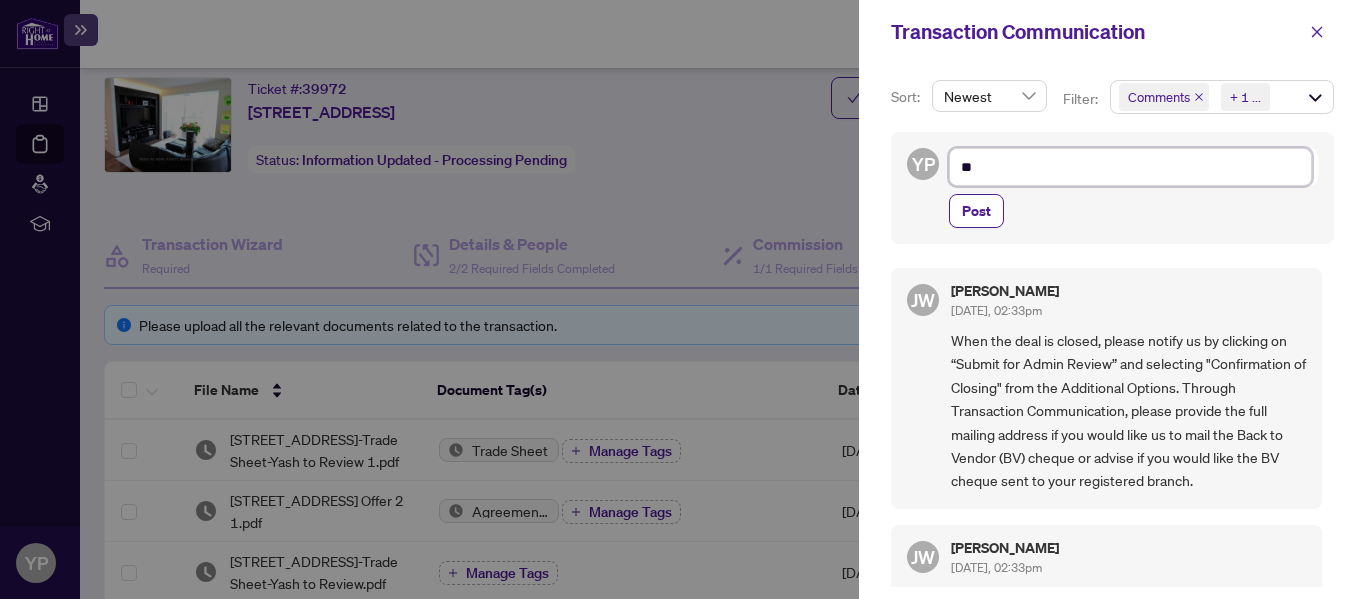 type on "***" 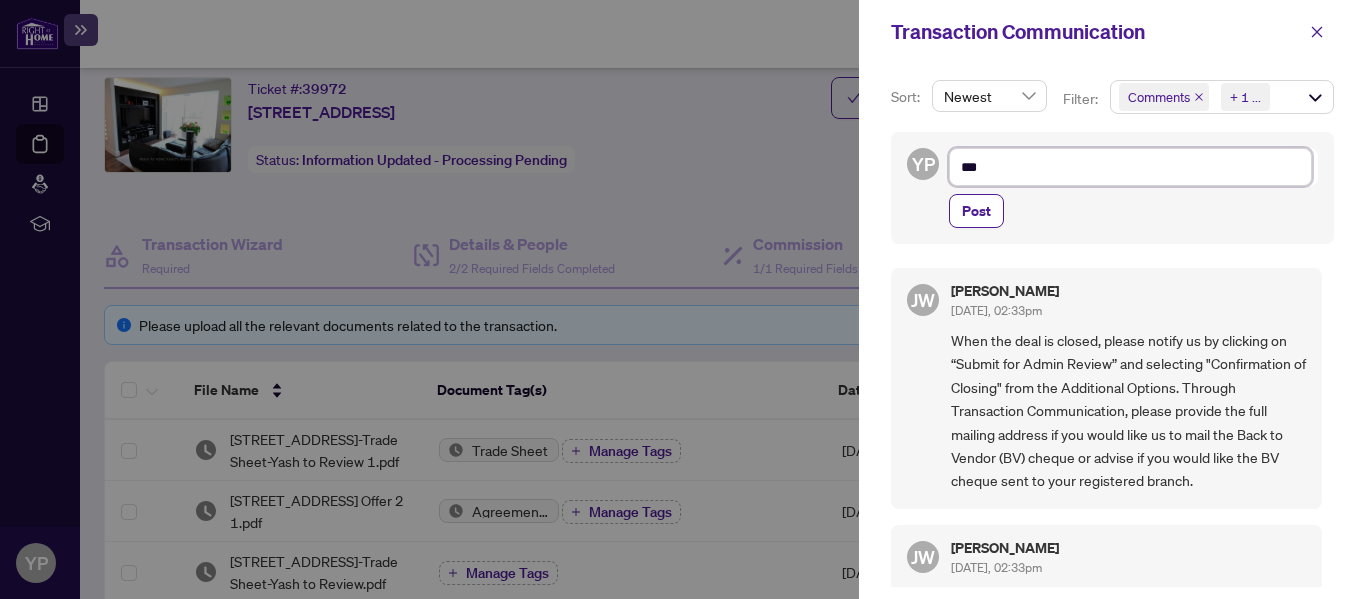 type on "***" 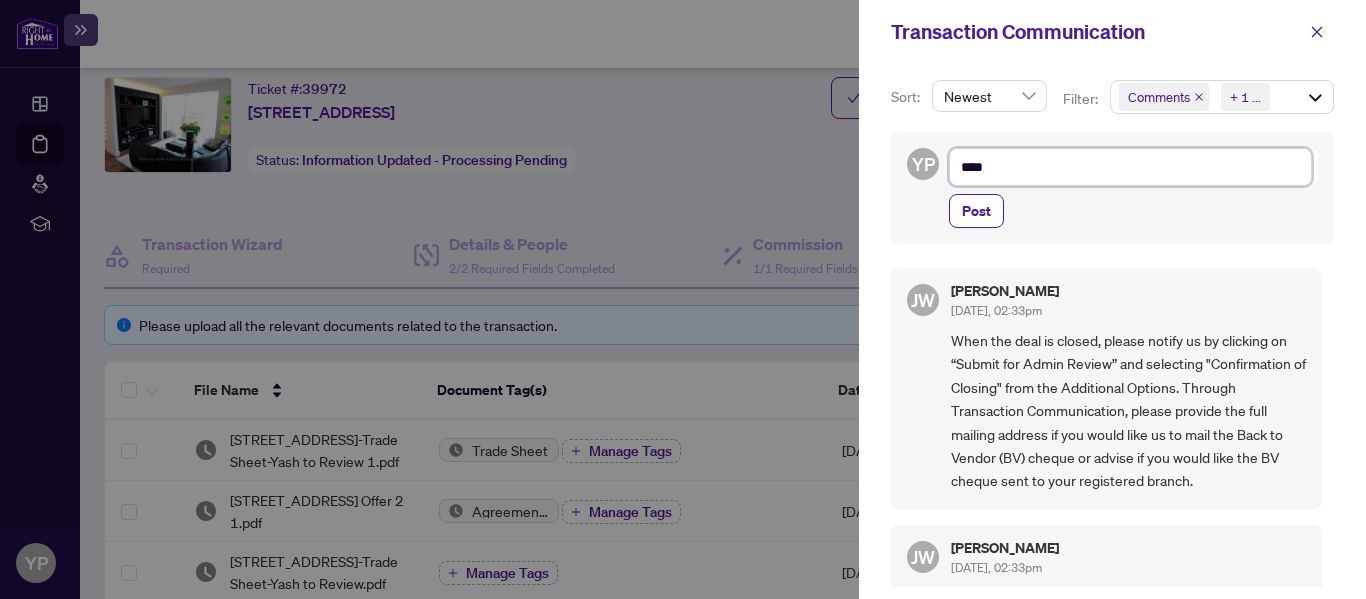 type on "*****" 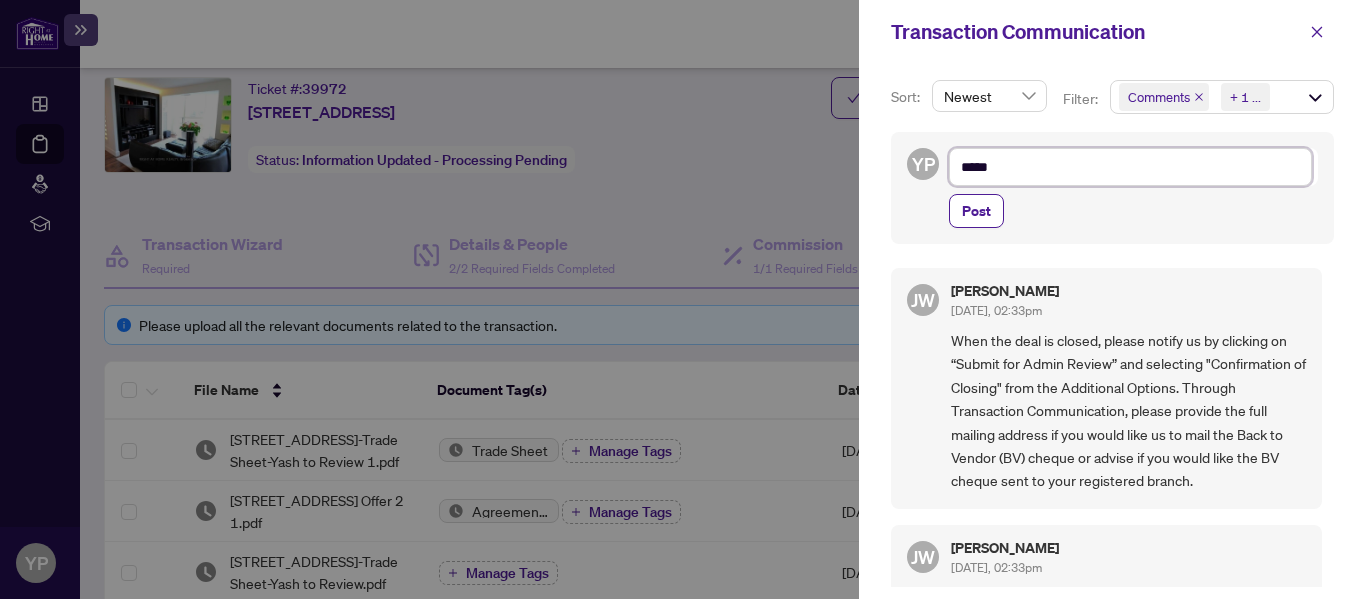 type on "******" 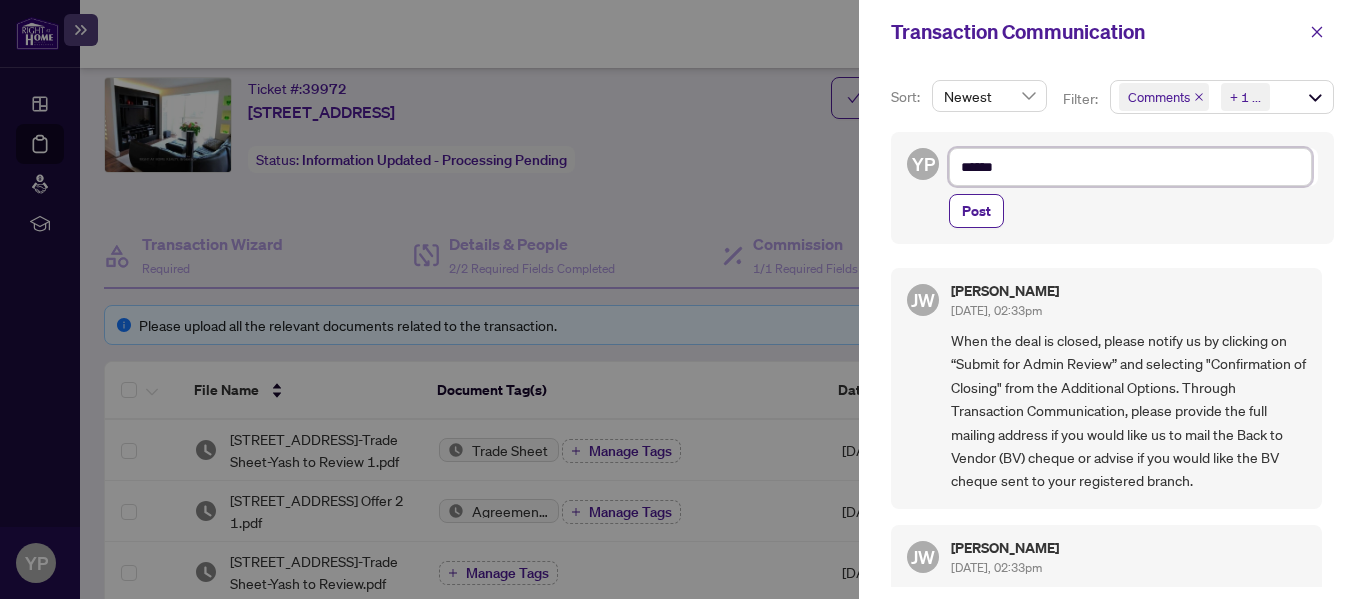 type on "*******" 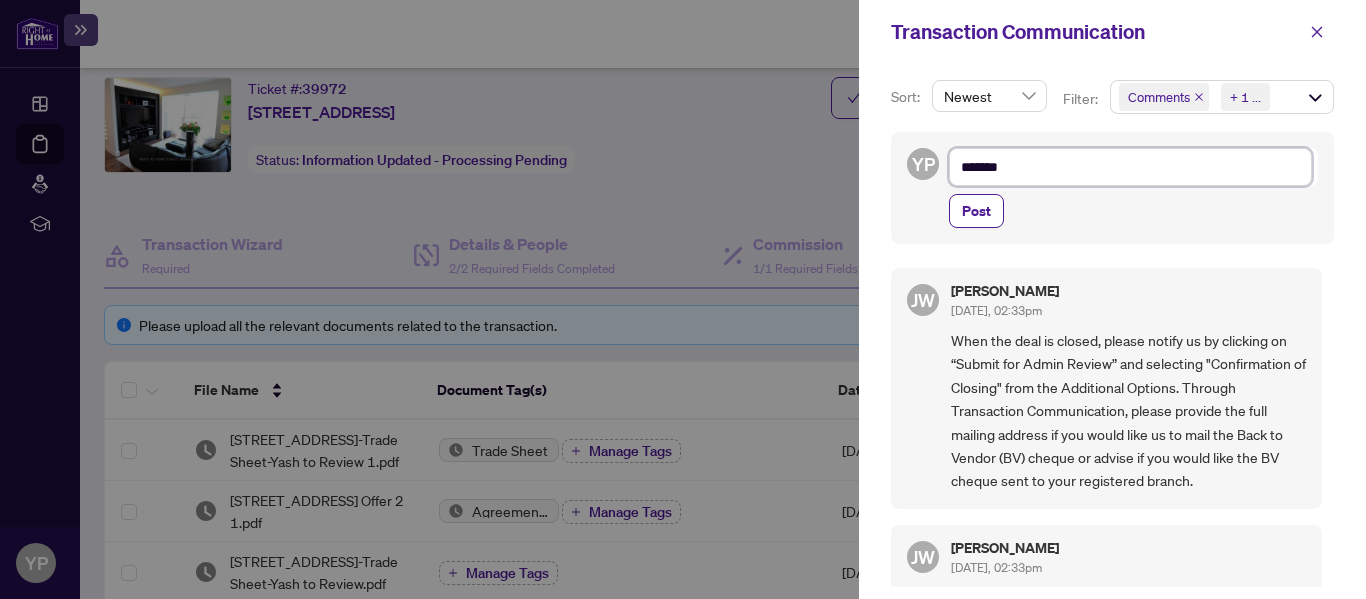 type on "********" 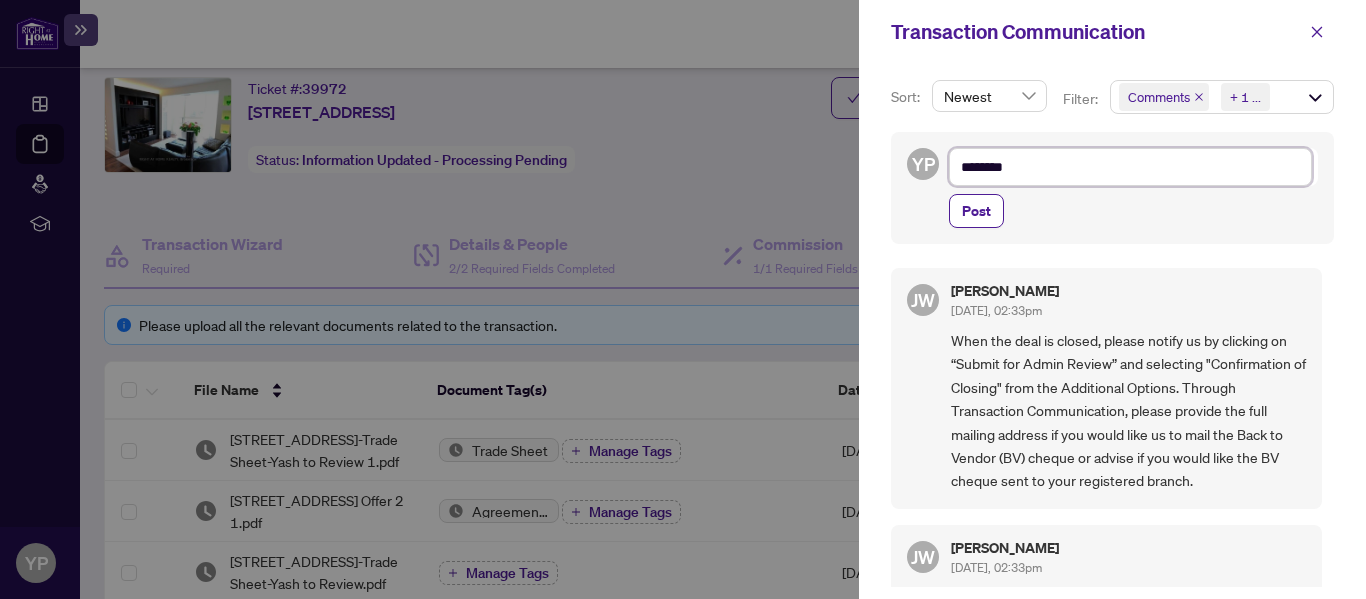 type on "********" 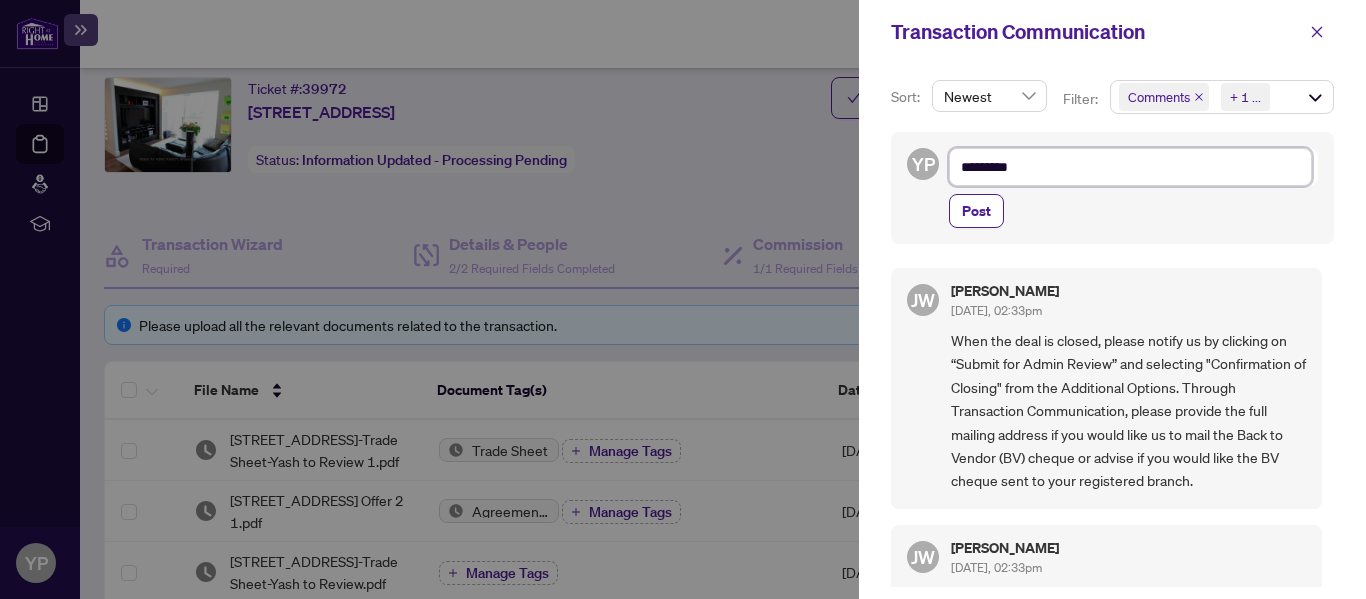 type on "**********" 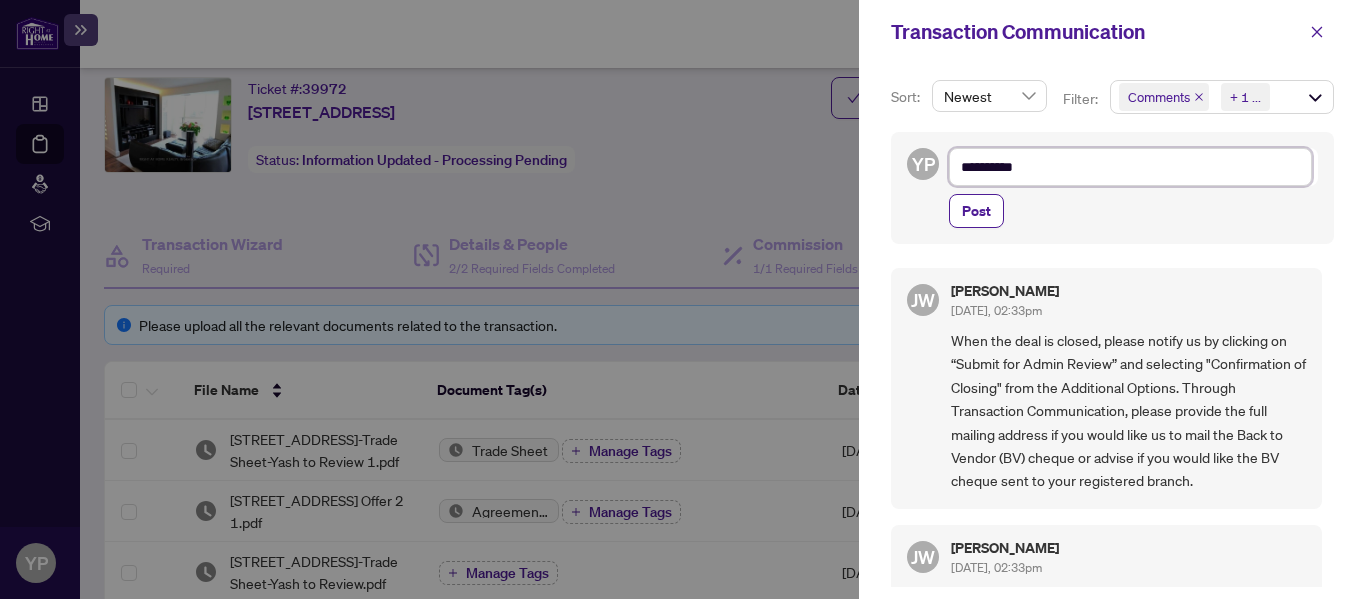 type on "**********" 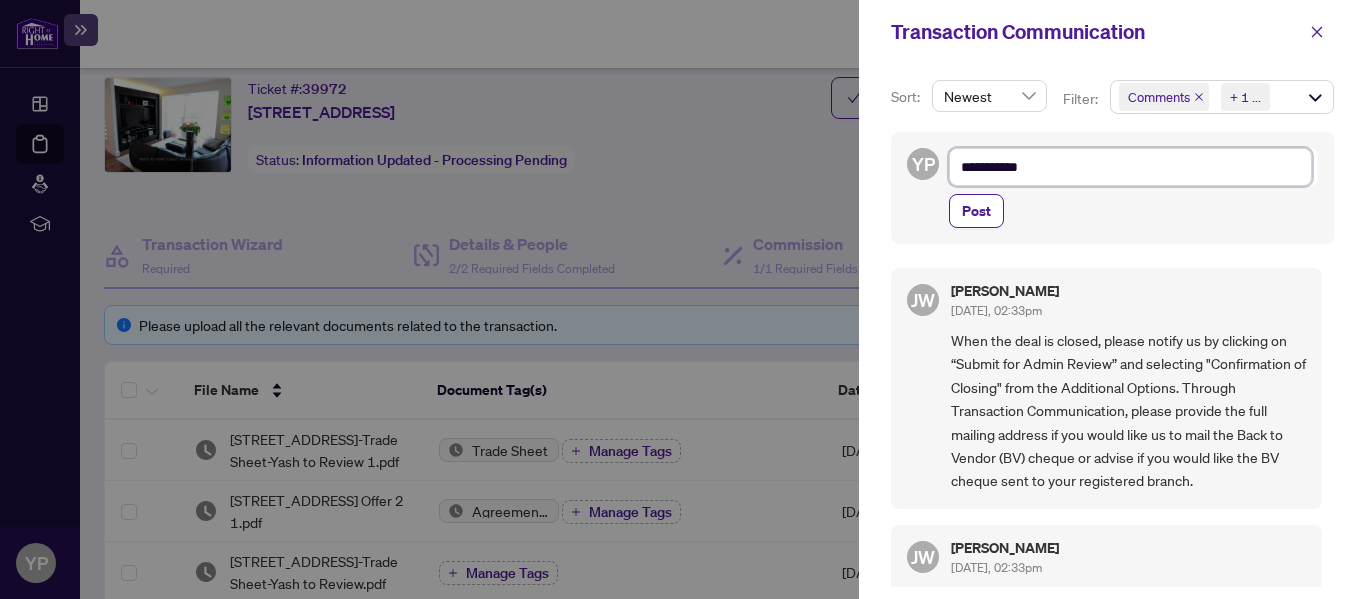 type on "**********" 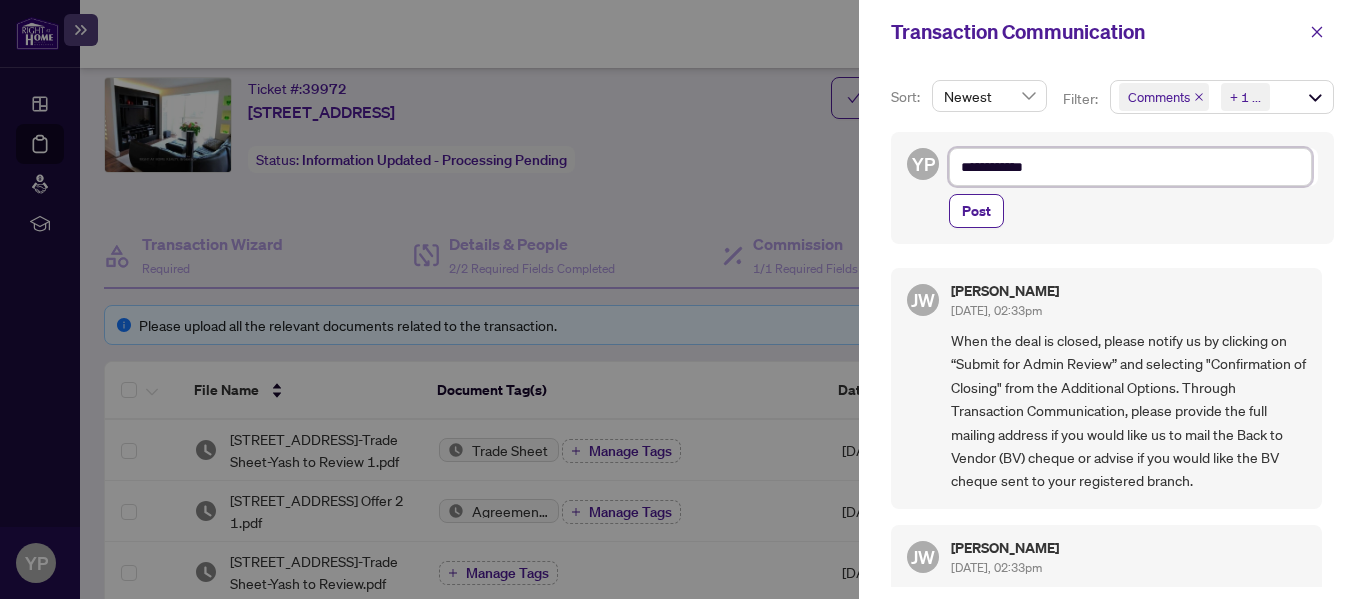 type on "**********" 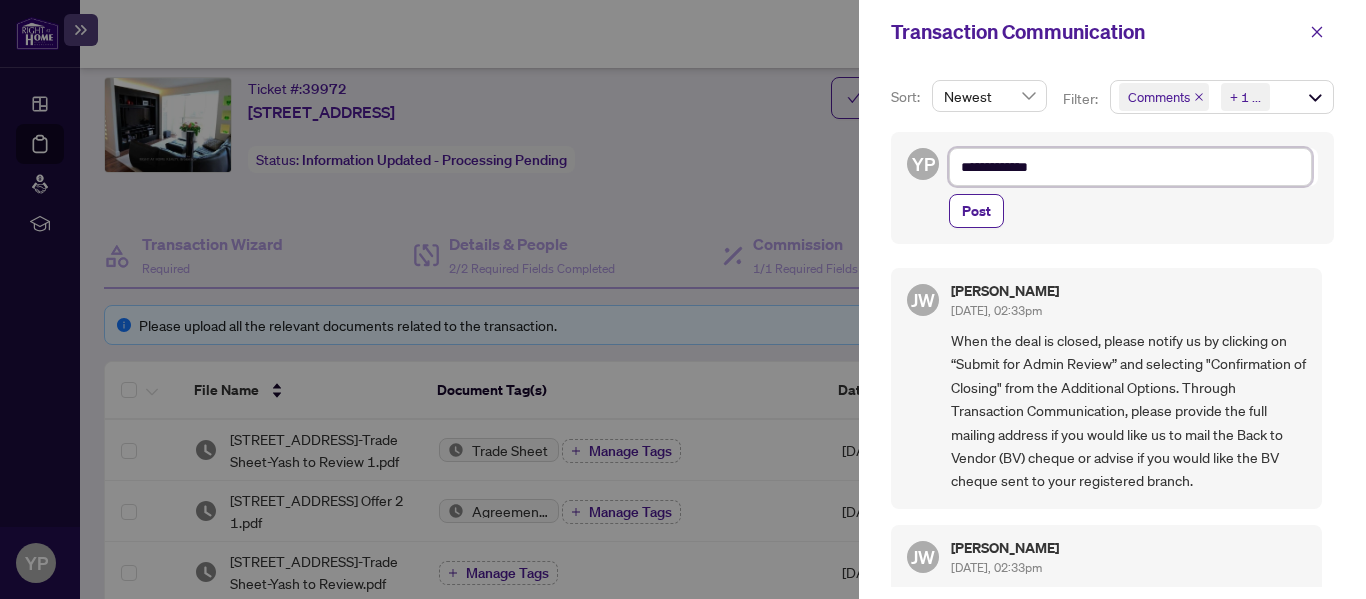 type on "**********" 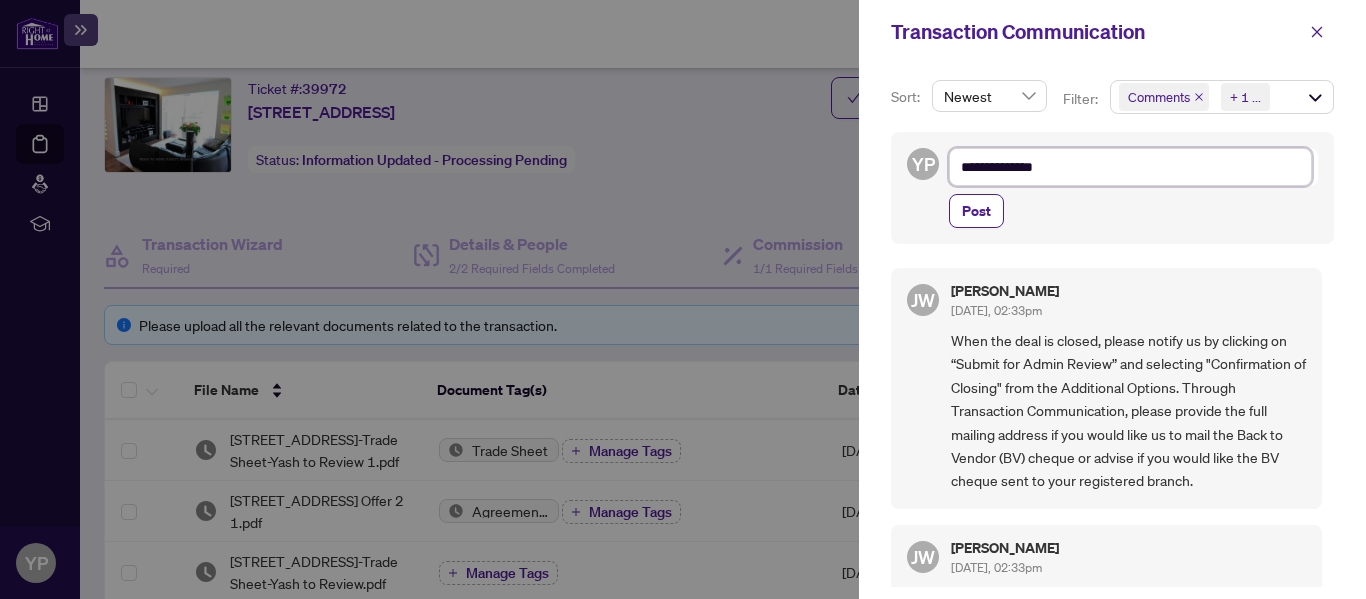 type on "**********" 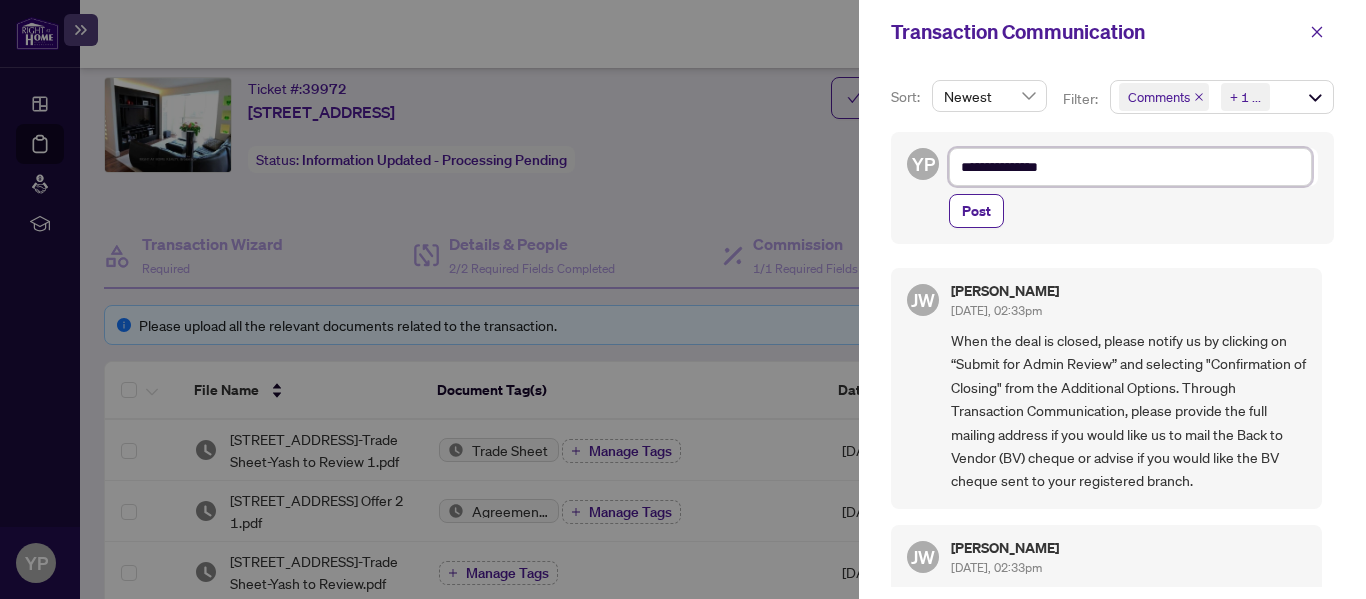 type on "**********" 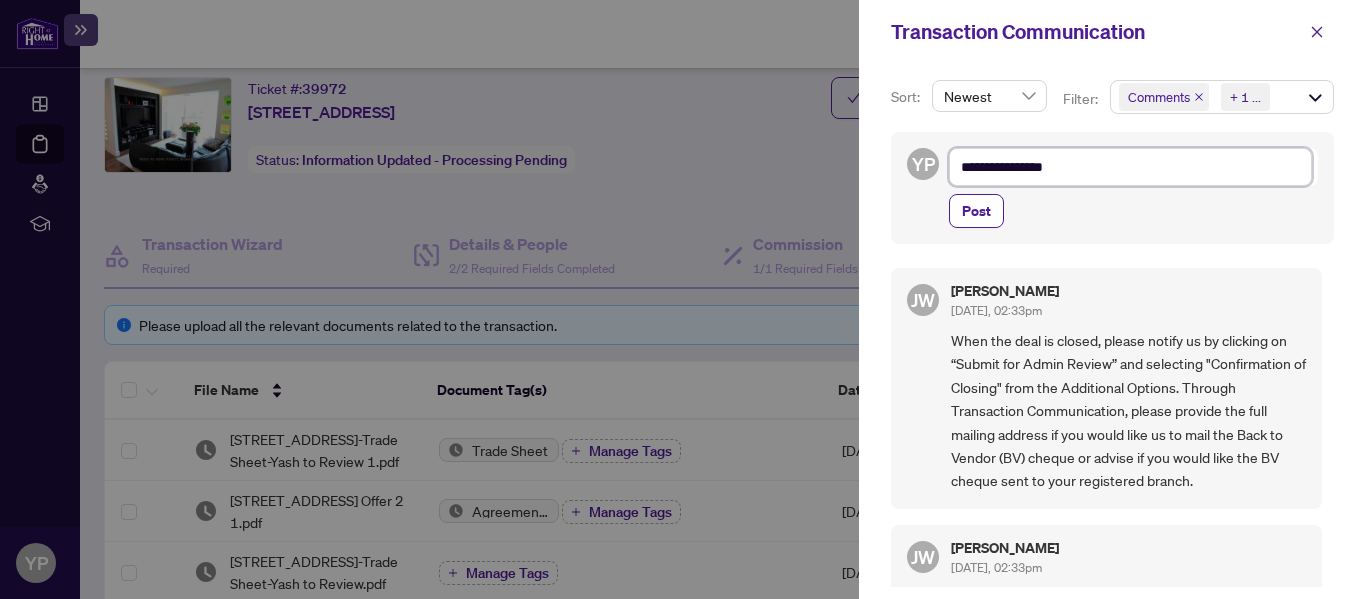 type on "**********" 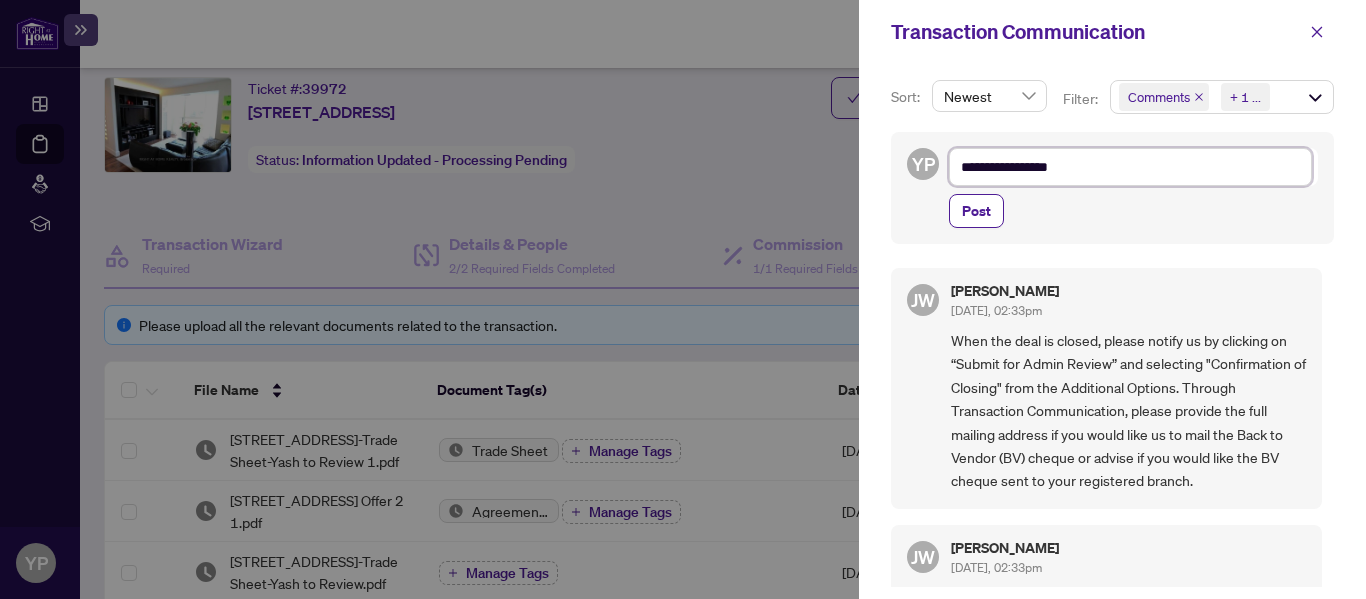 type on "**********" 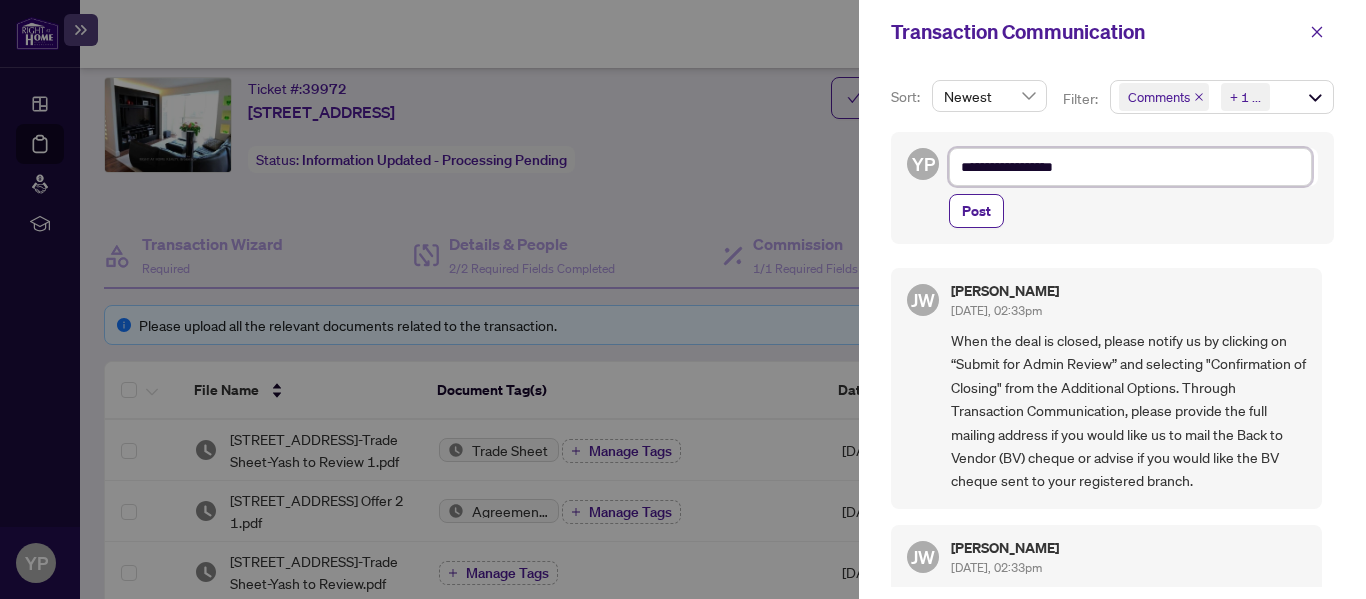 type on "**********" 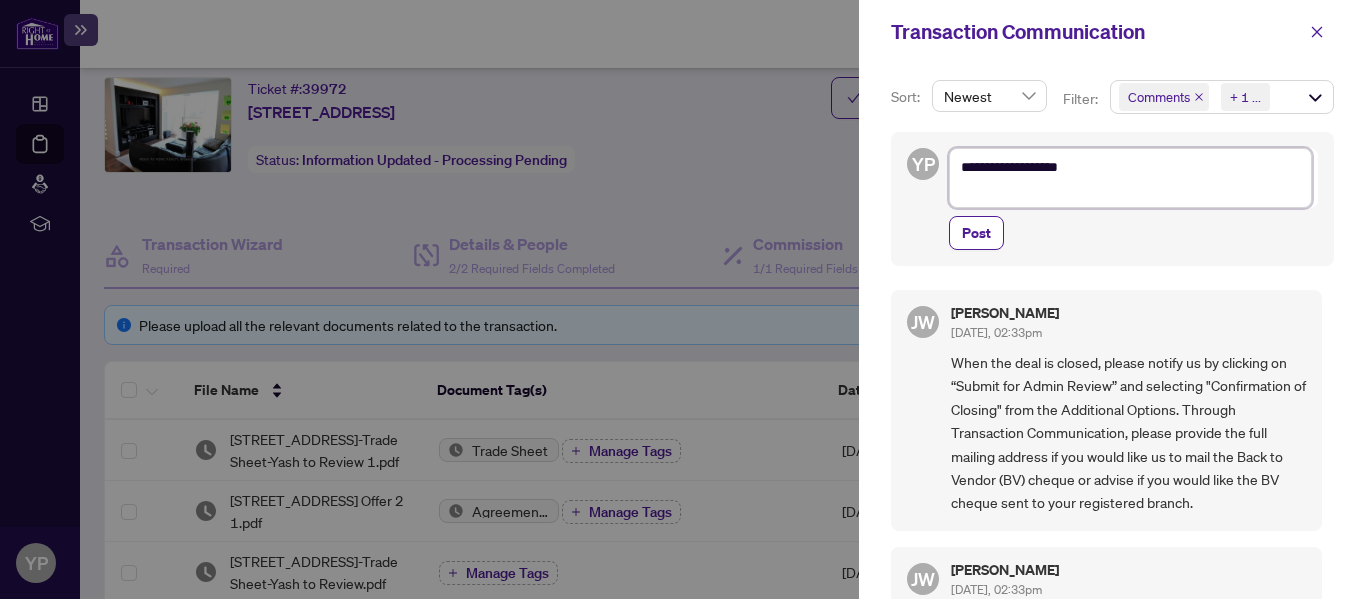 type on "**********" 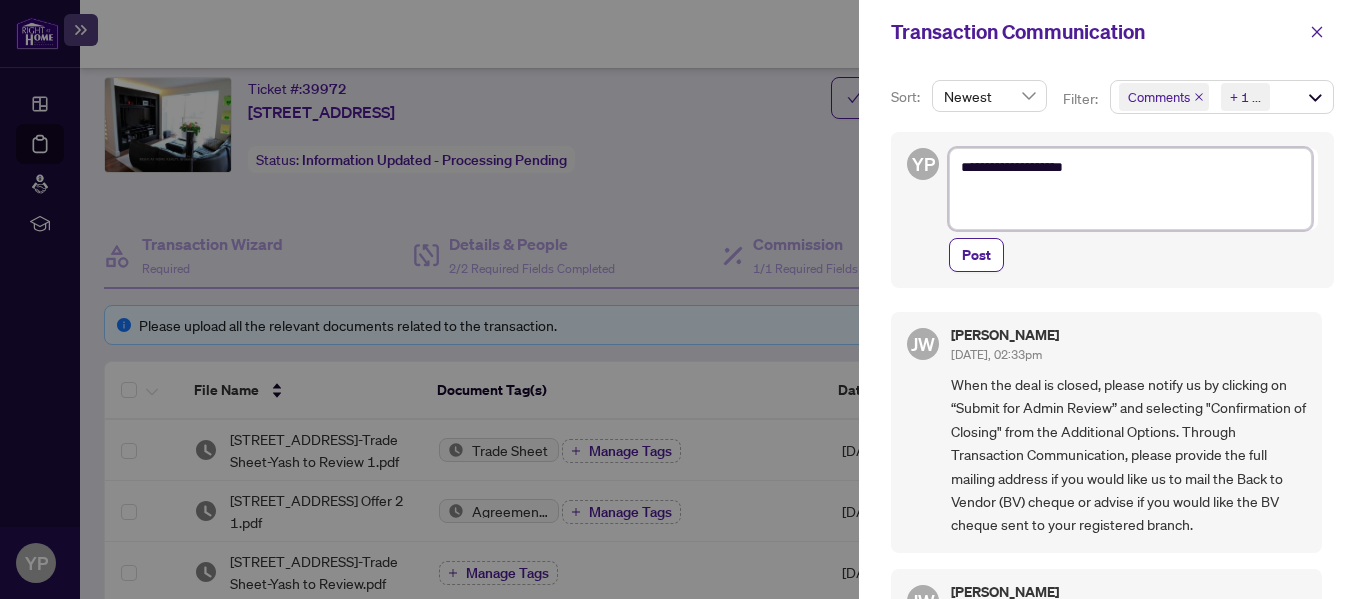 paste on "**********" 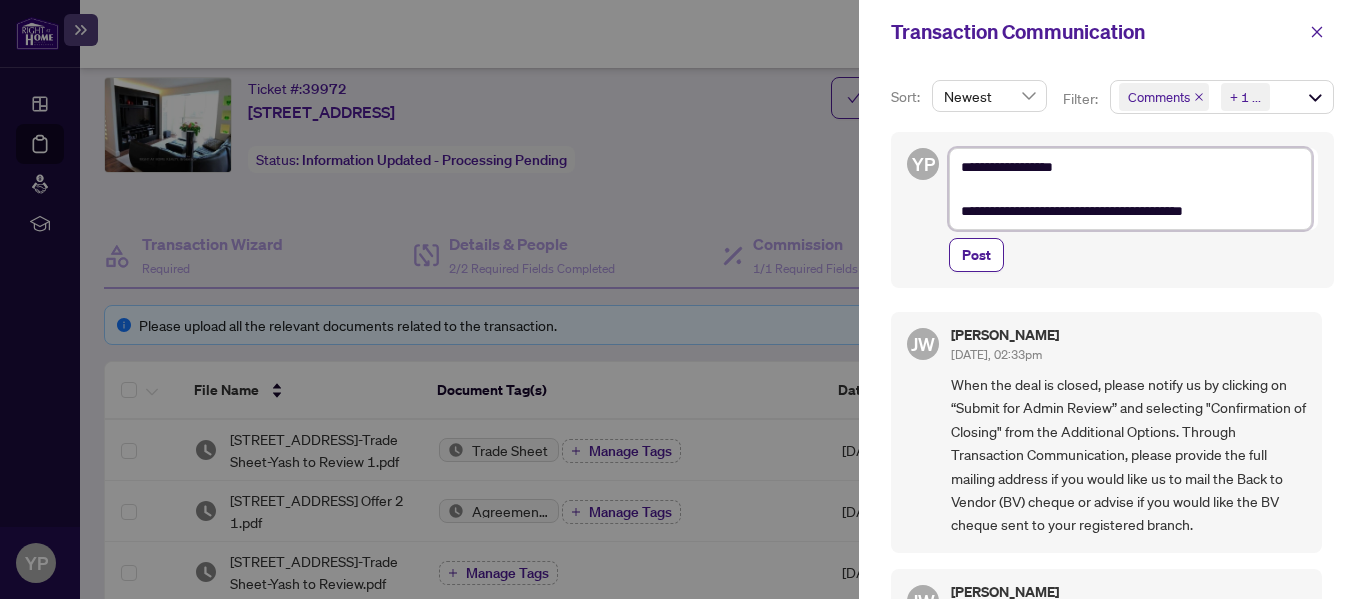 type on "**********" 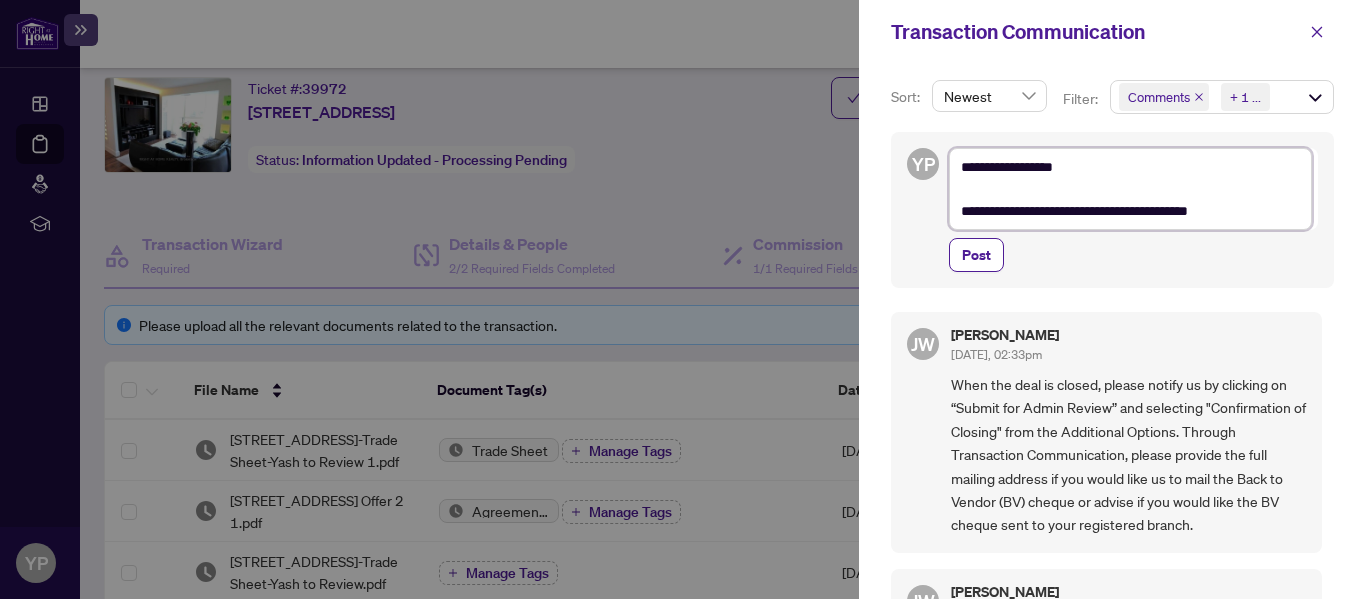 type on "**********" 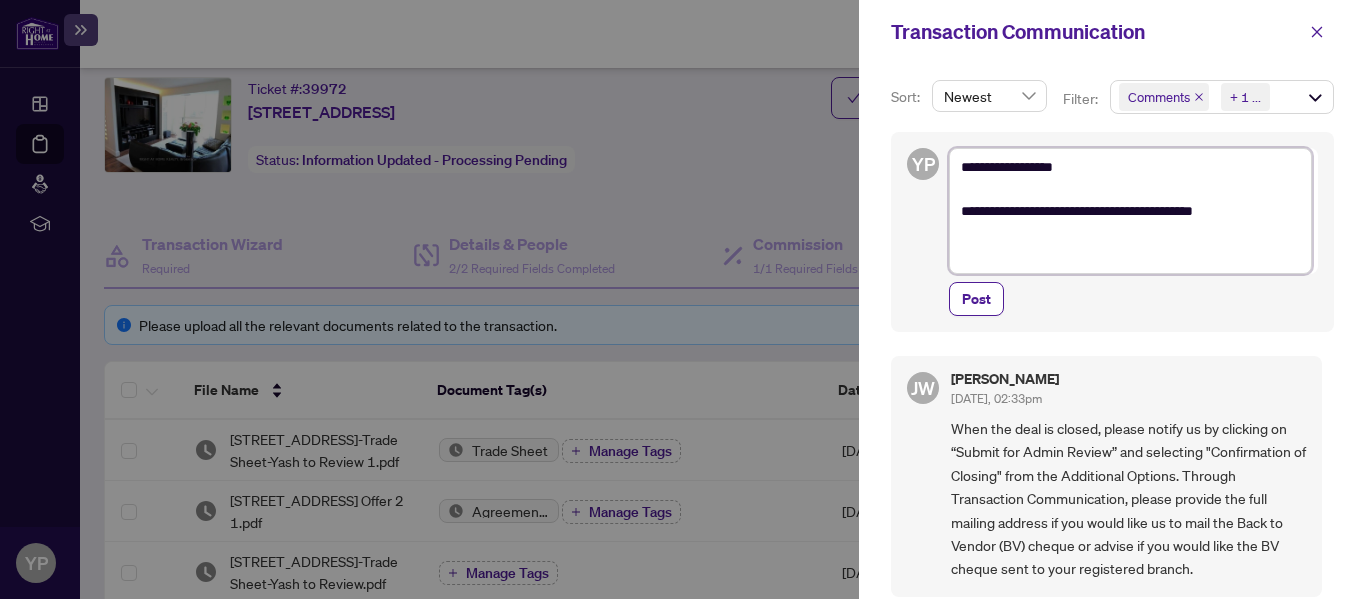 type on "**********" 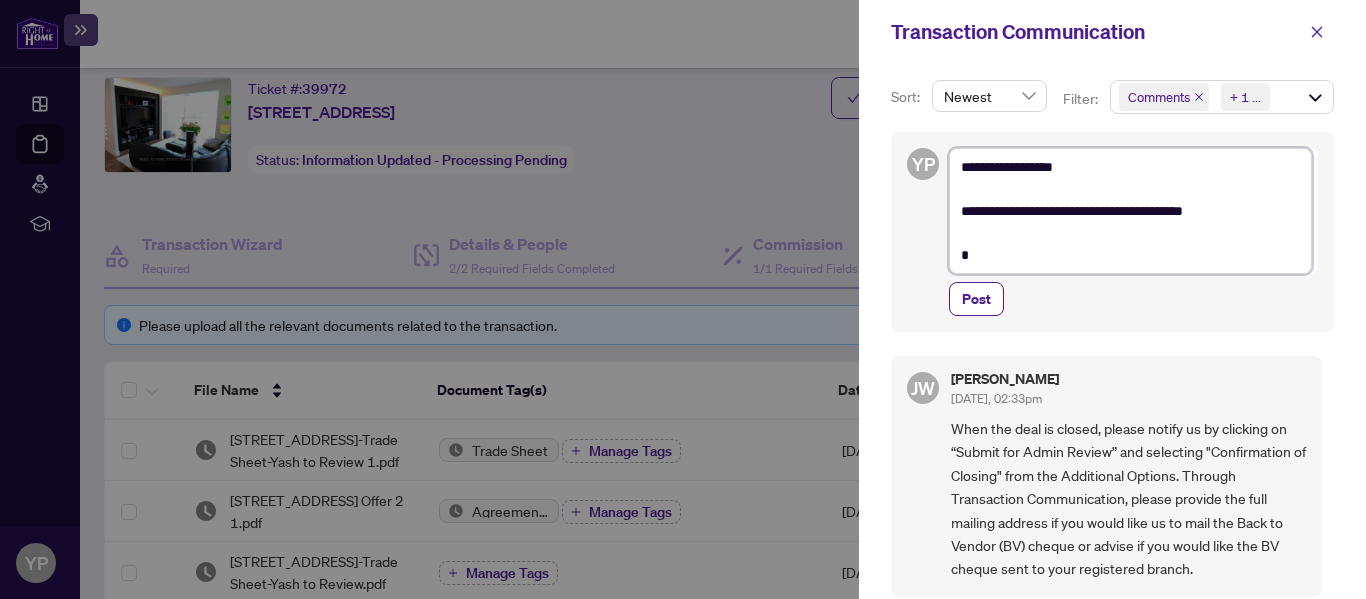 type on "**********" 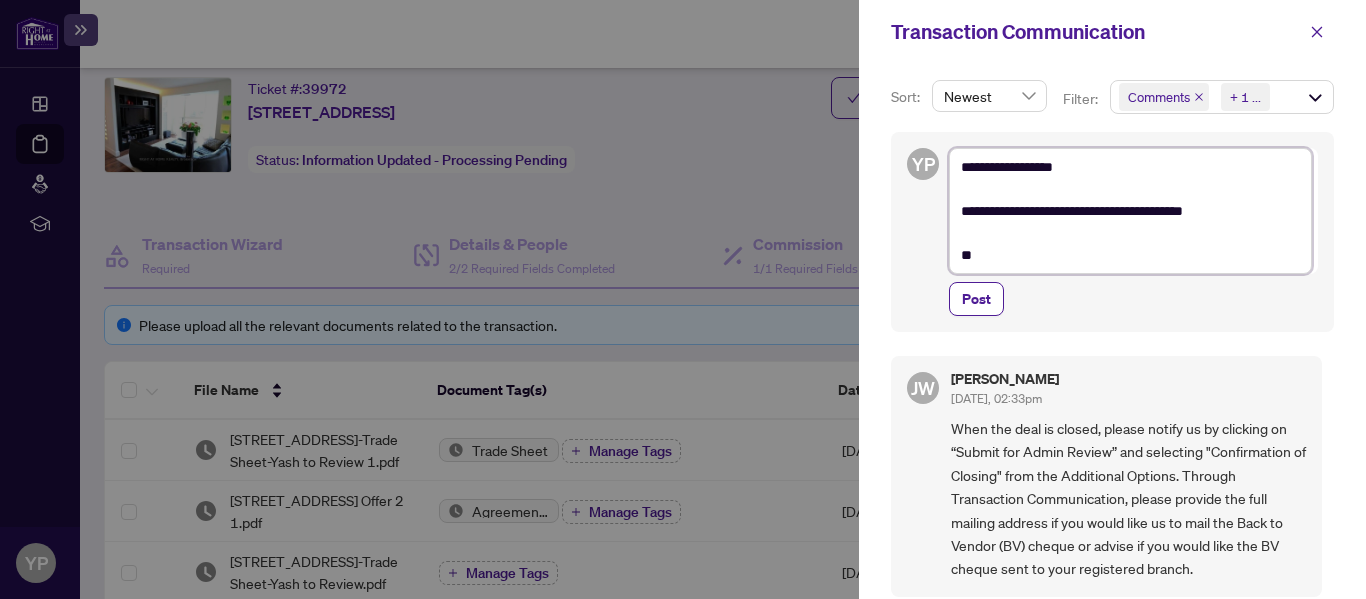 type on "**********" 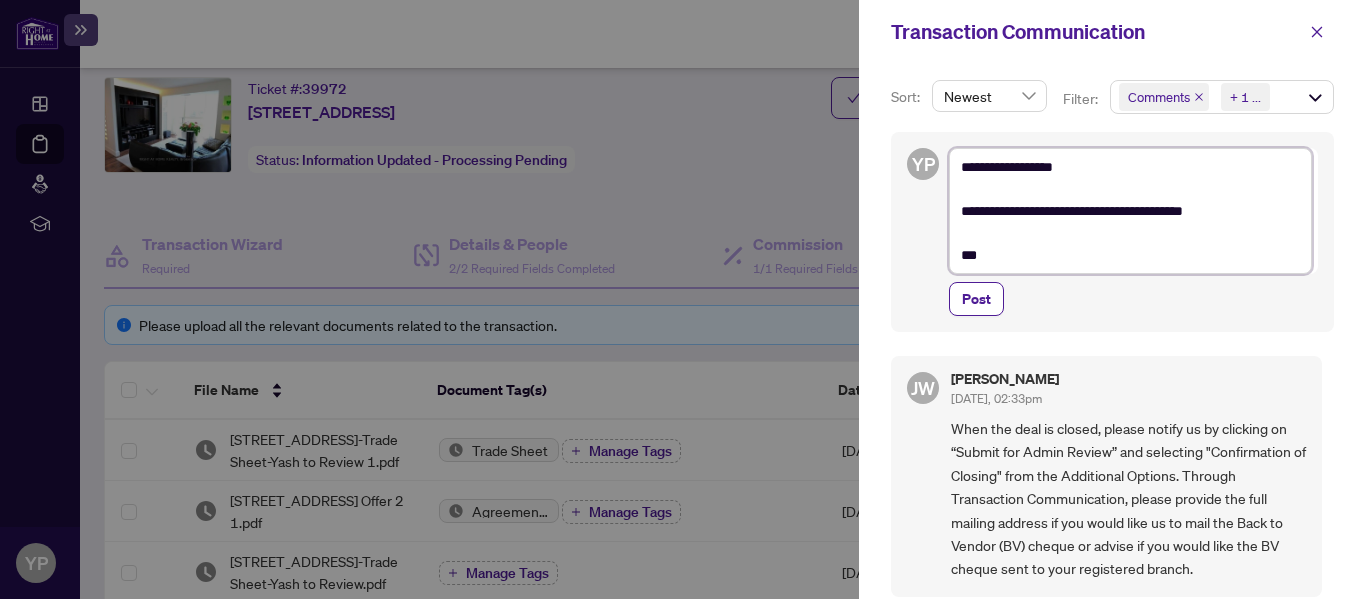 type on "**********" 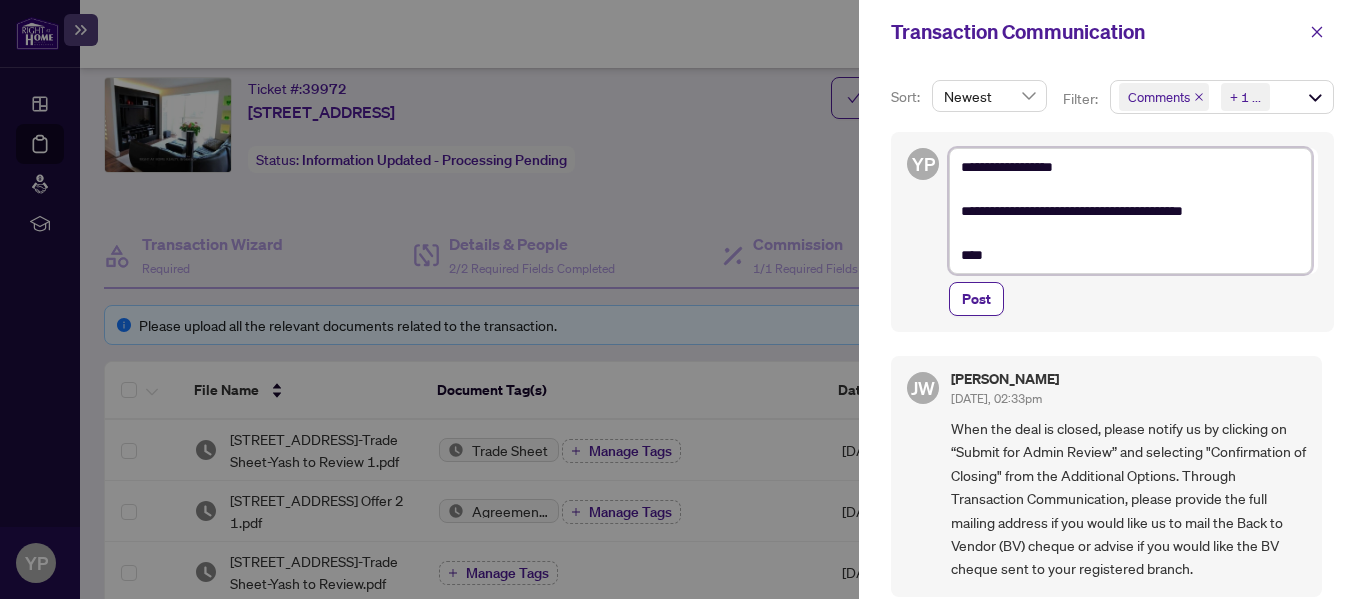 type on "**********" 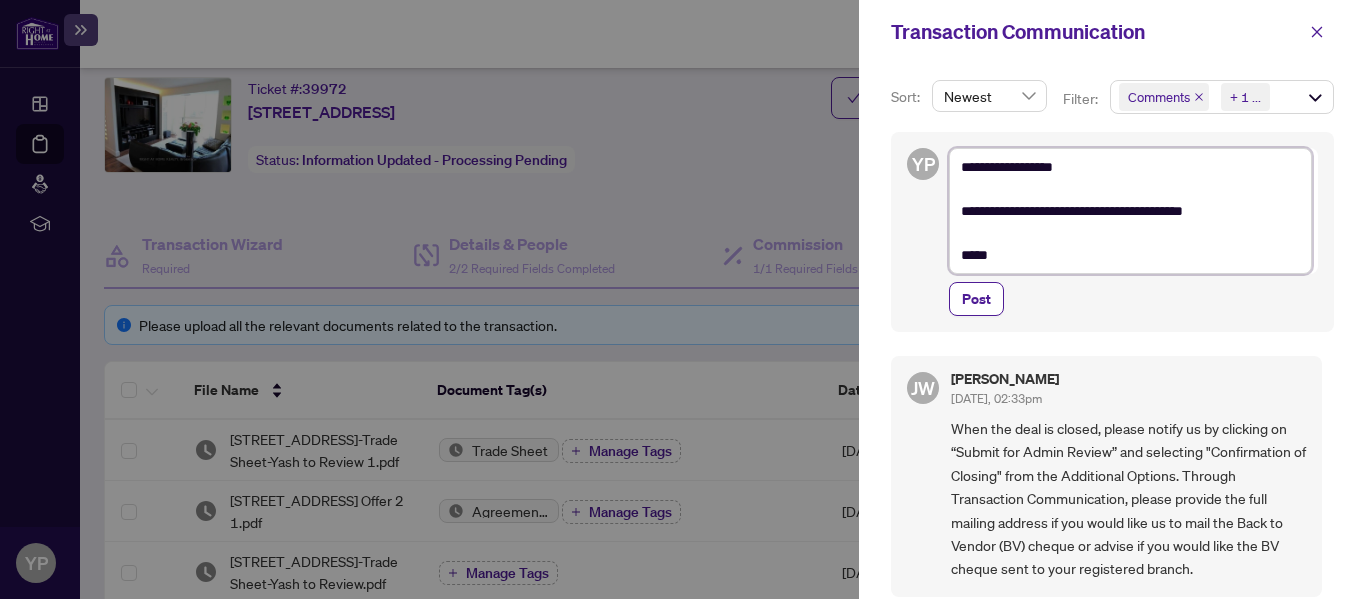 type on "**********" 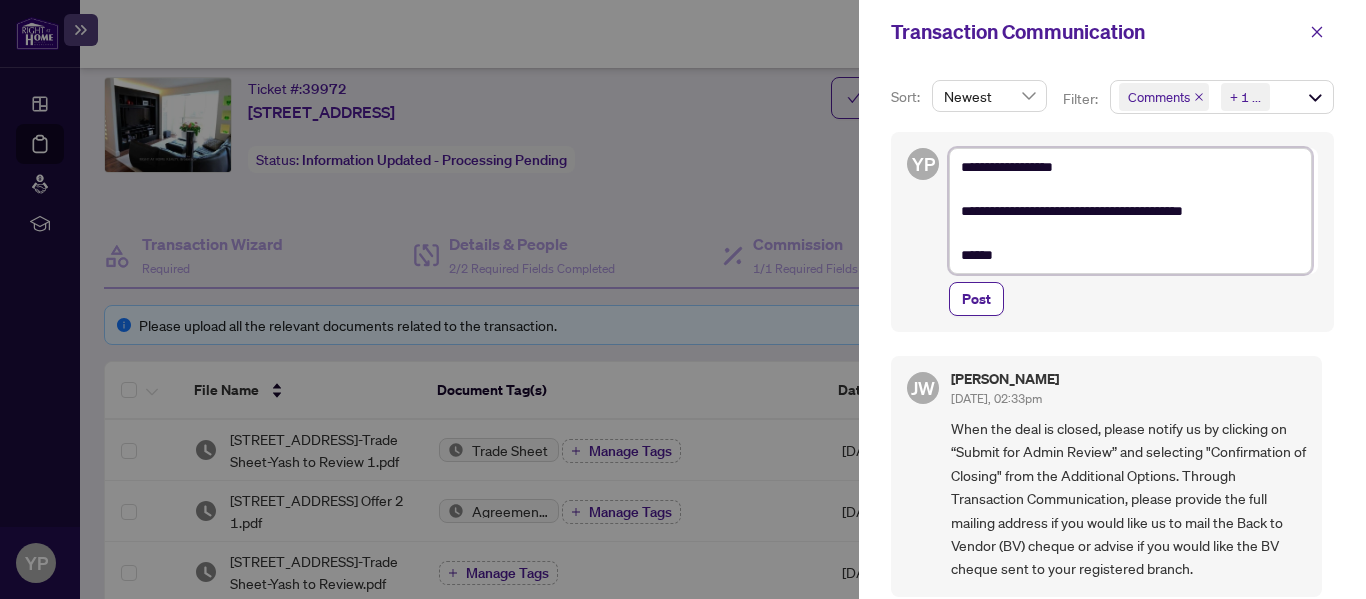 type on "**********" 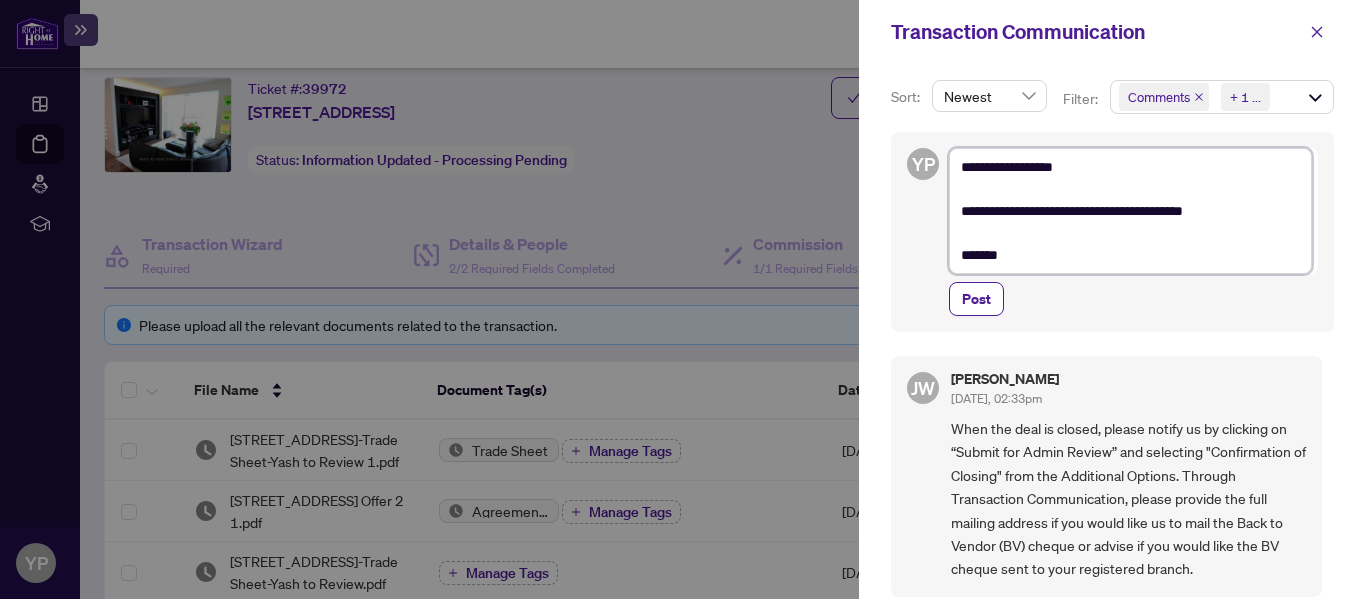 type on "**********" 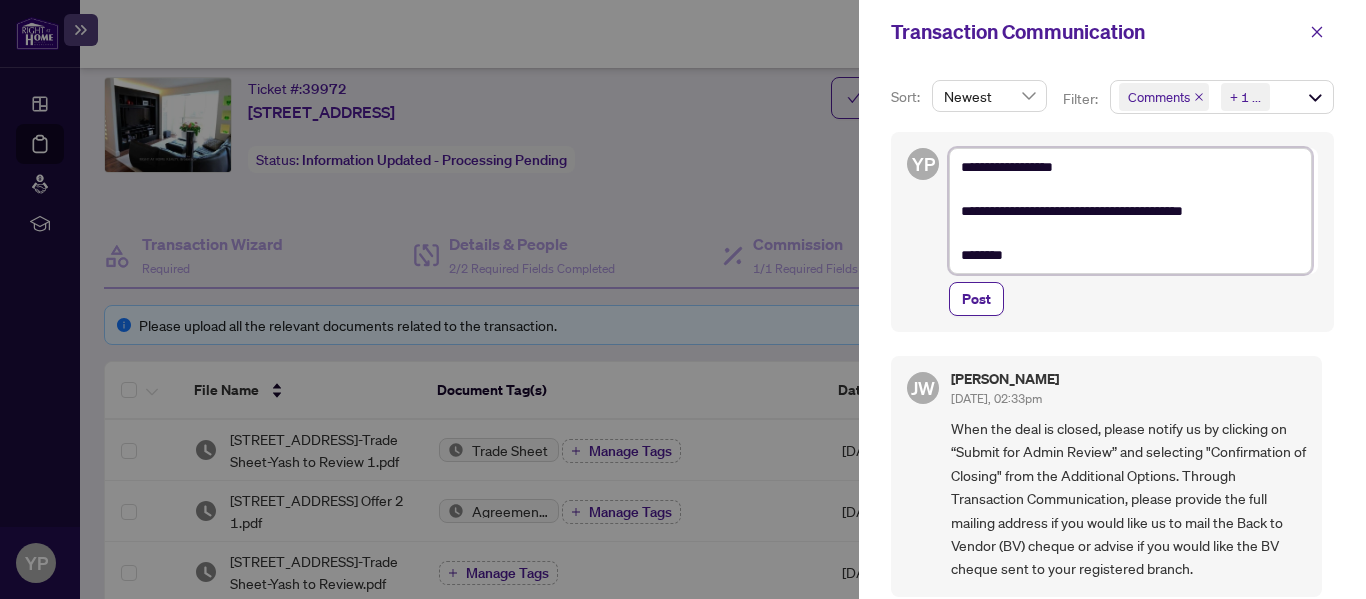 type on "**********" 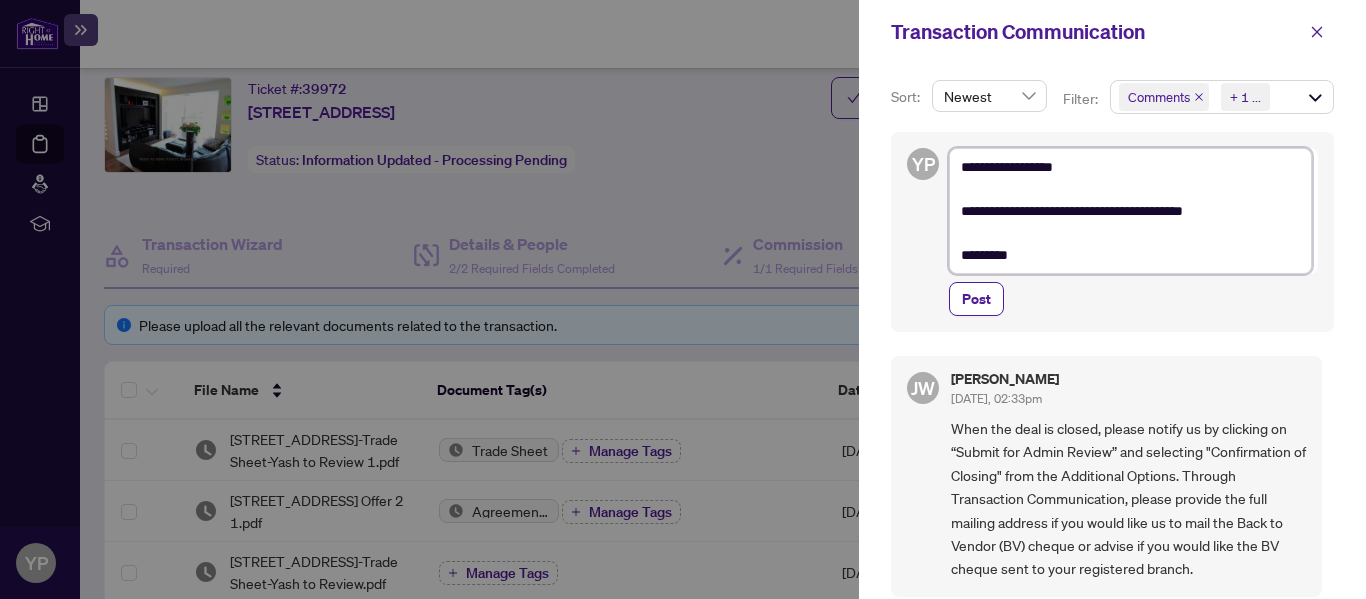 type on "**********" 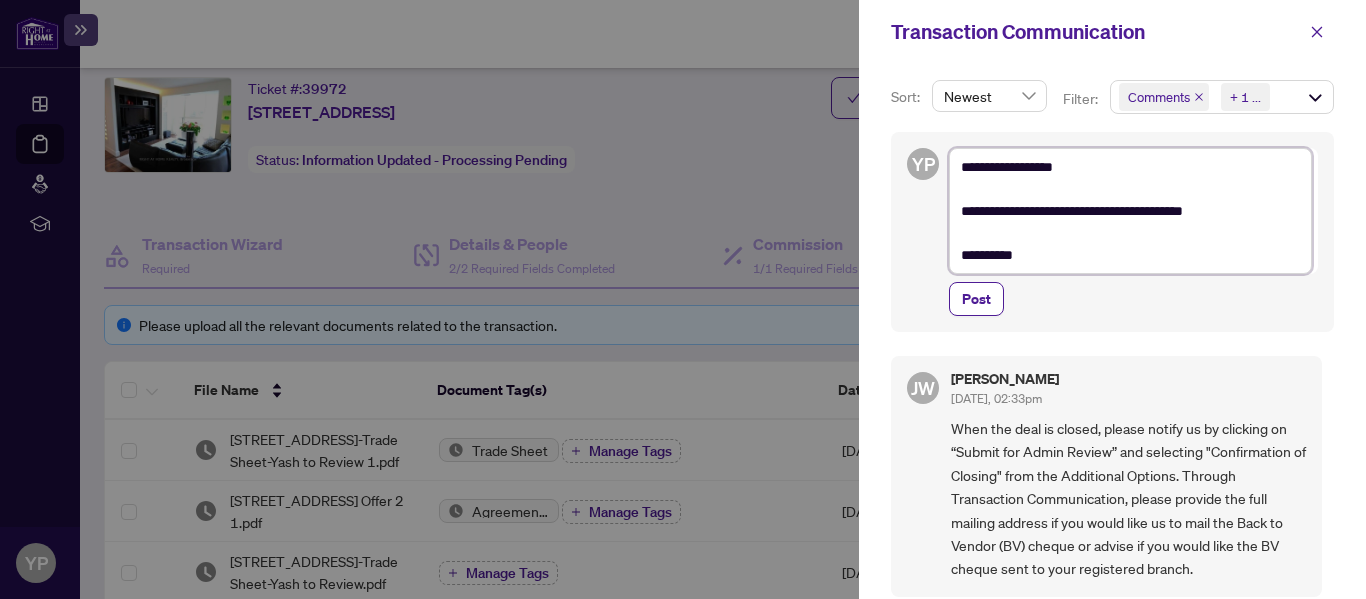 type on "**********" 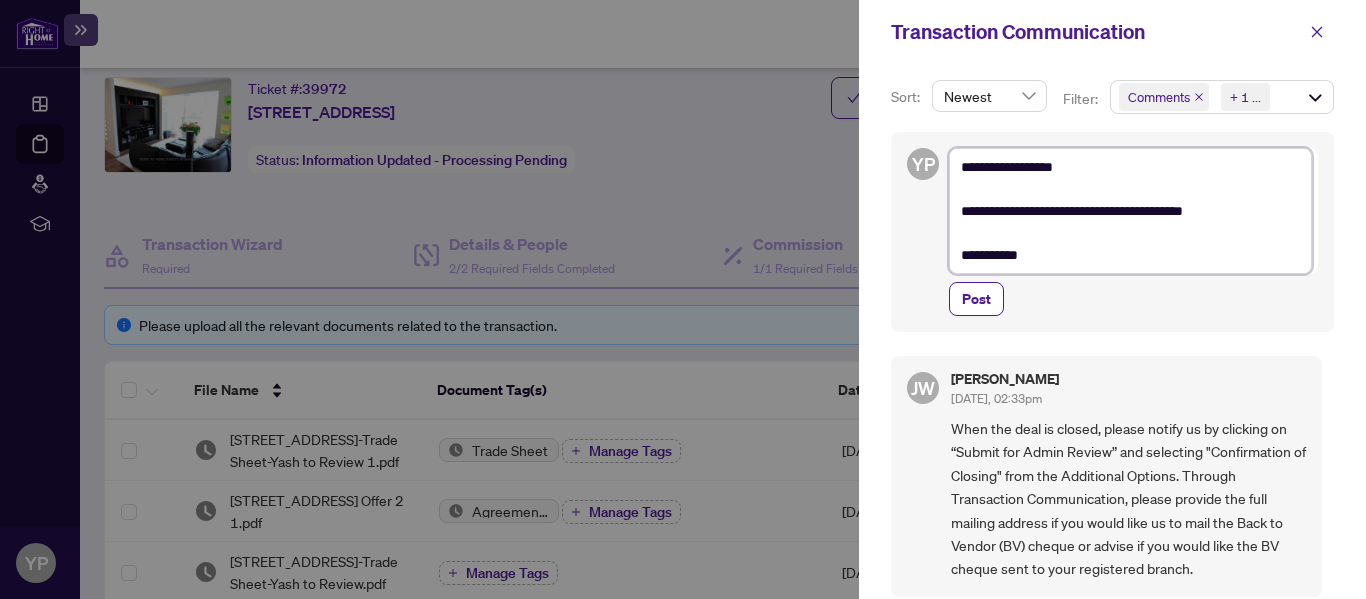 type on "**********" 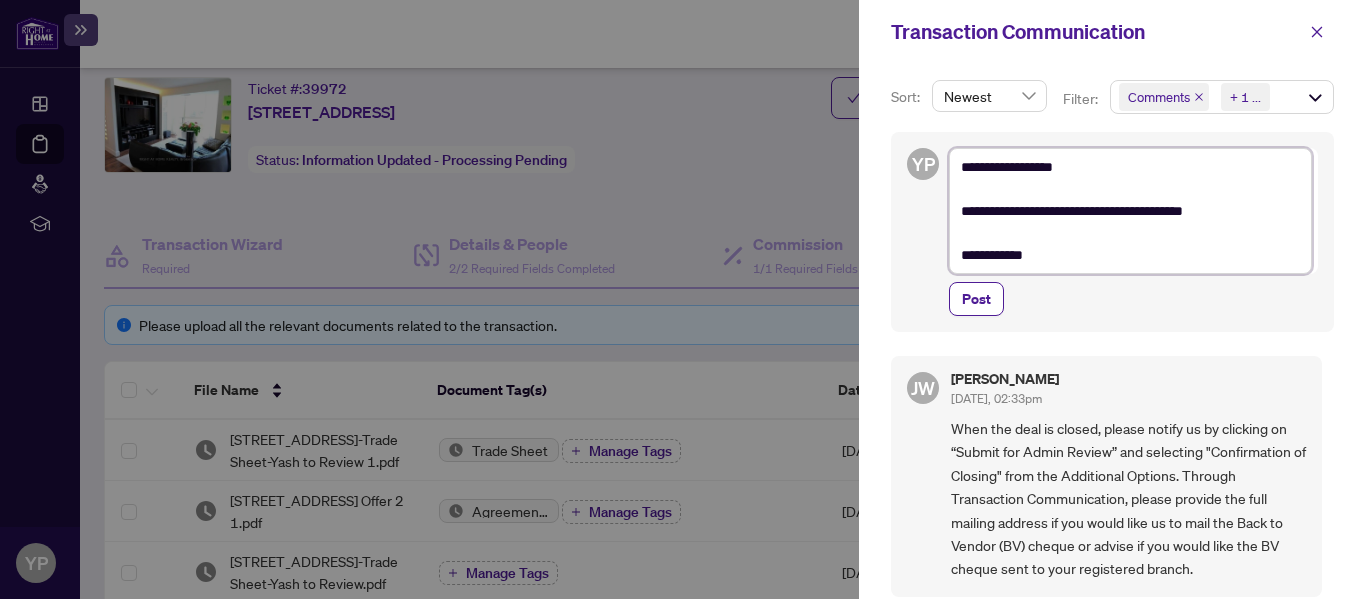type on "**********" 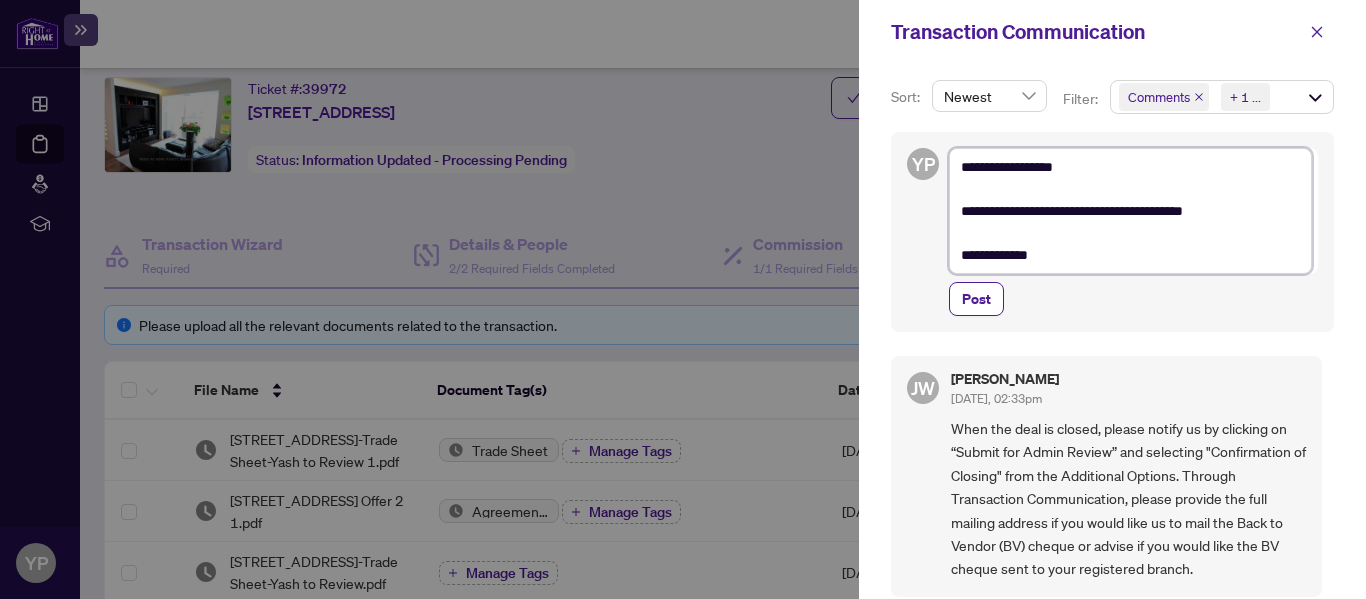 type on "**********" 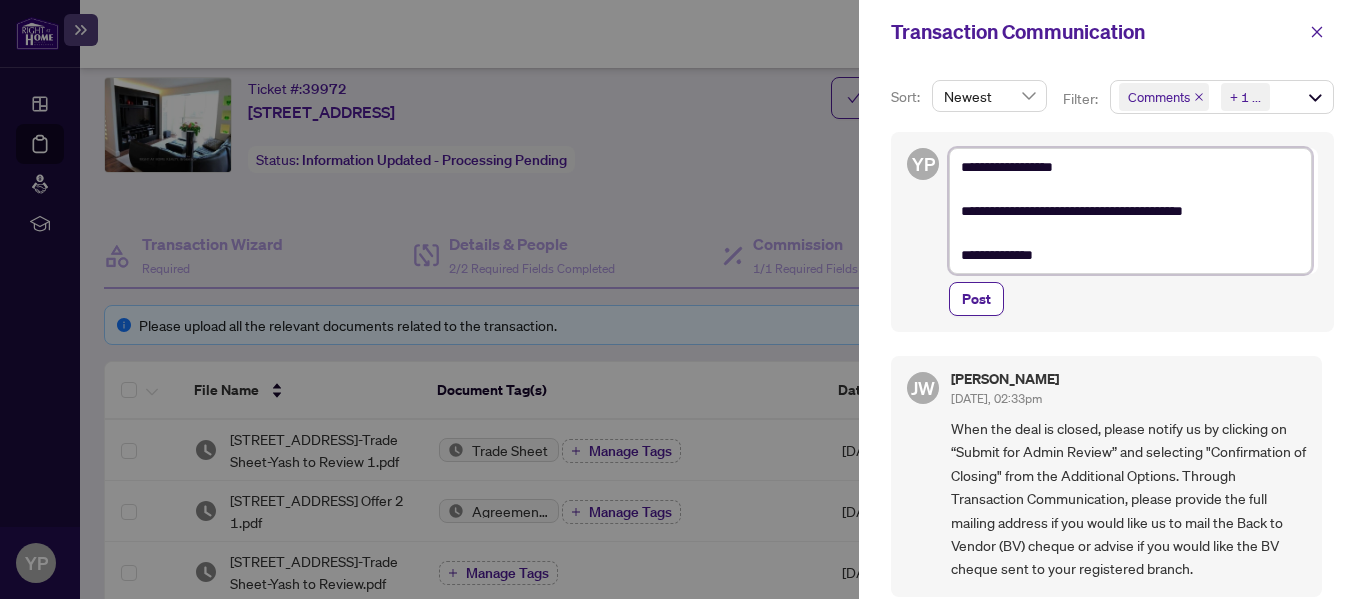 type on "**********" 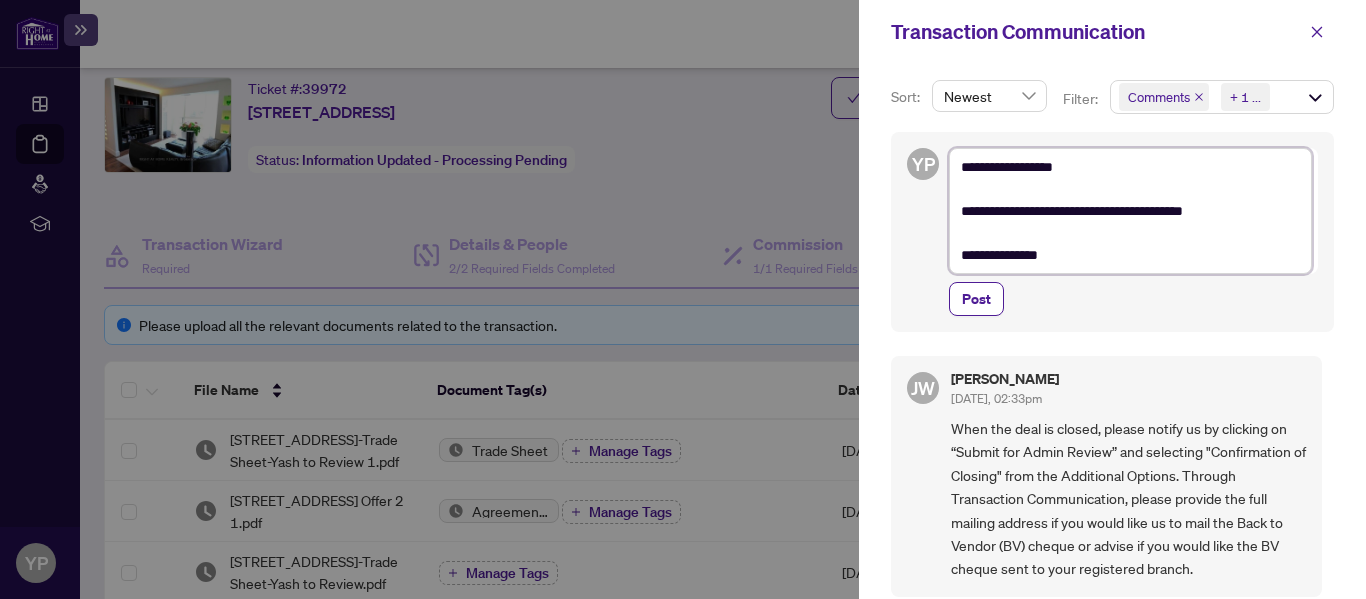 type on "**********" 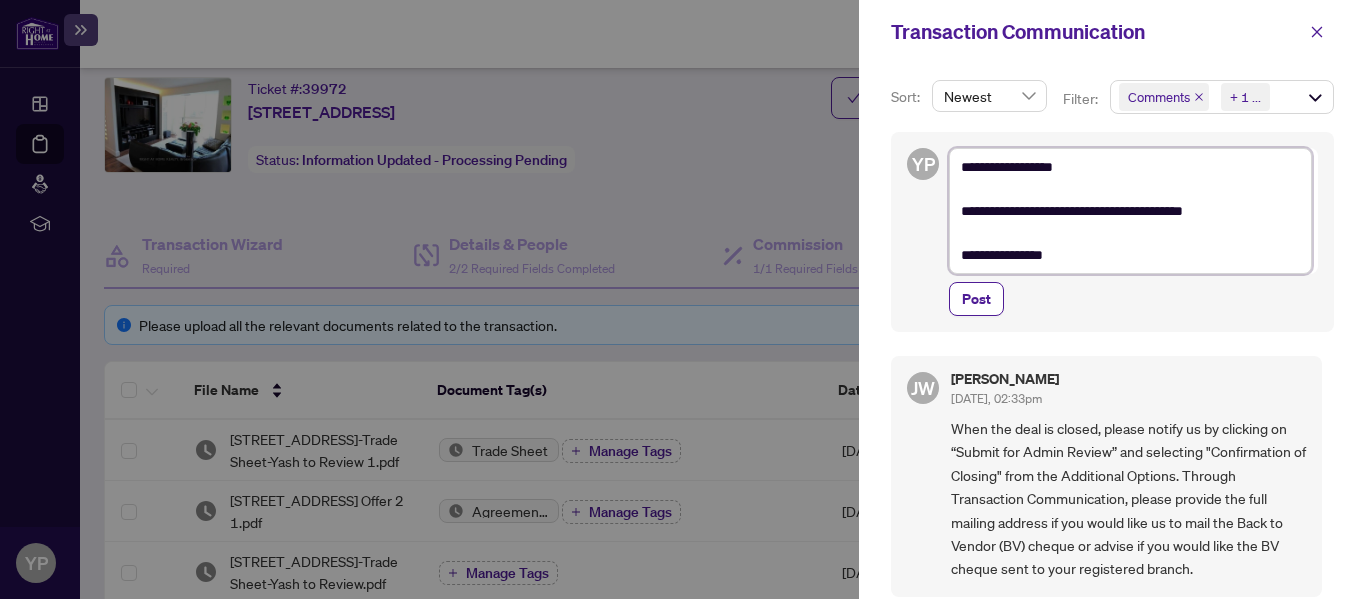 type on "**********" 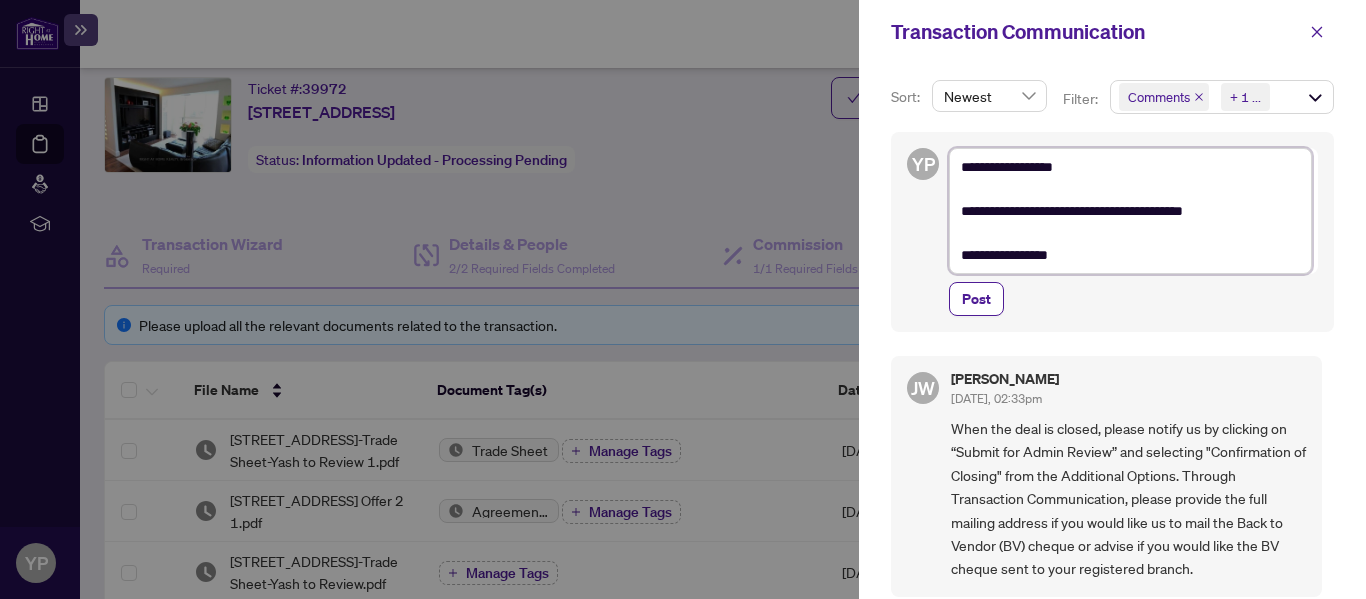 type on "**********" 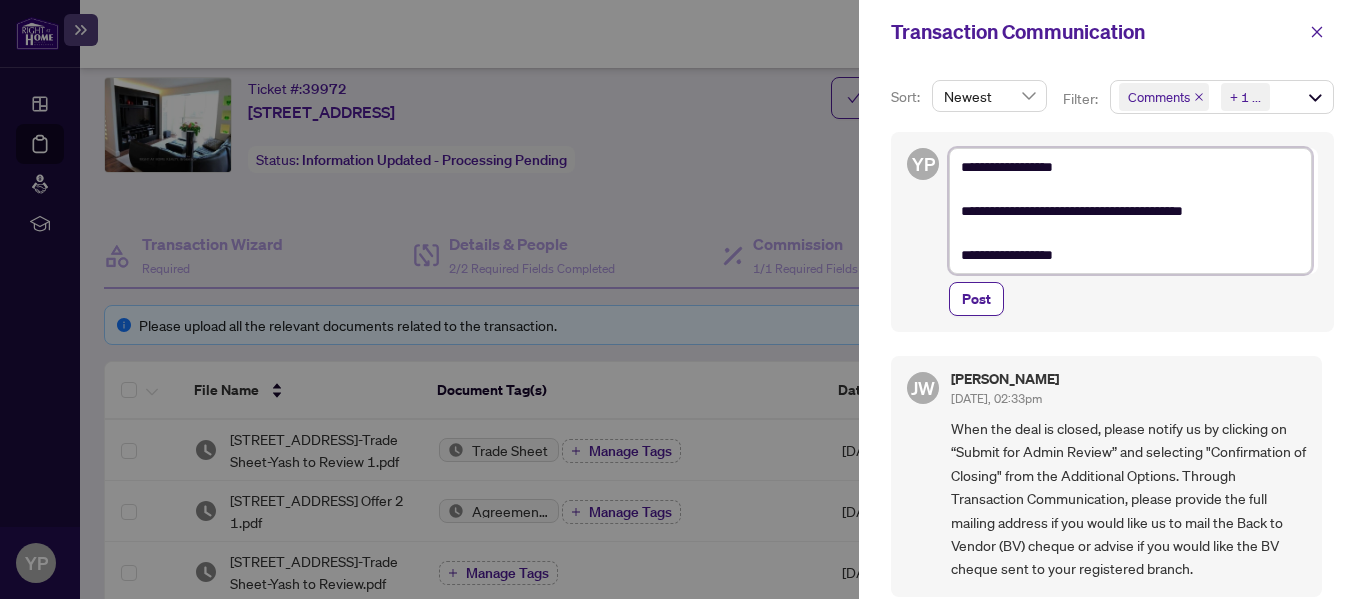 type on "**********" 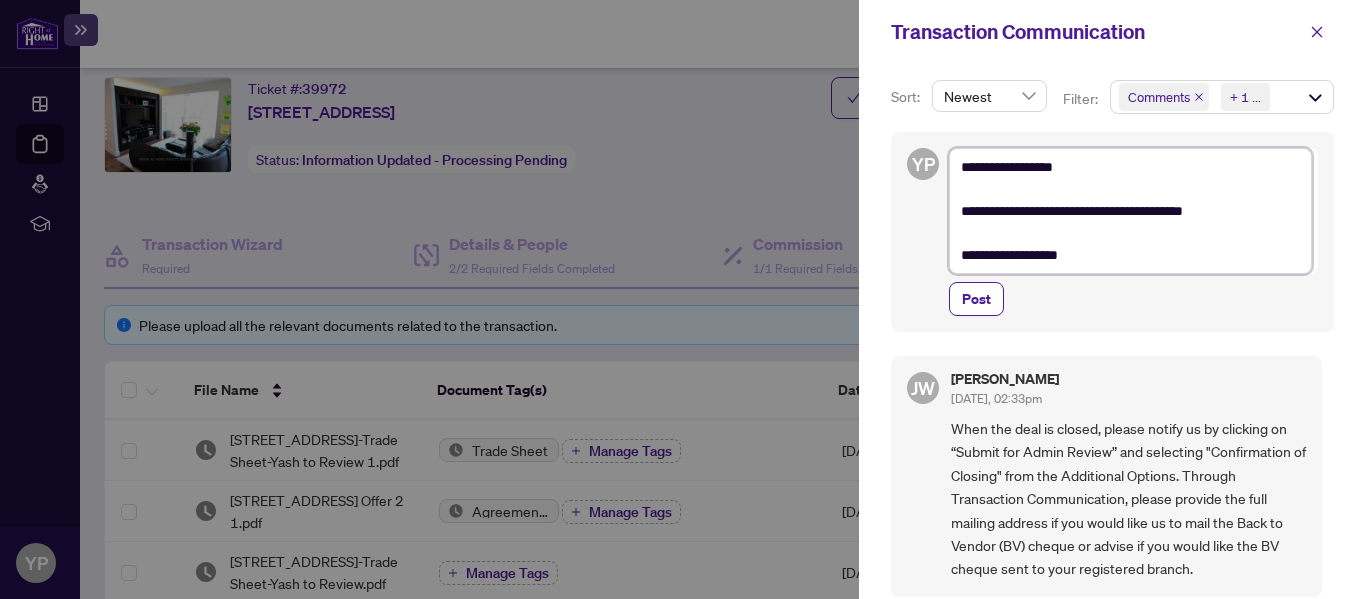 type on "**********" 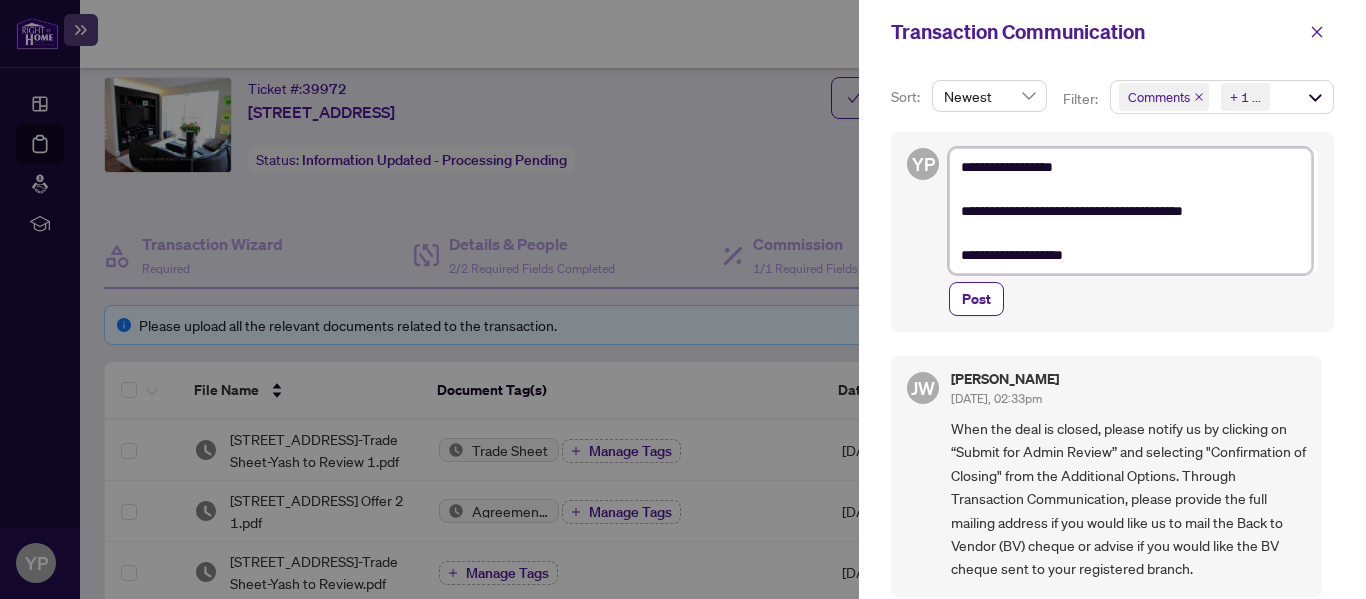 type on "**********" 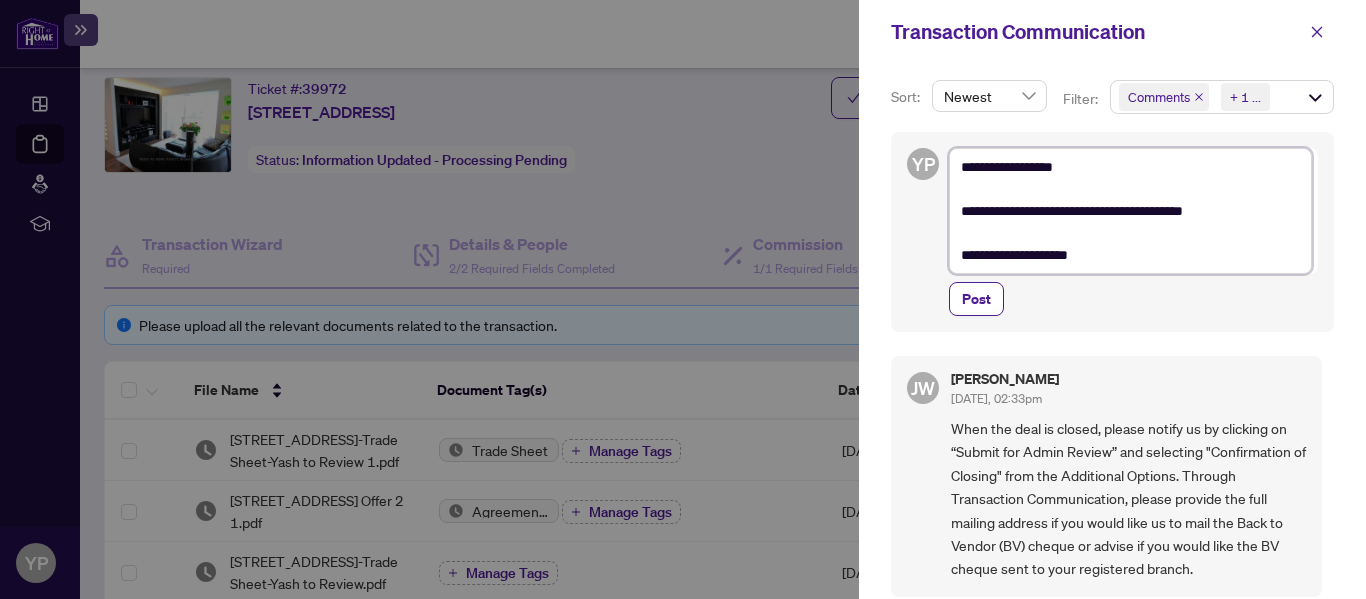 type on "**********" 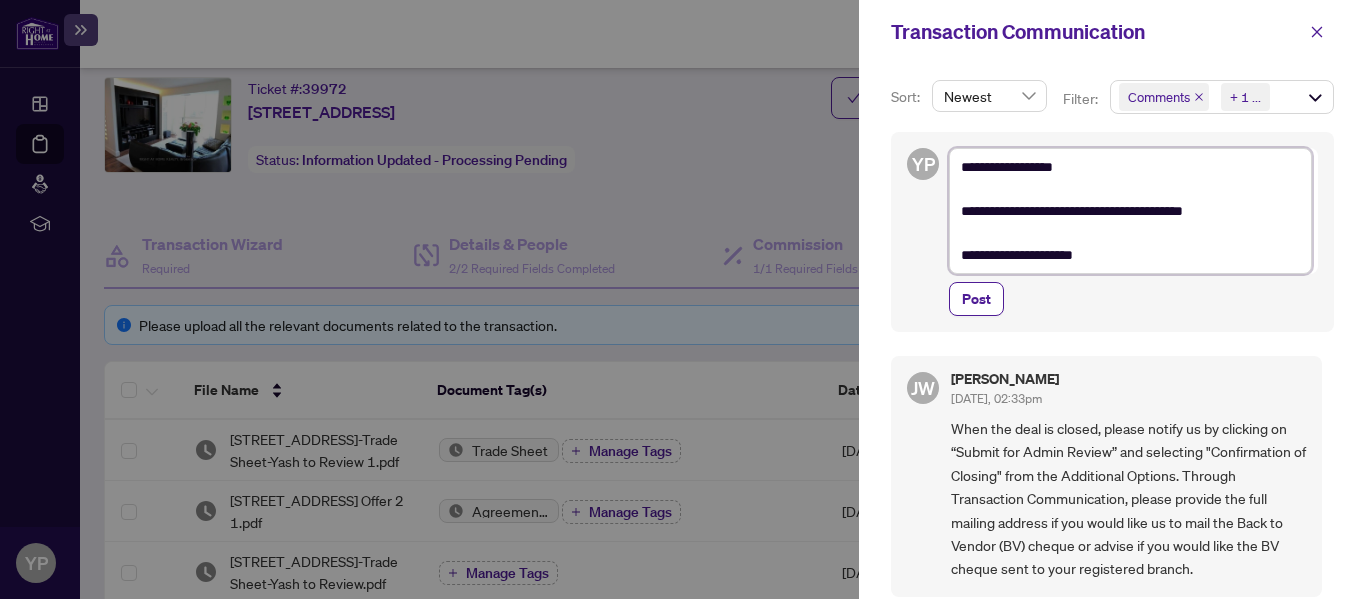 type on "**********" 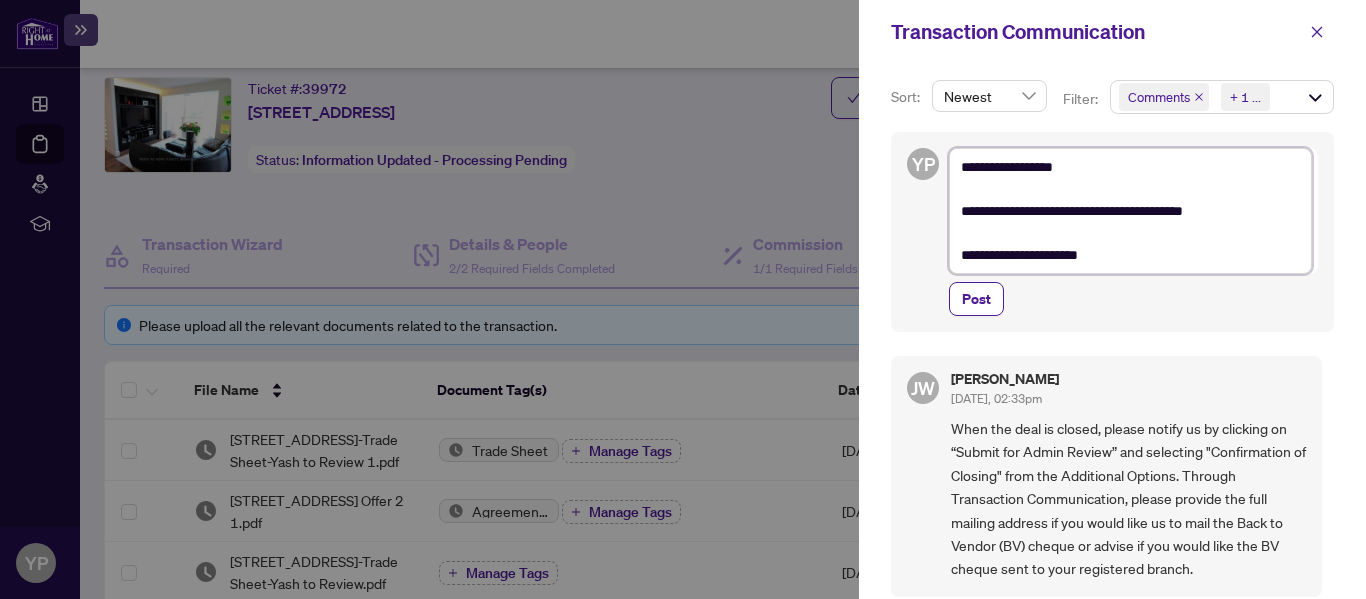 type on "**********" 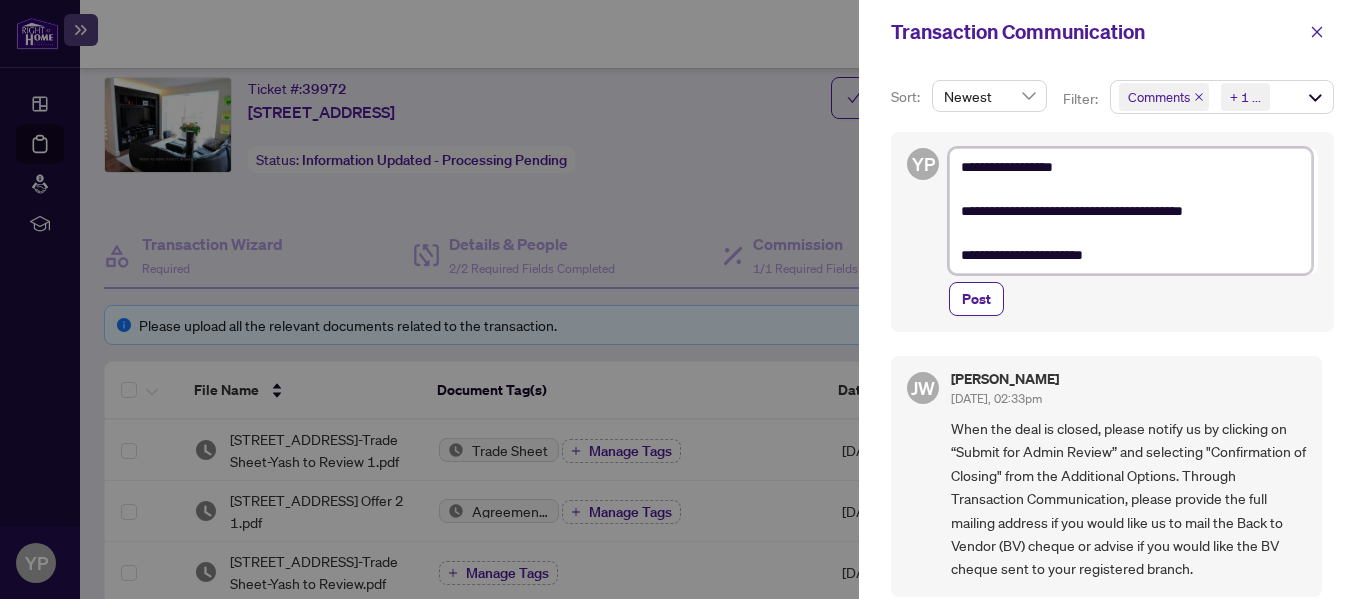 type on "**********" 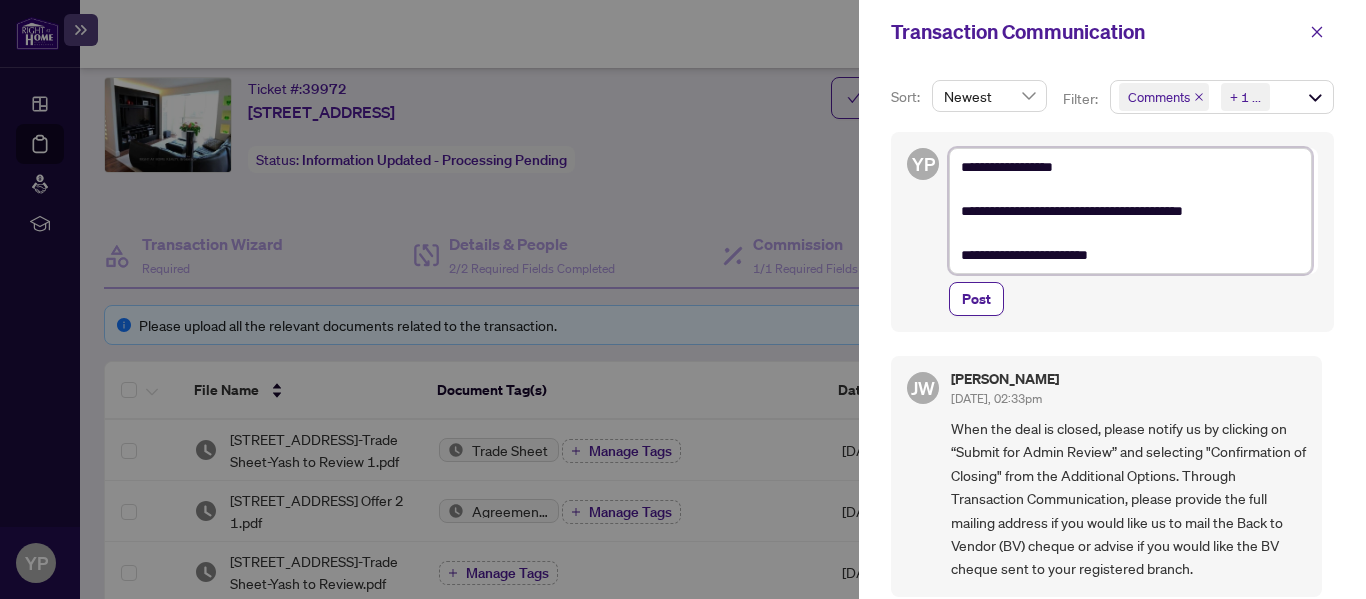 type on "**********" 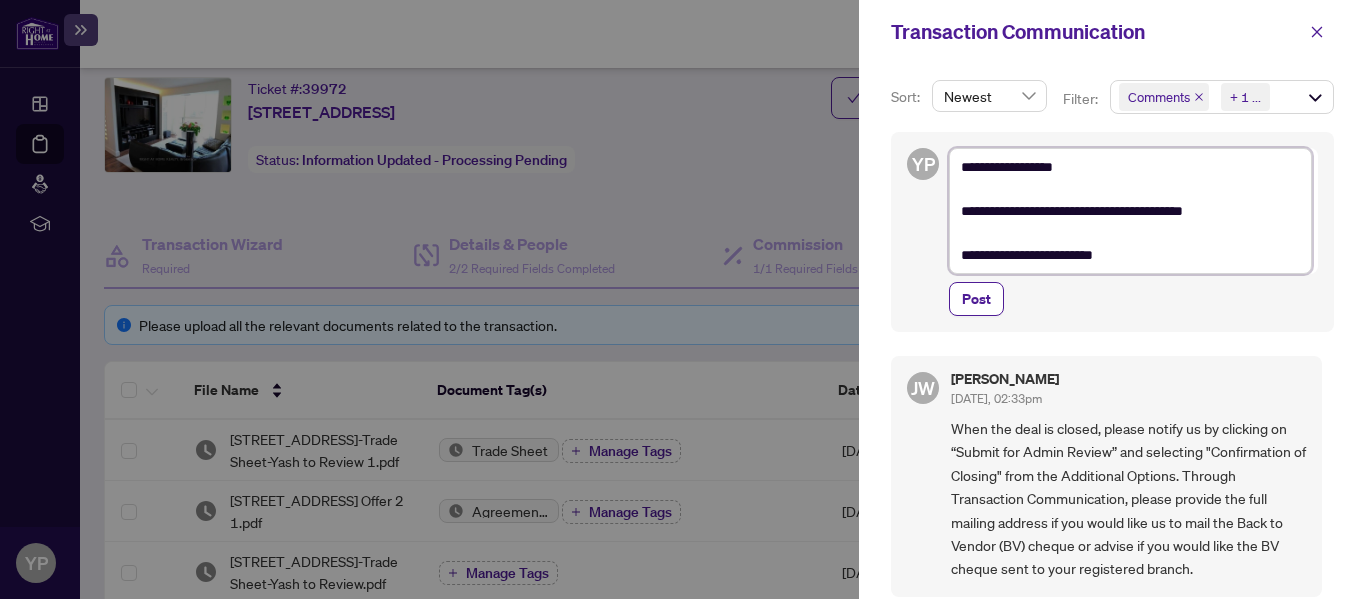 type on "**********" 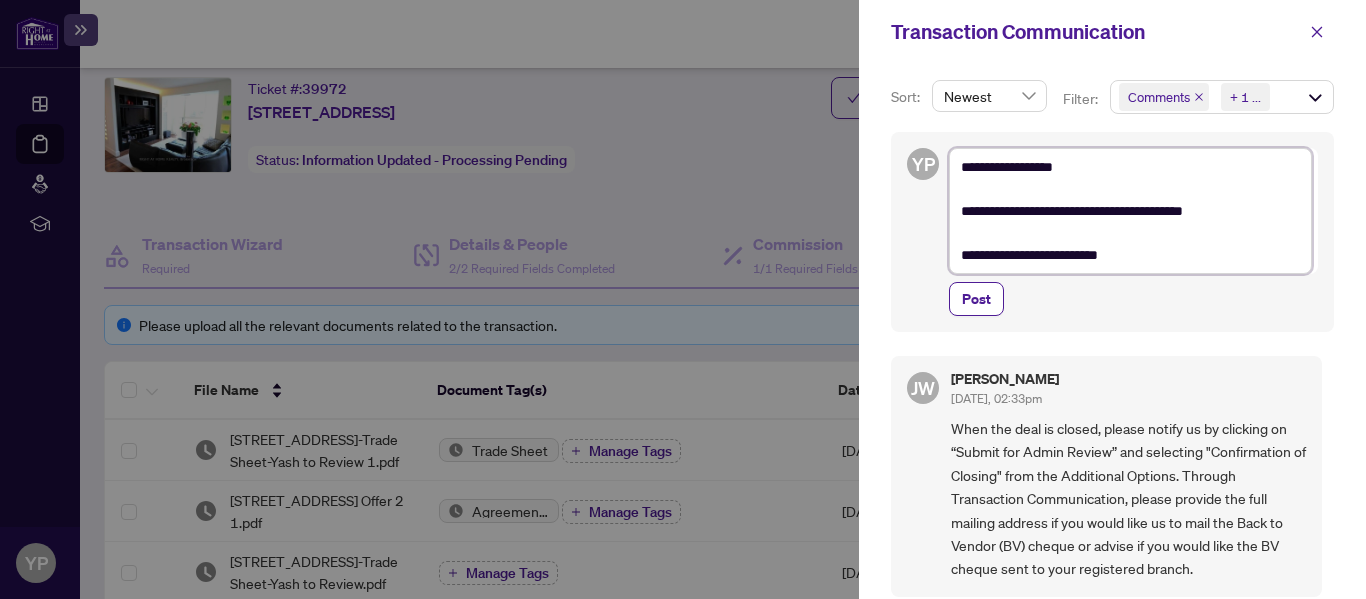 type on "**********" 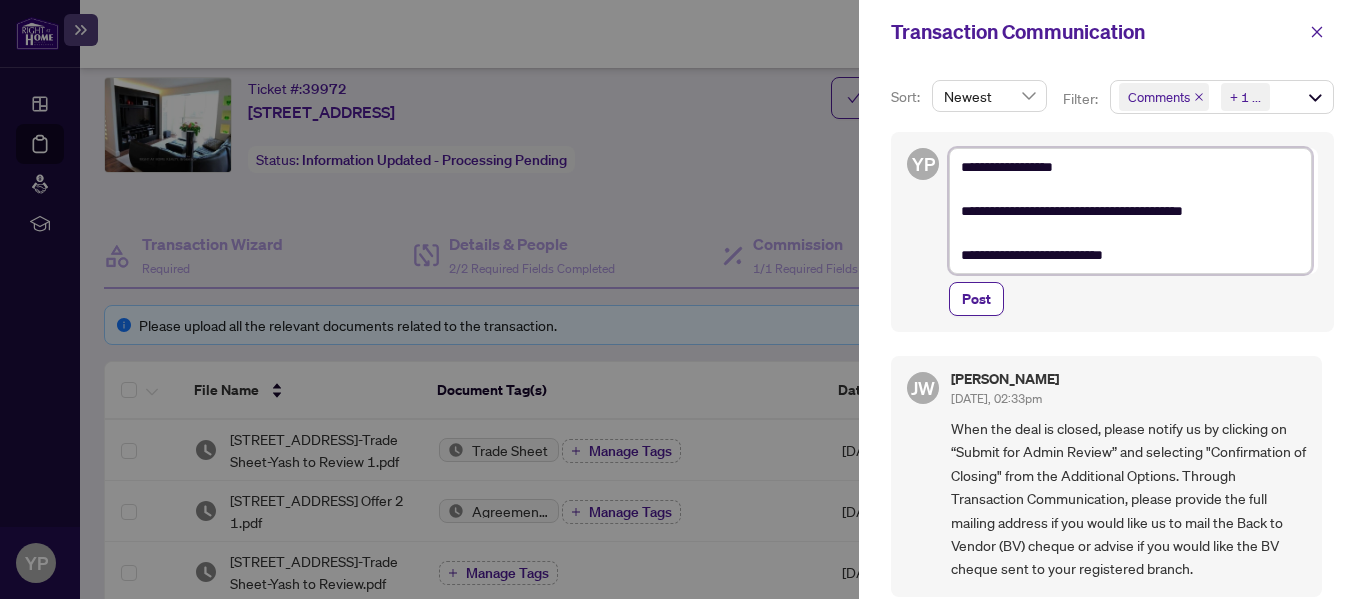 type on "**********" 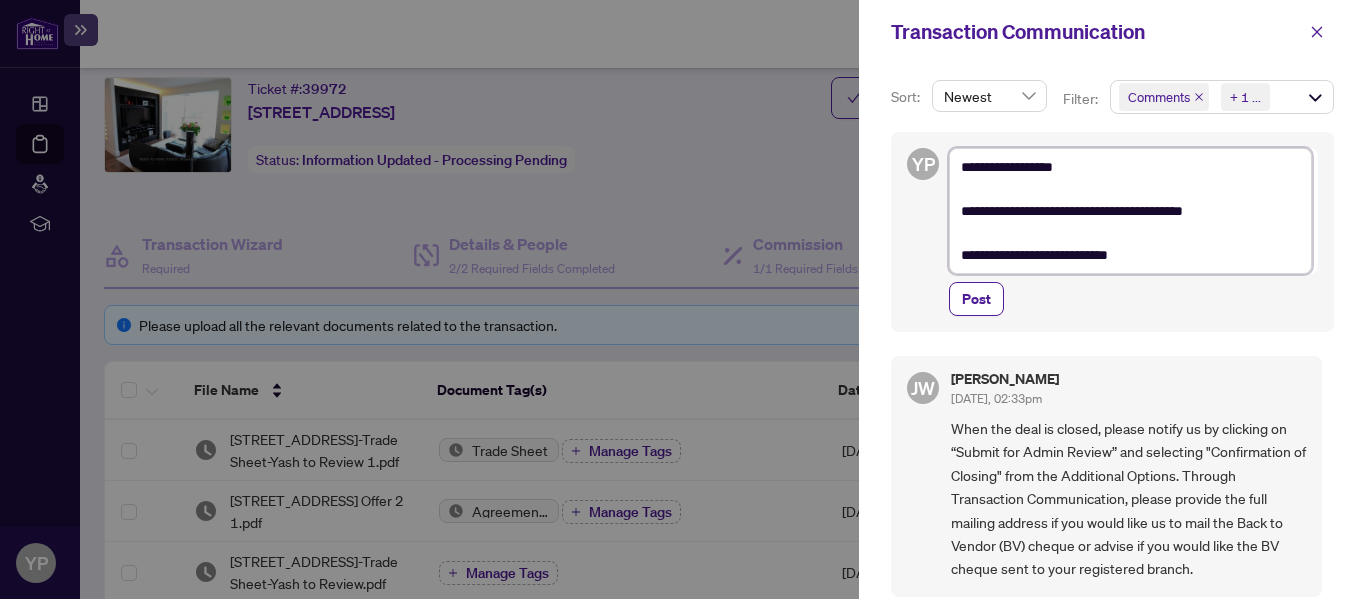 type on "**********" 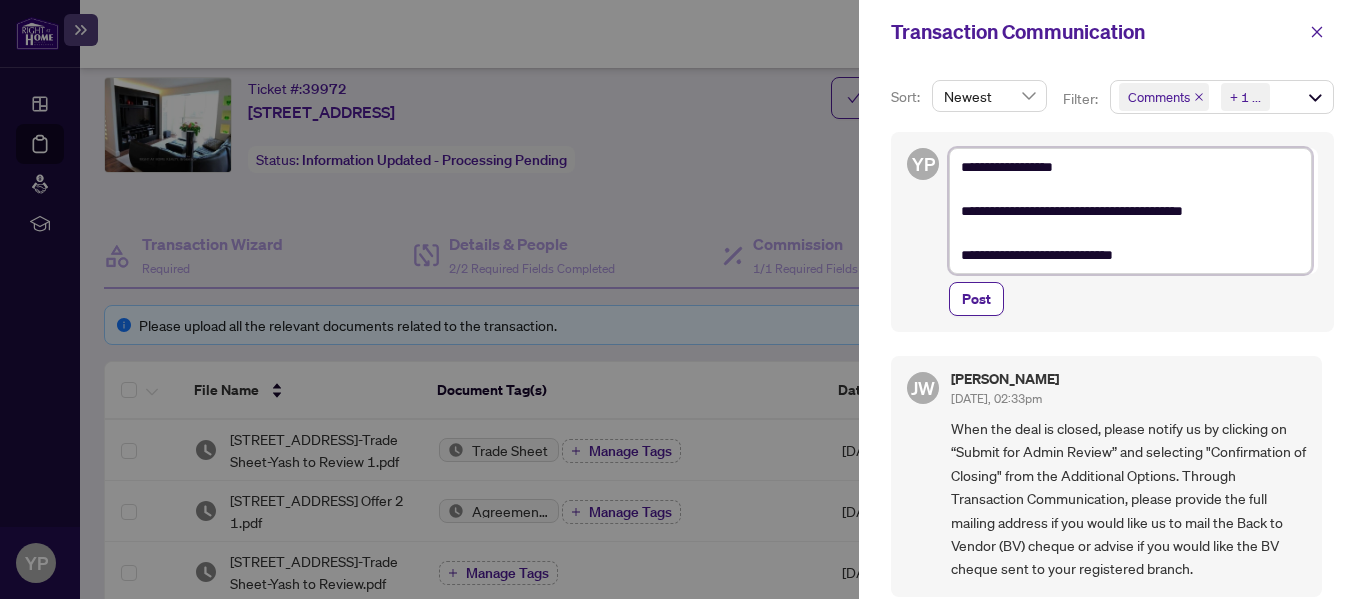 type on "**********" 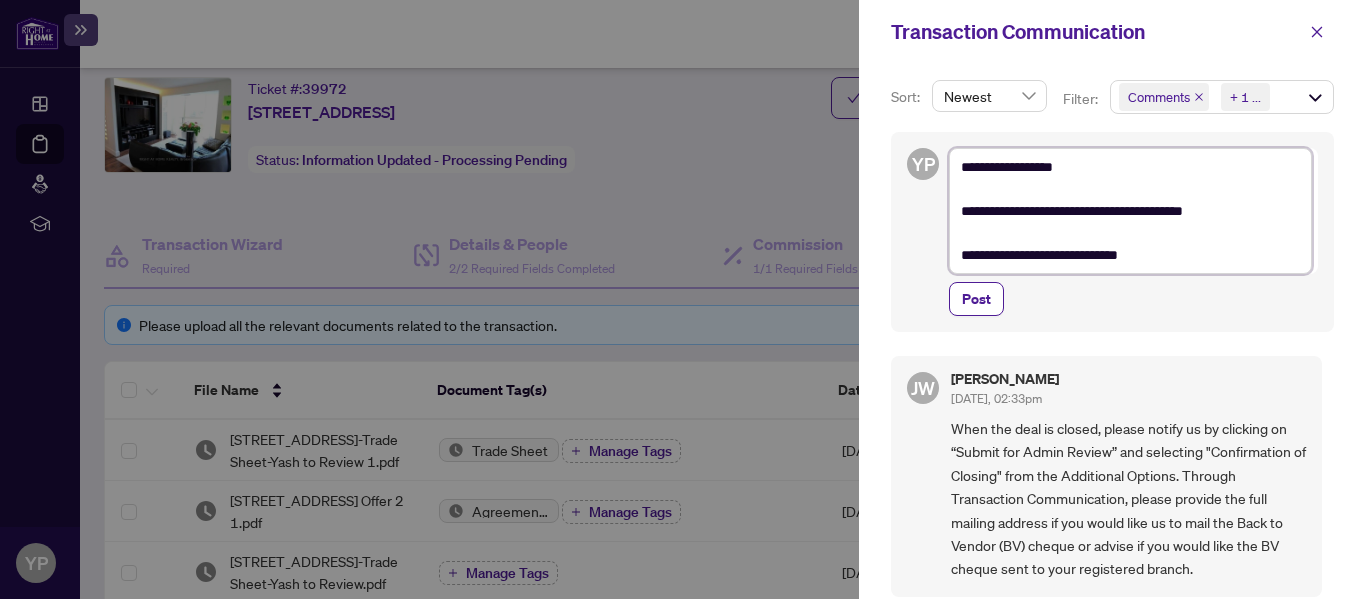 type on "**********" 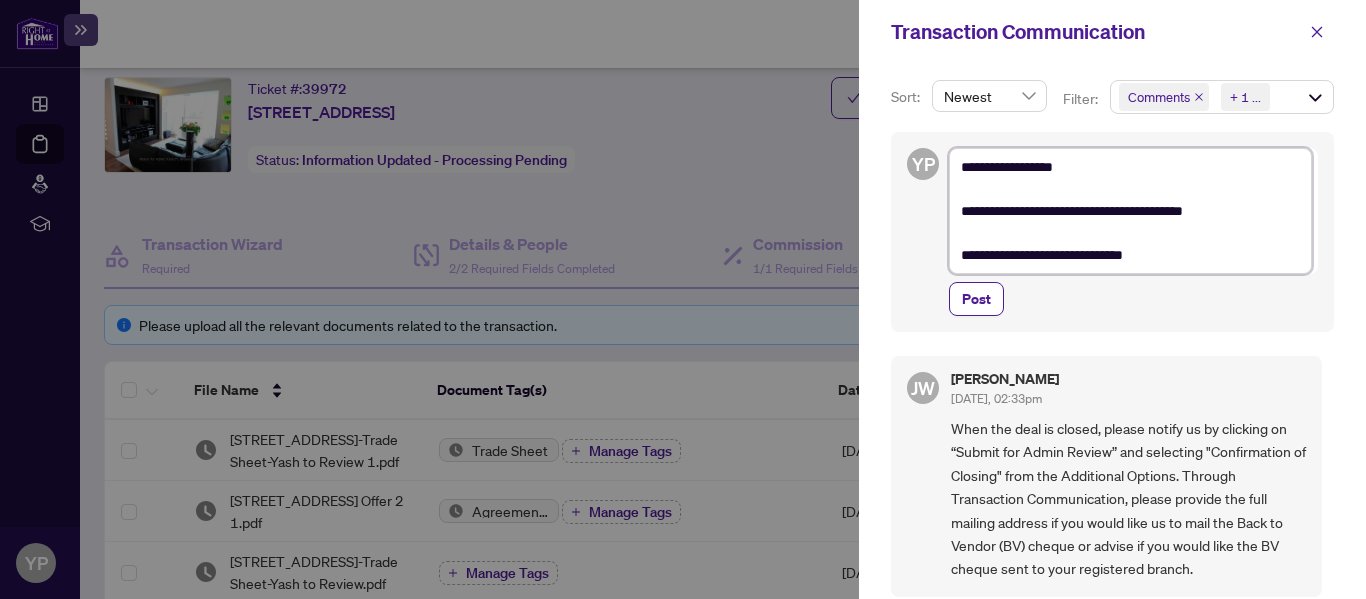 type on "**********" 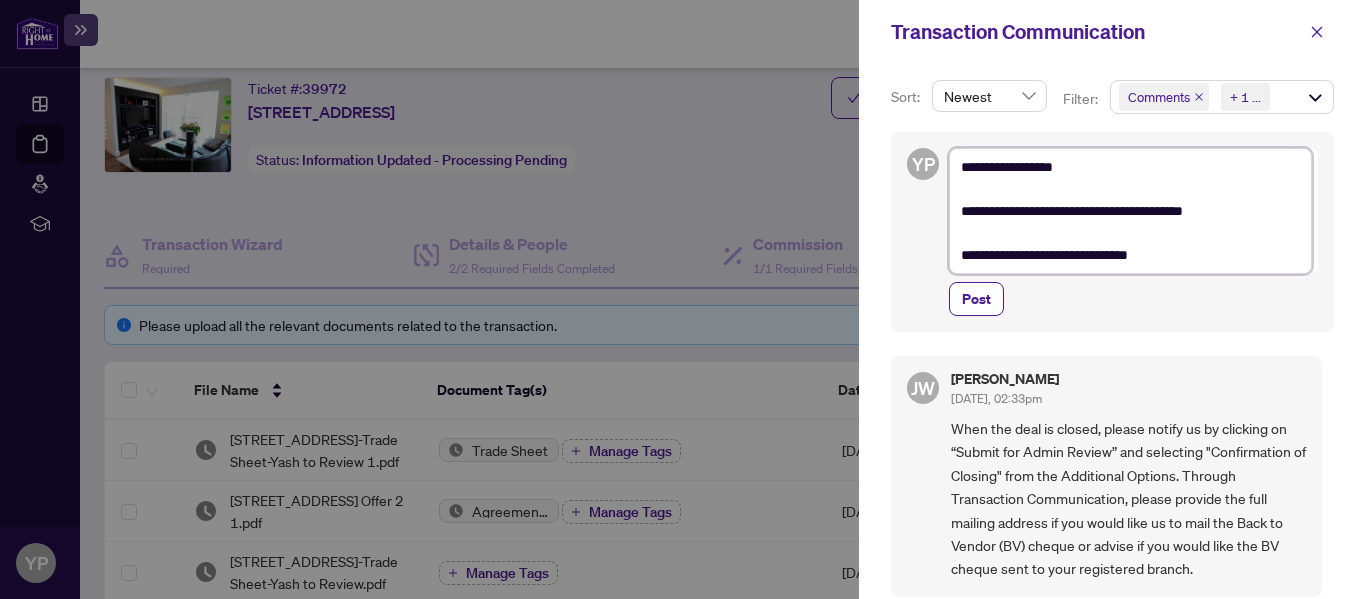 type on "**********" 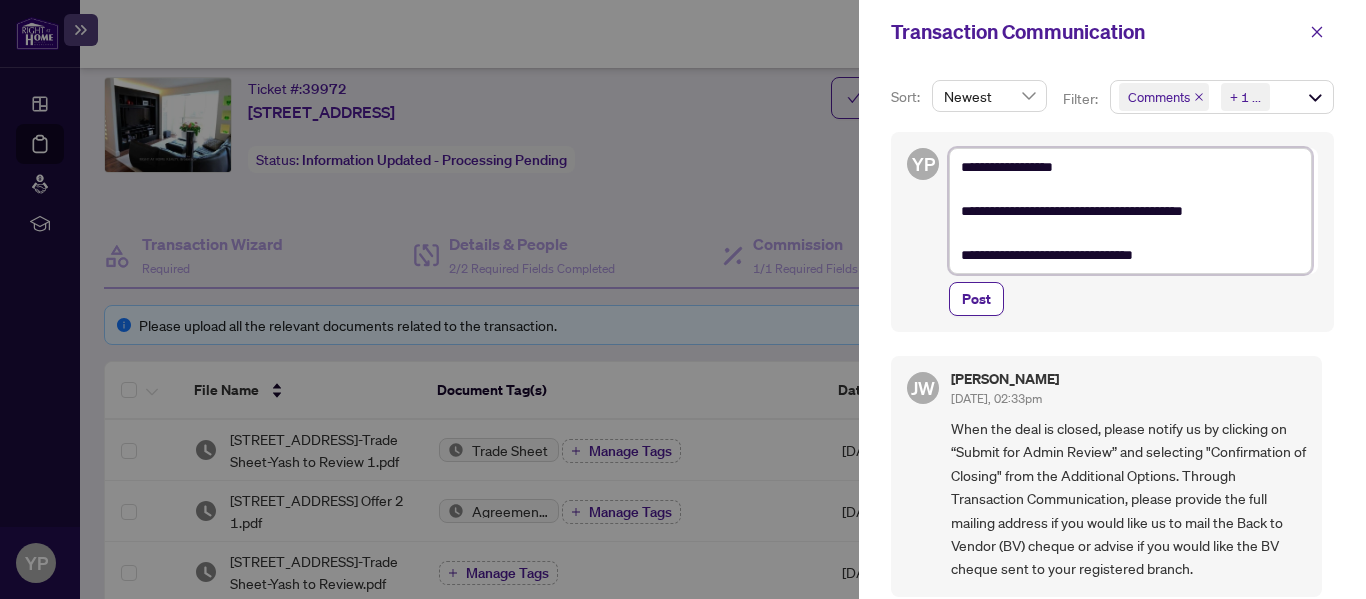 type on "**********" 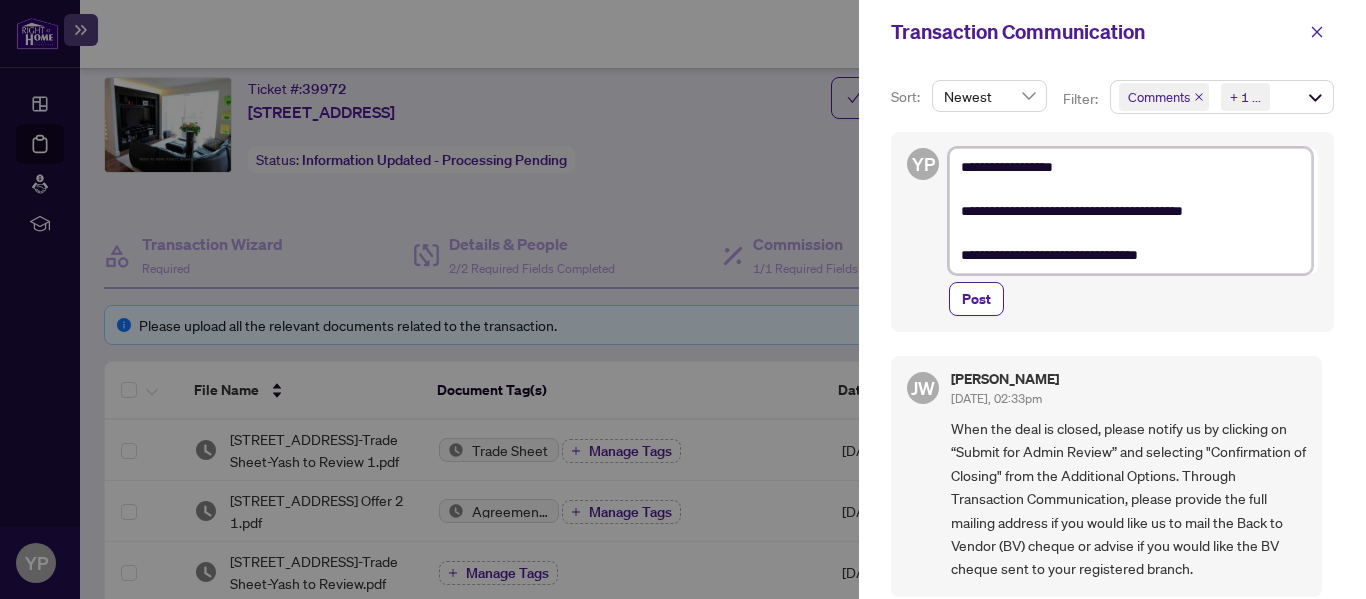 type on "**********" 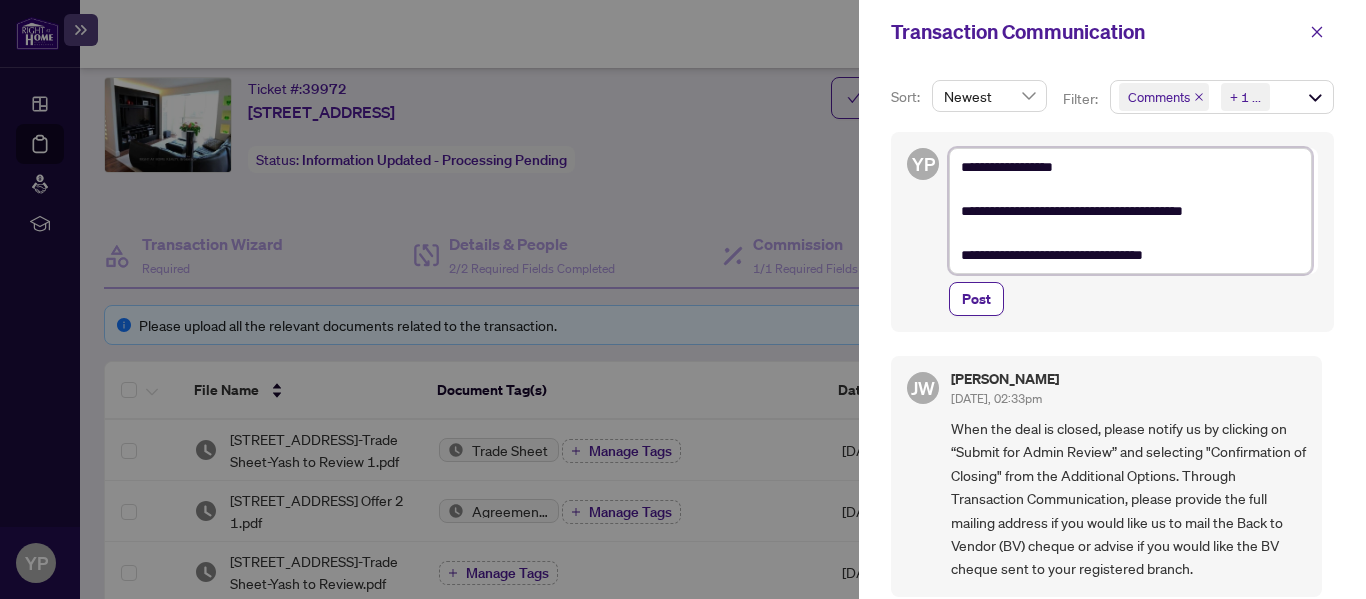 type on "**********" 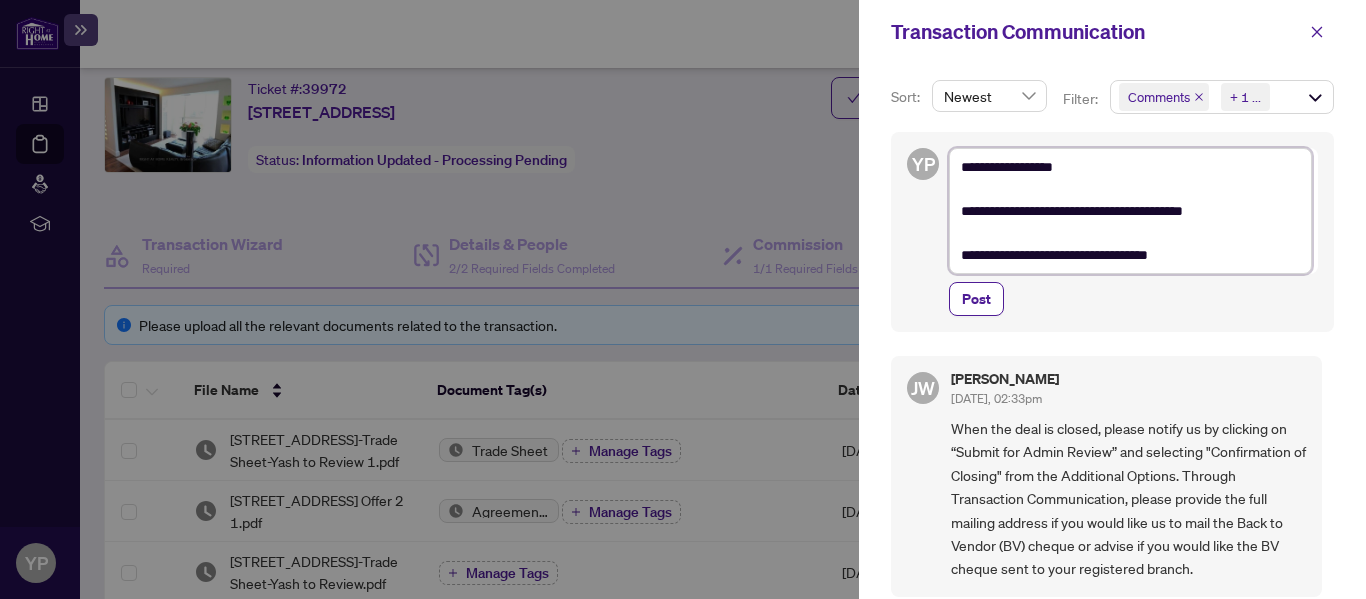 type on "**********" 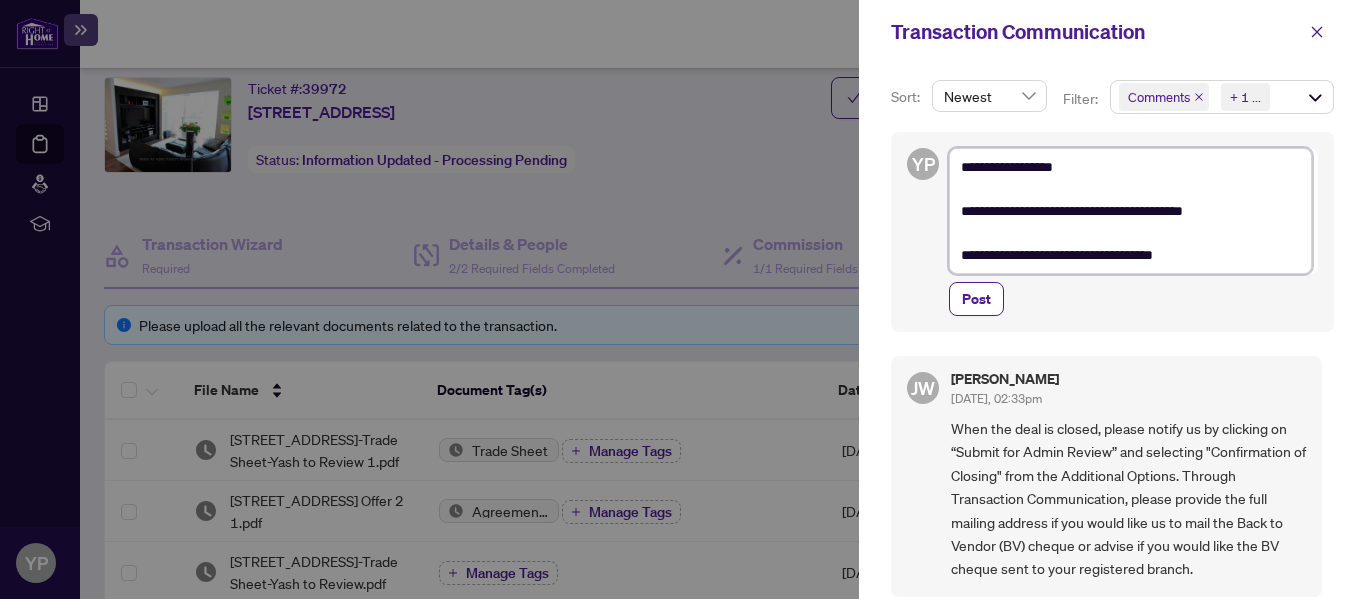 type on "**********" 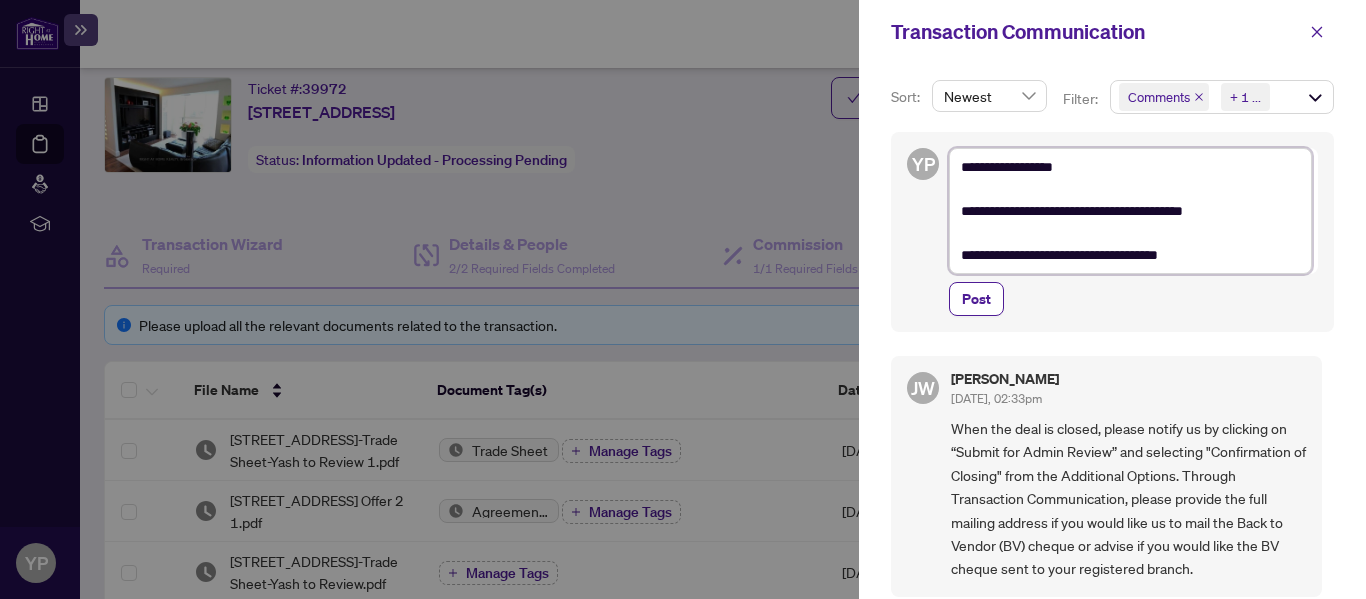 type on "**********" 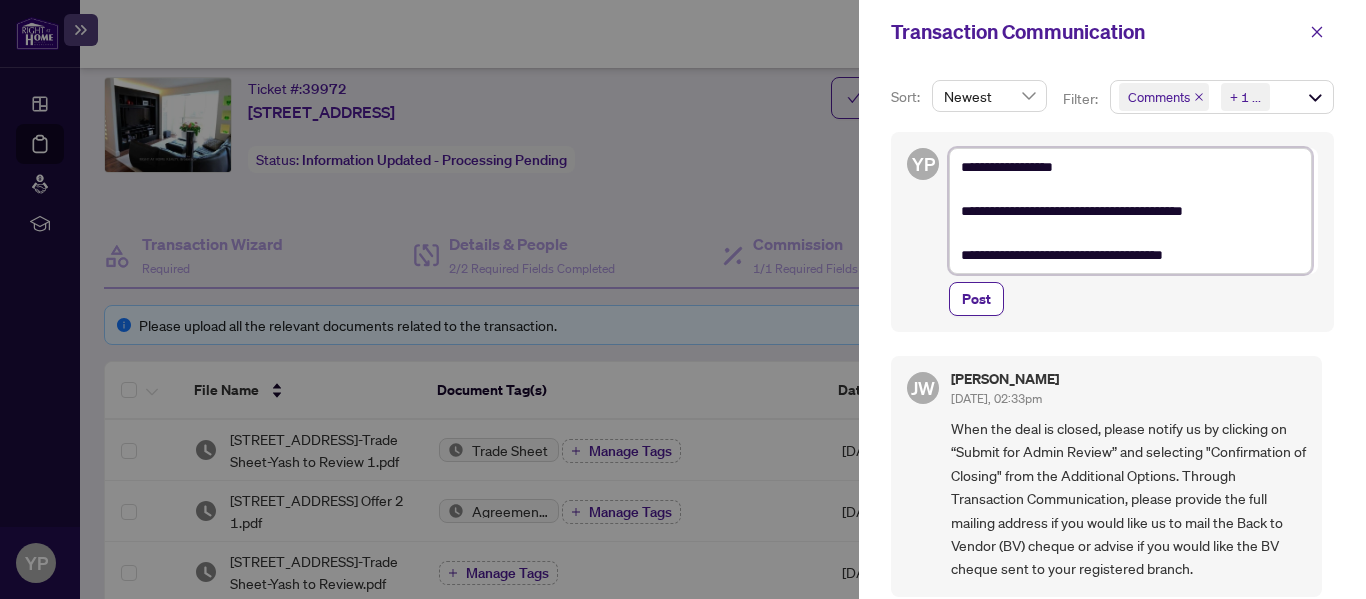 type on "**********" 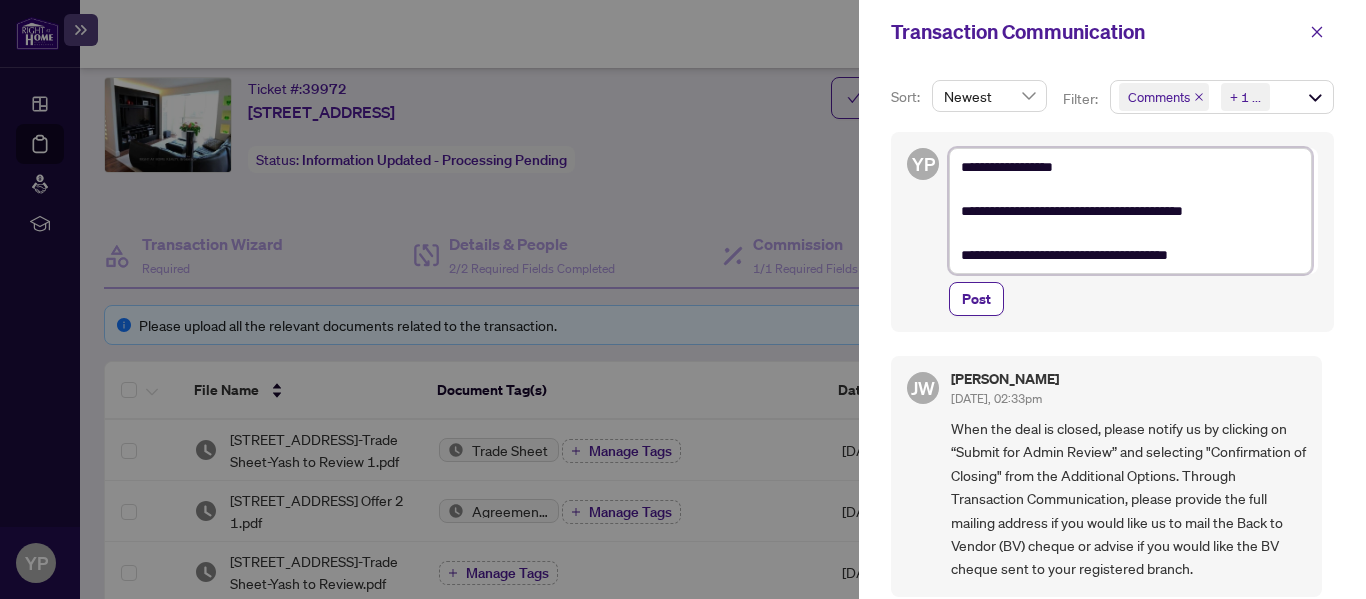 type on "**********" 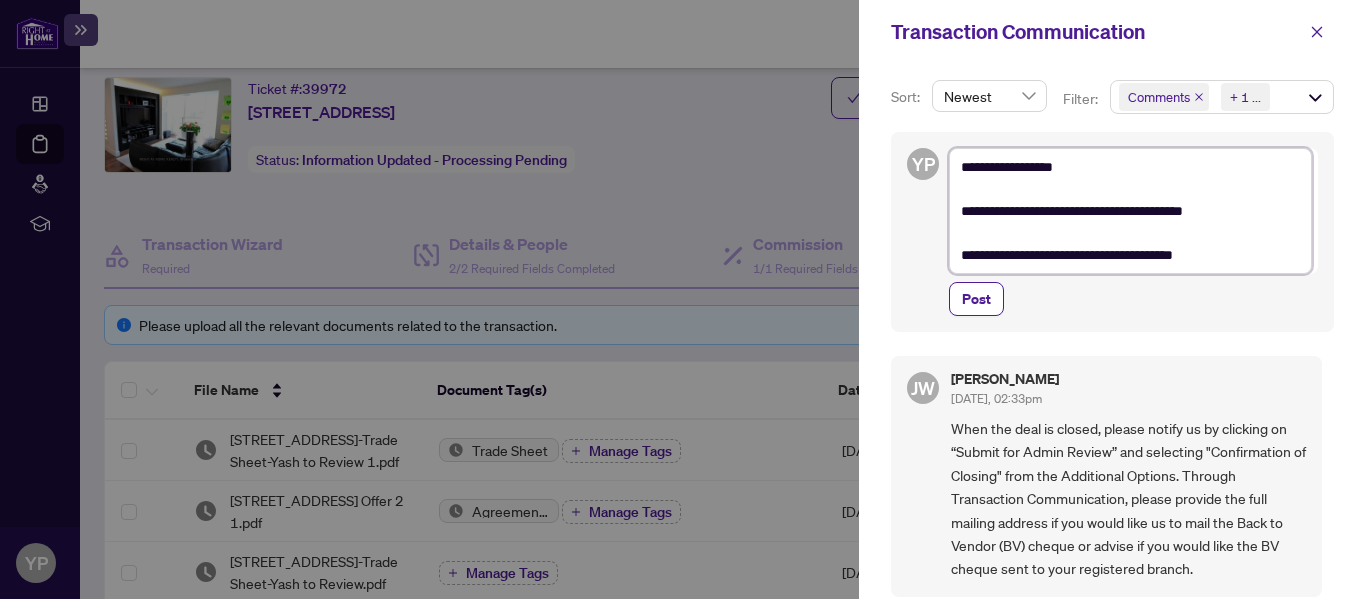 type on "**********" 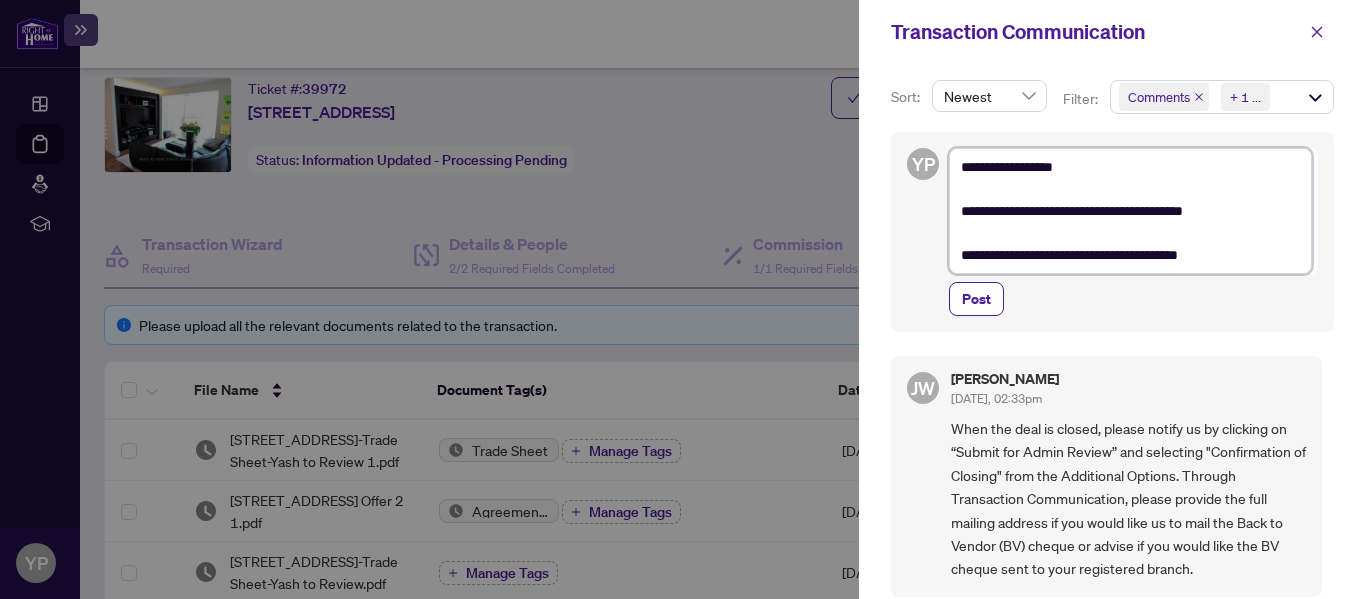type on "**********" 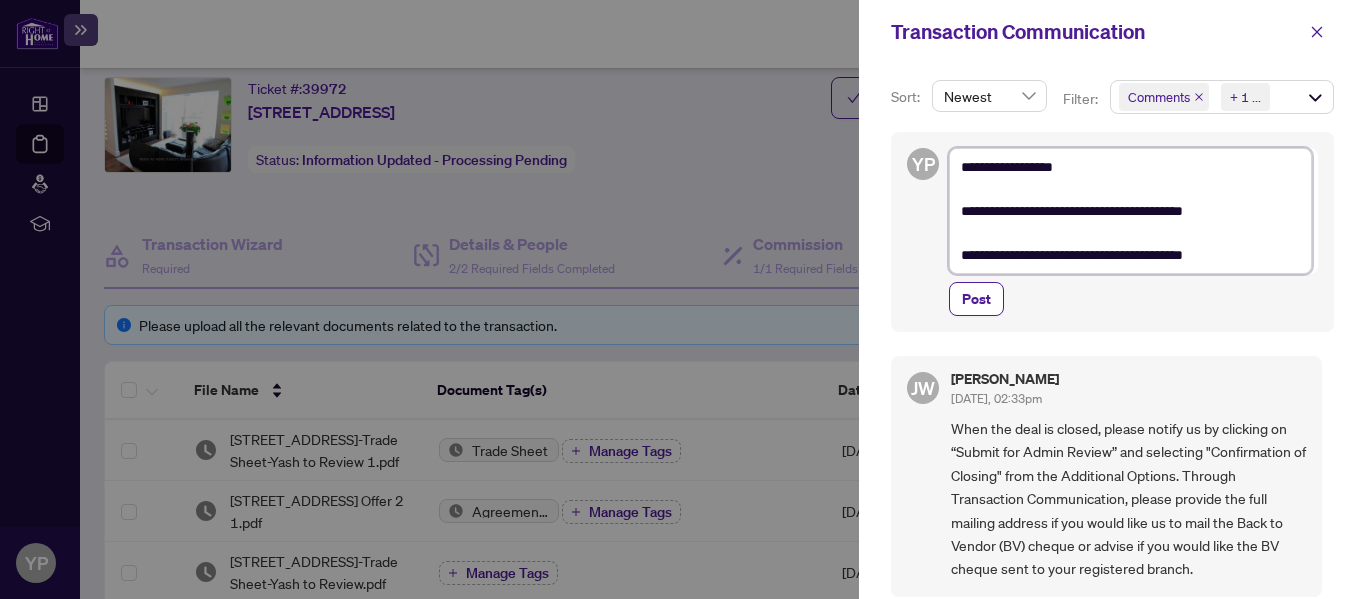 type on "**********" 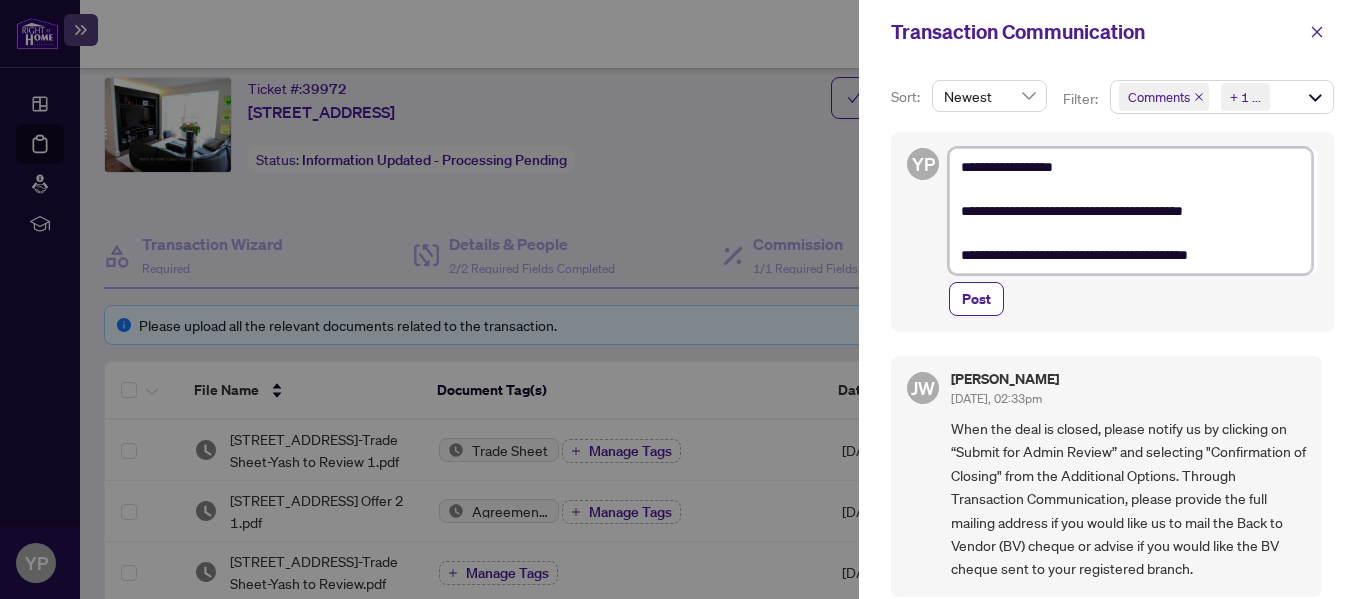 type on "**********" 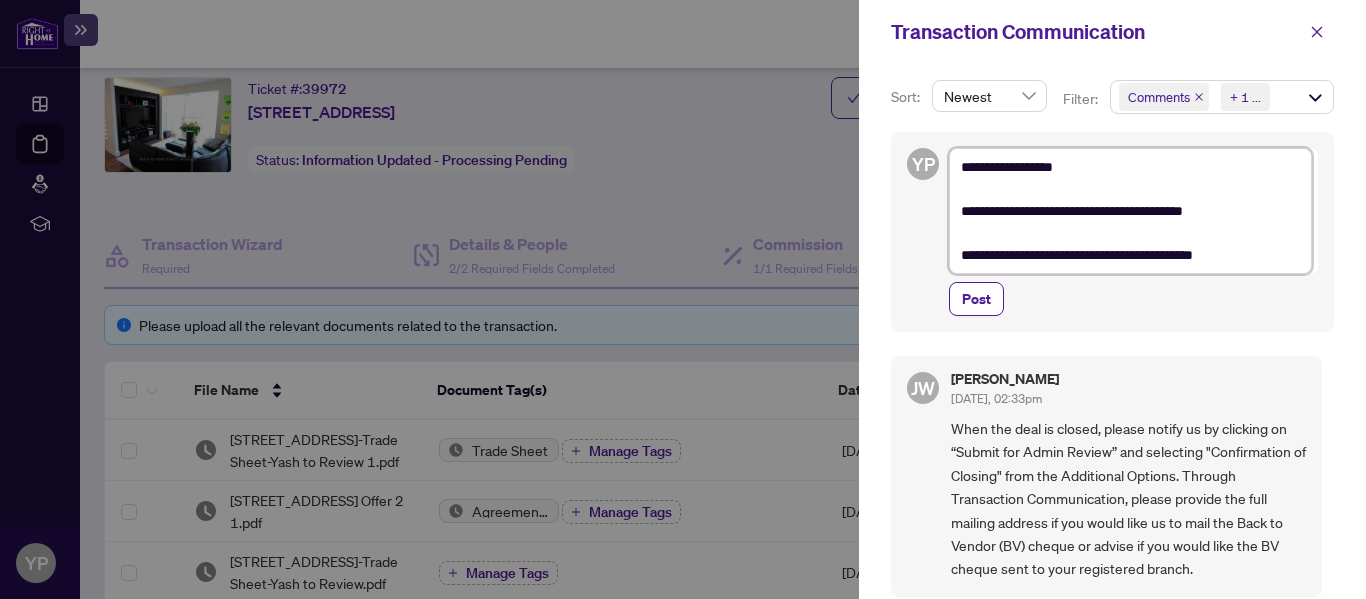type on "**********" 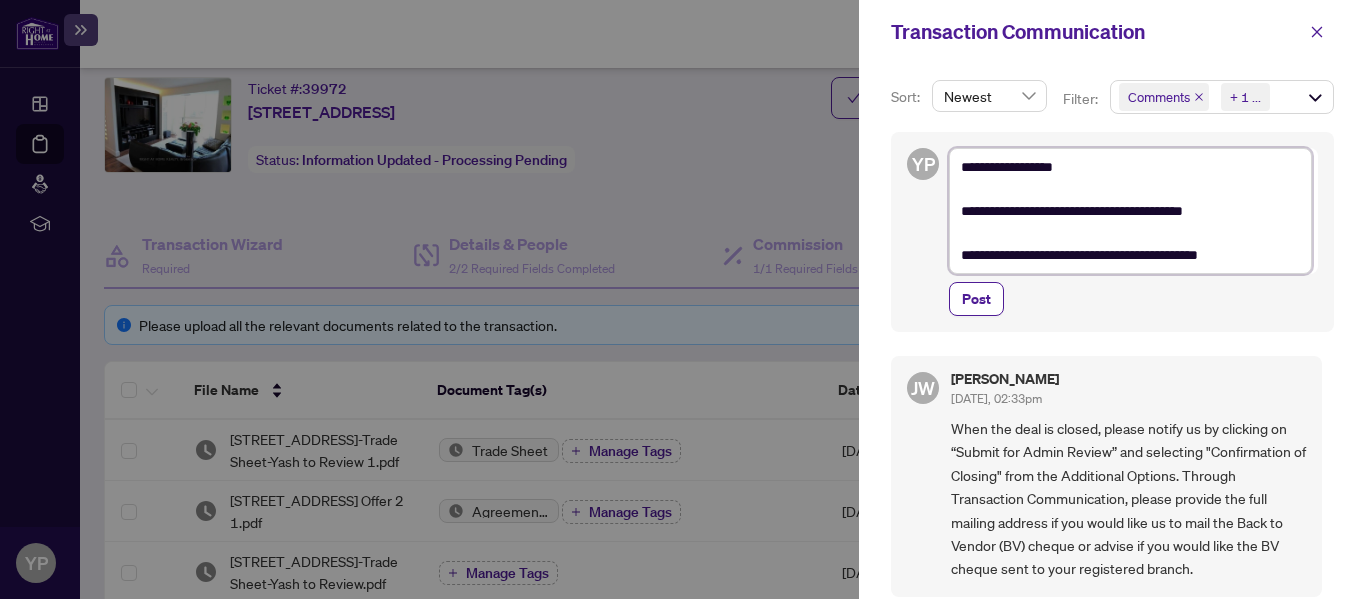 type on "**********" 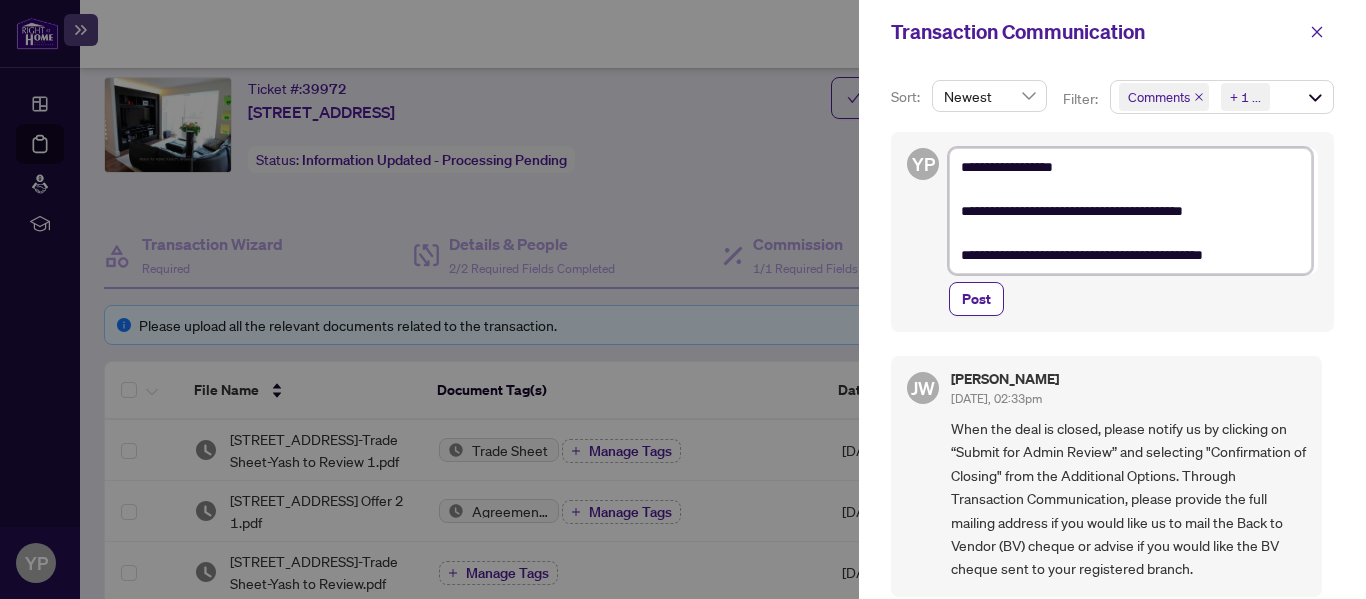 type on "**********" 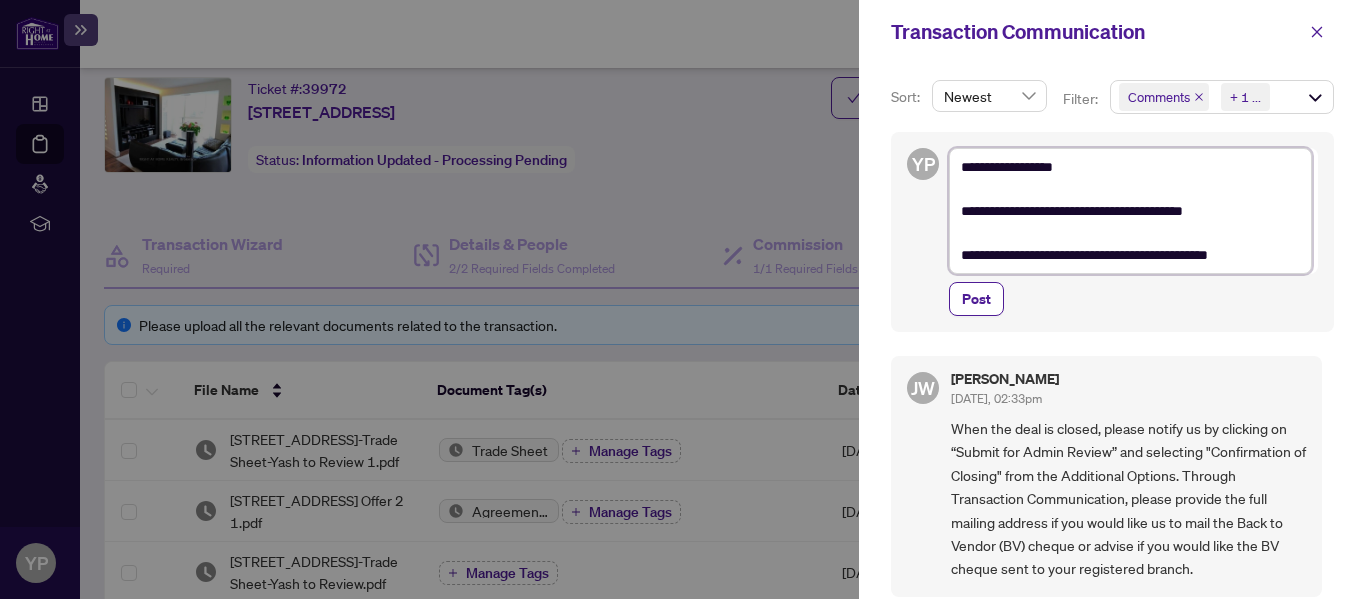 type on "**********" 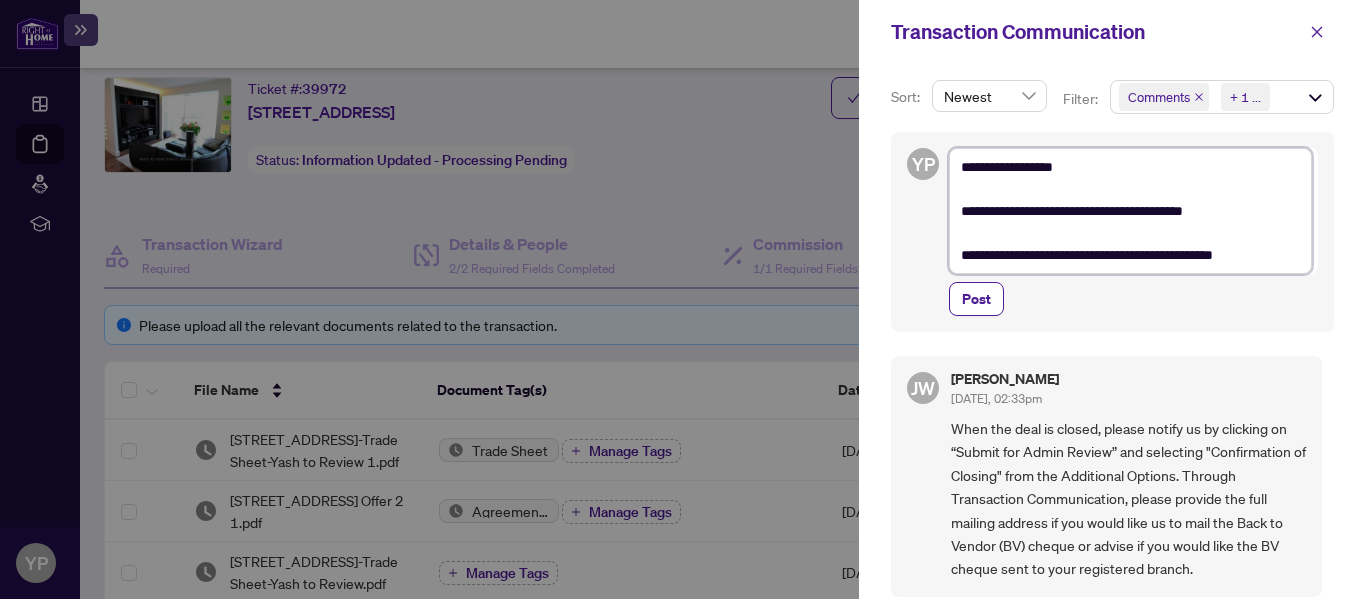 type on "**********" 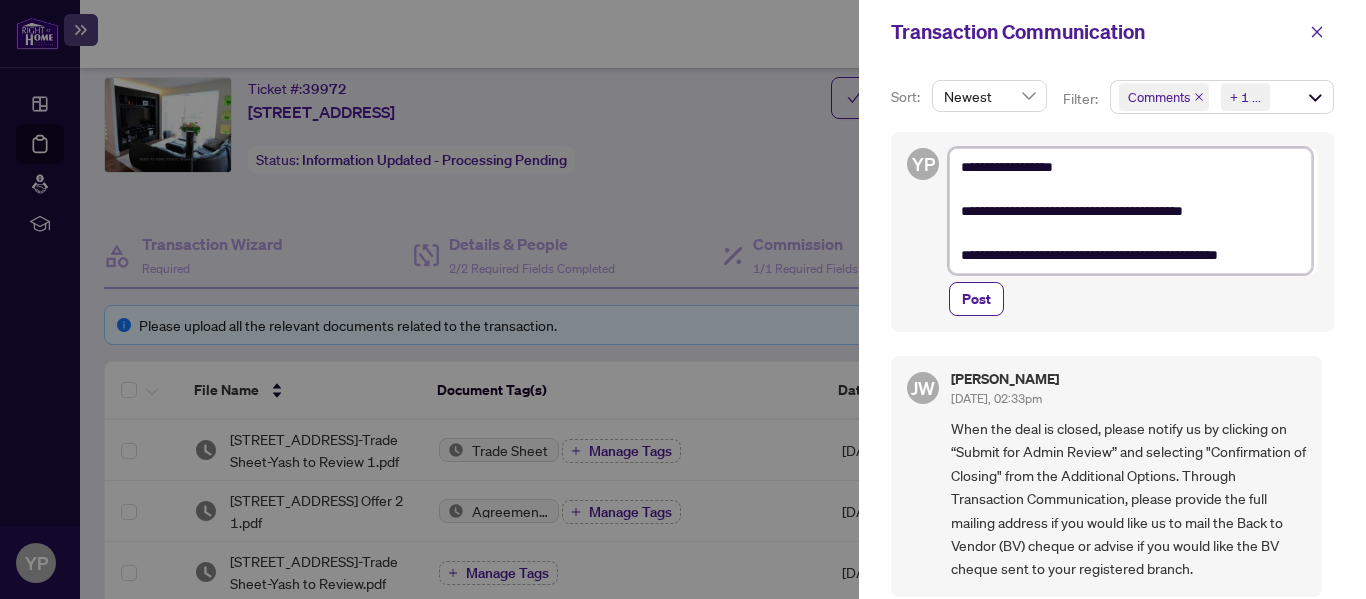 type on "**********" 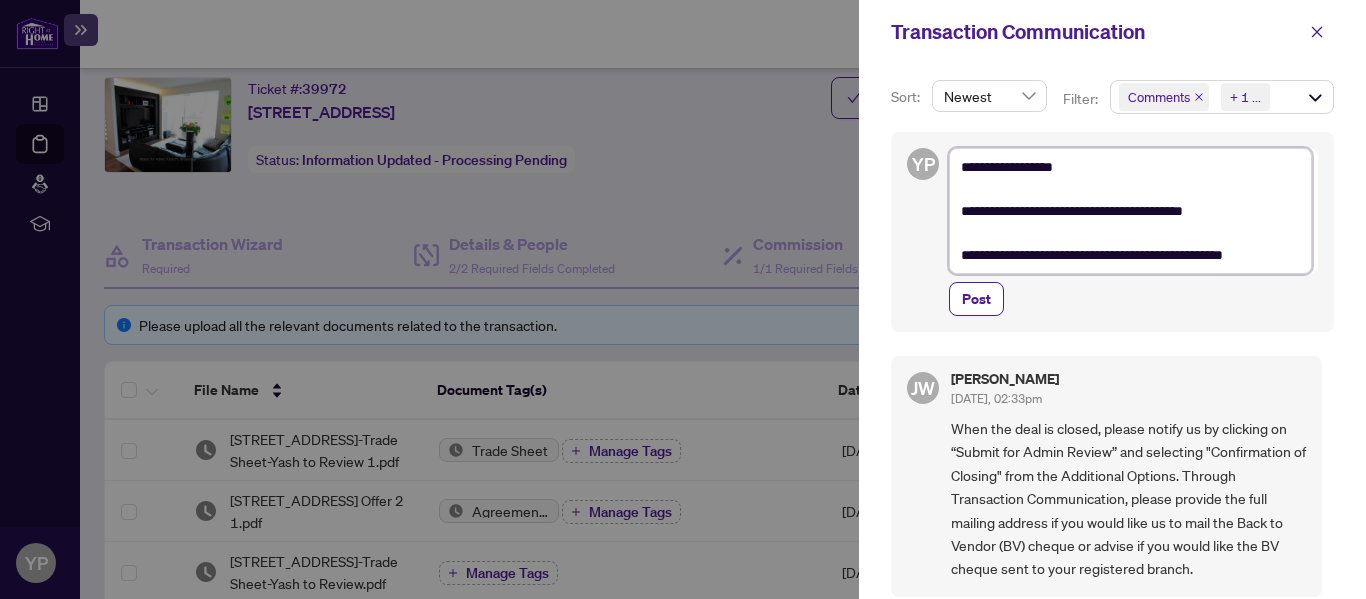type on "**********" 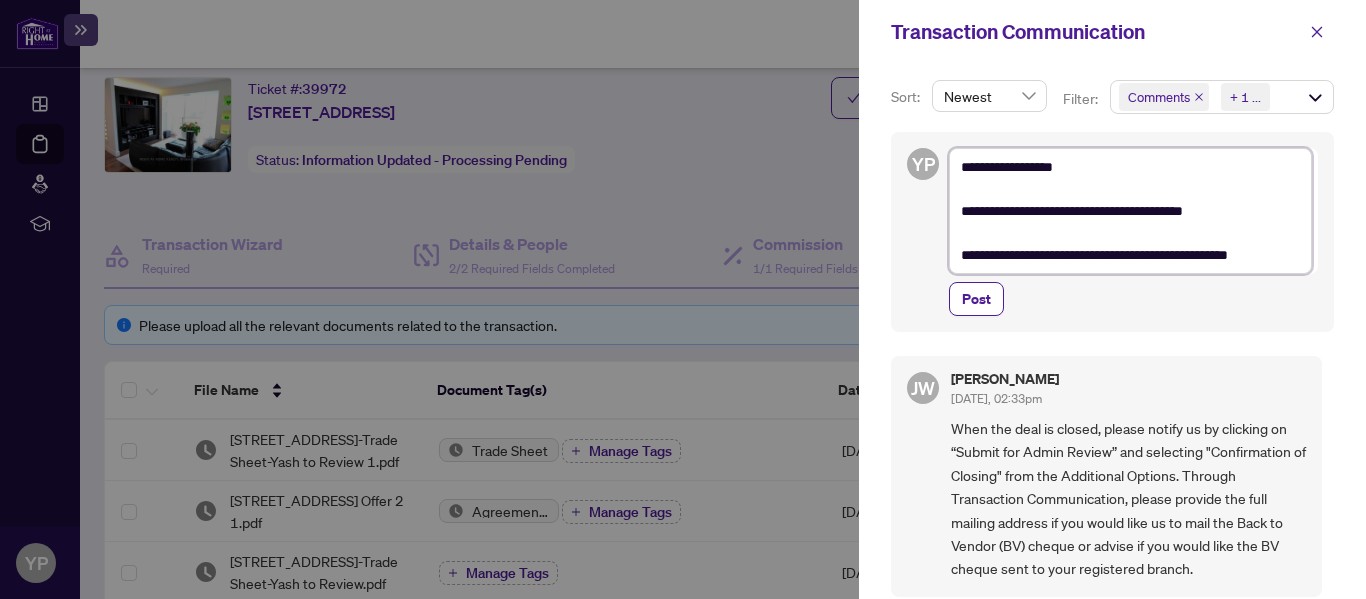 type on "**********" 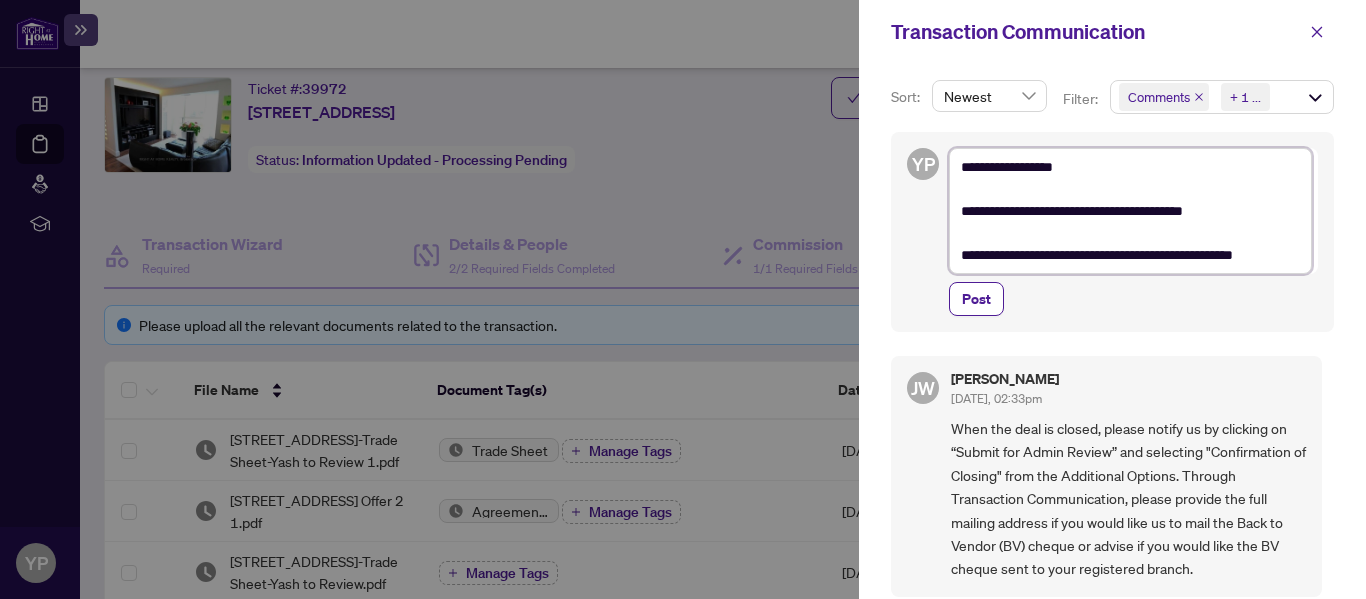 type on "**********" 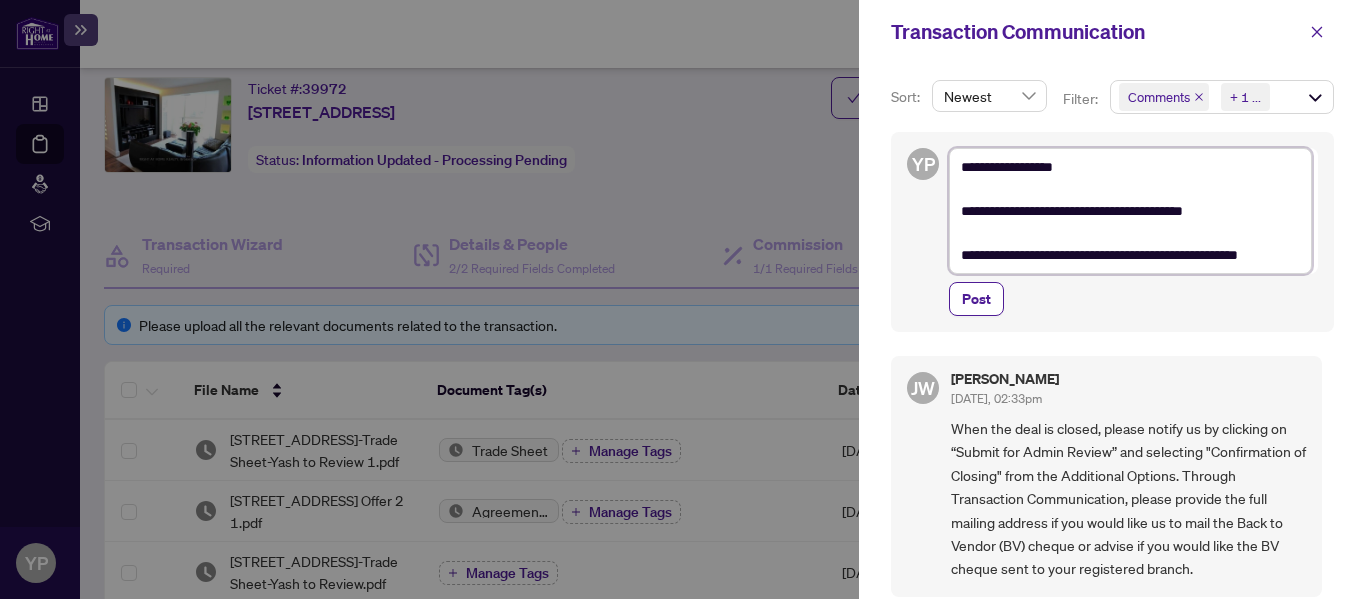 type on "**********" 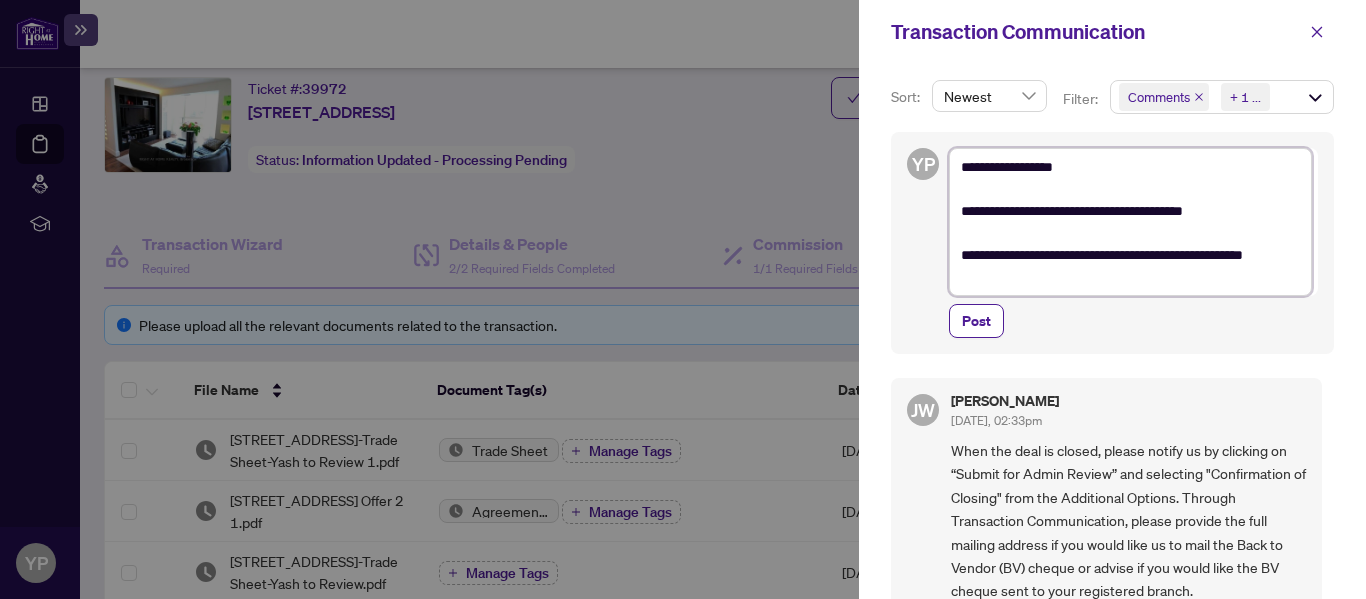 type on "**********" 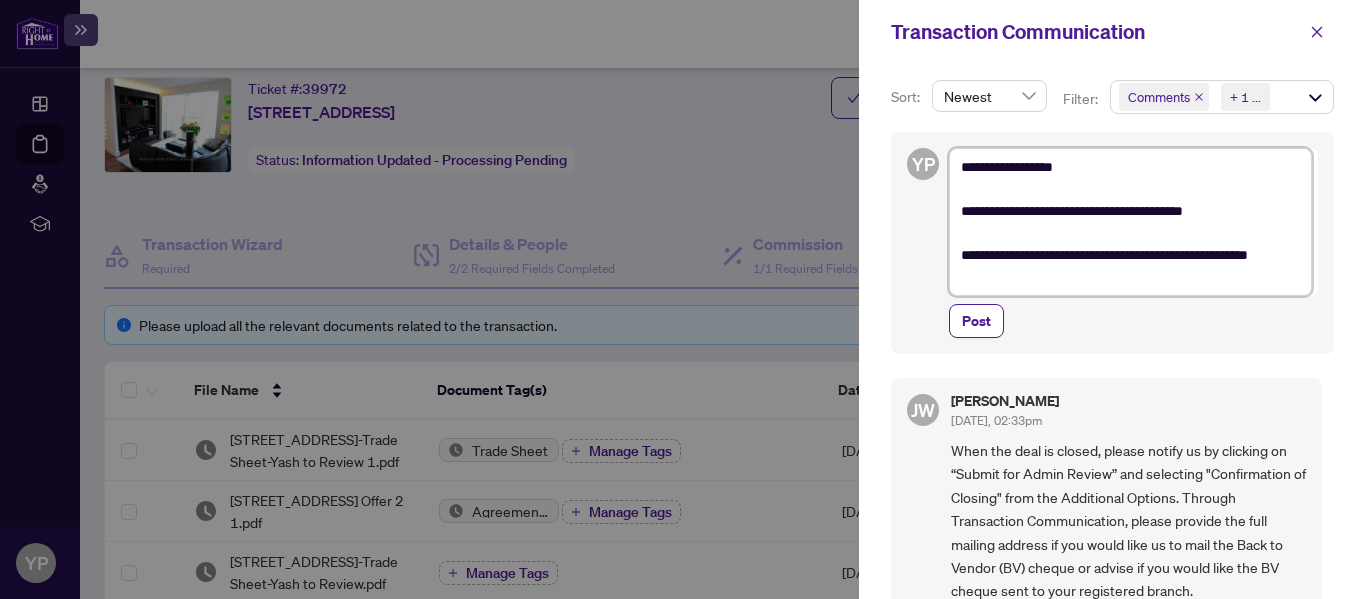 type on "**********" 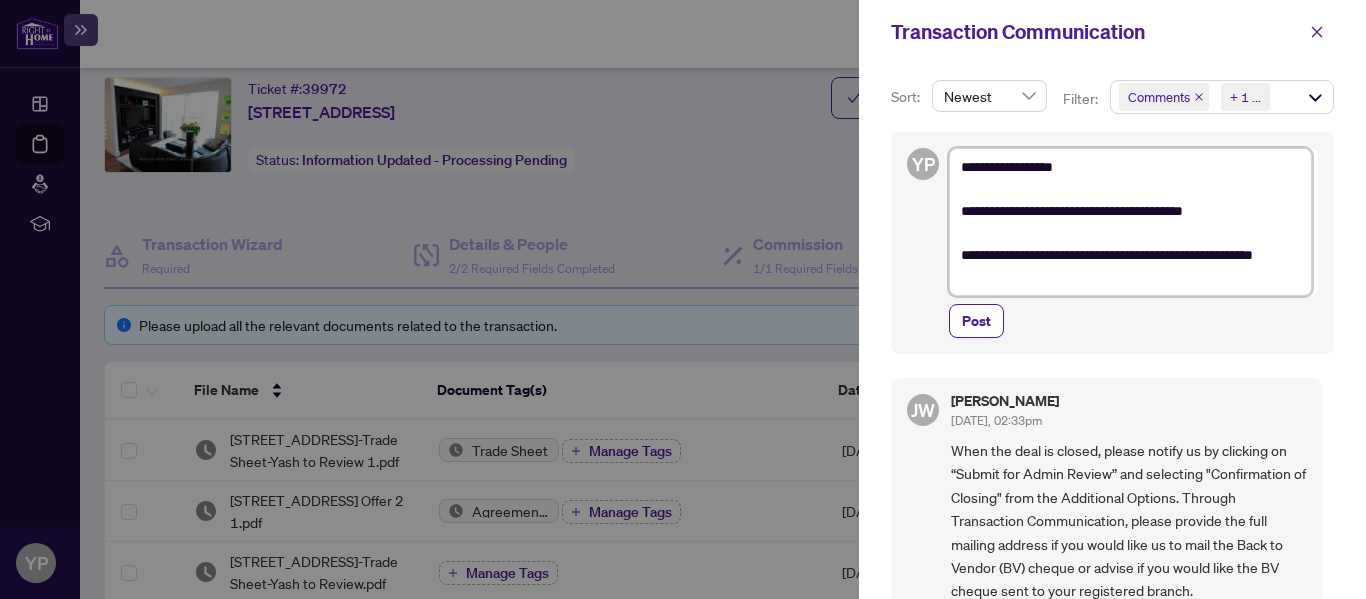 type on "**********" 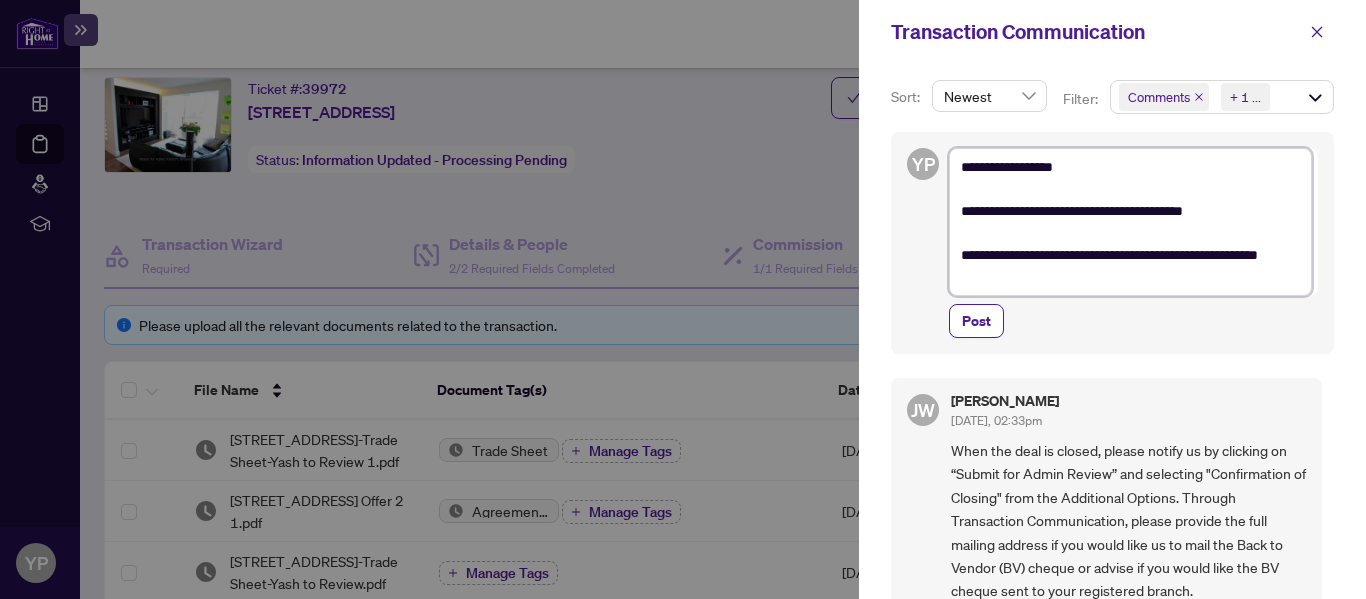type on "**********" 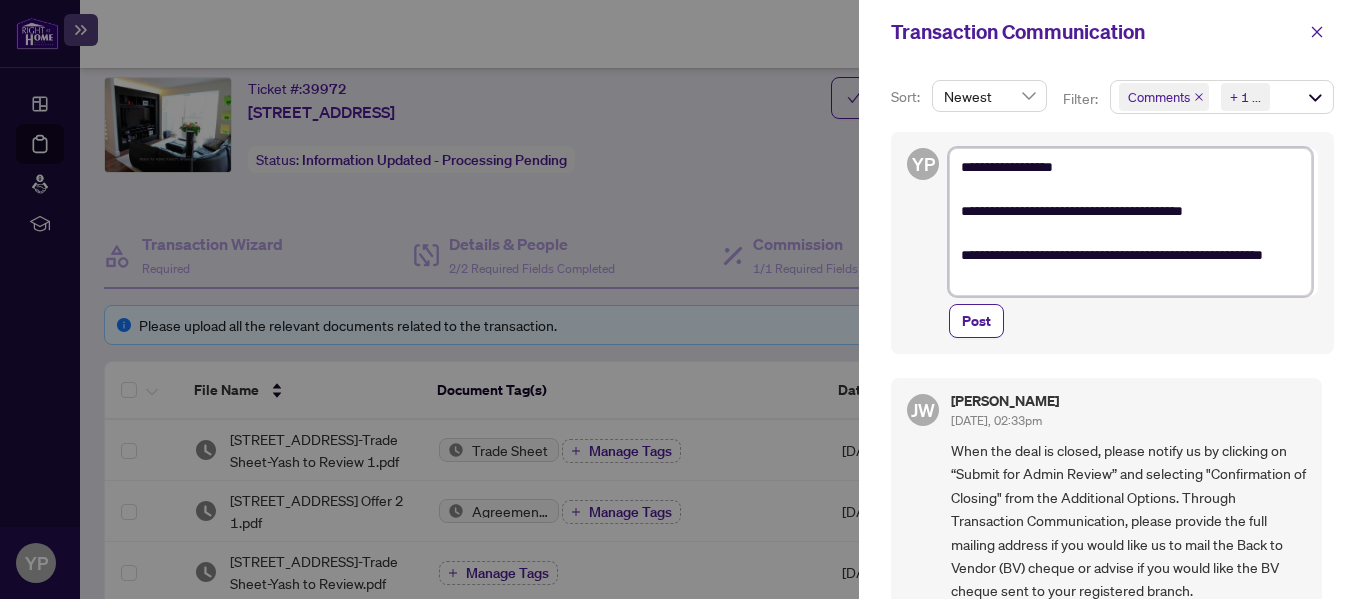 type on "**********" 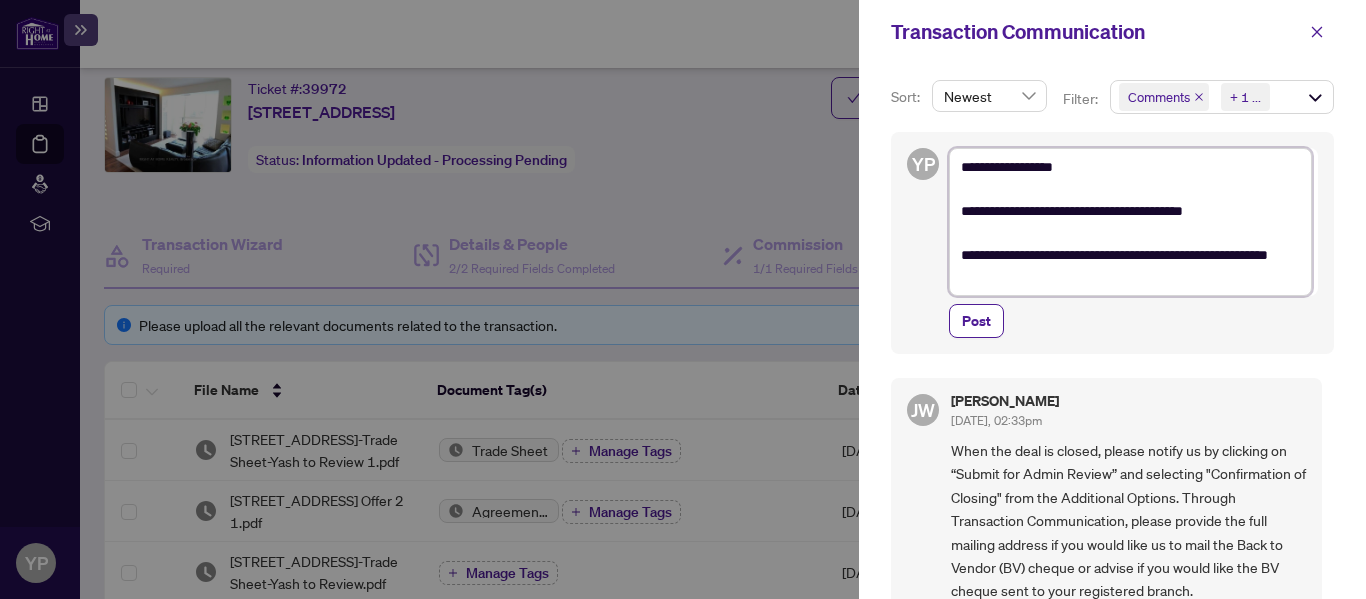 type on "**********" 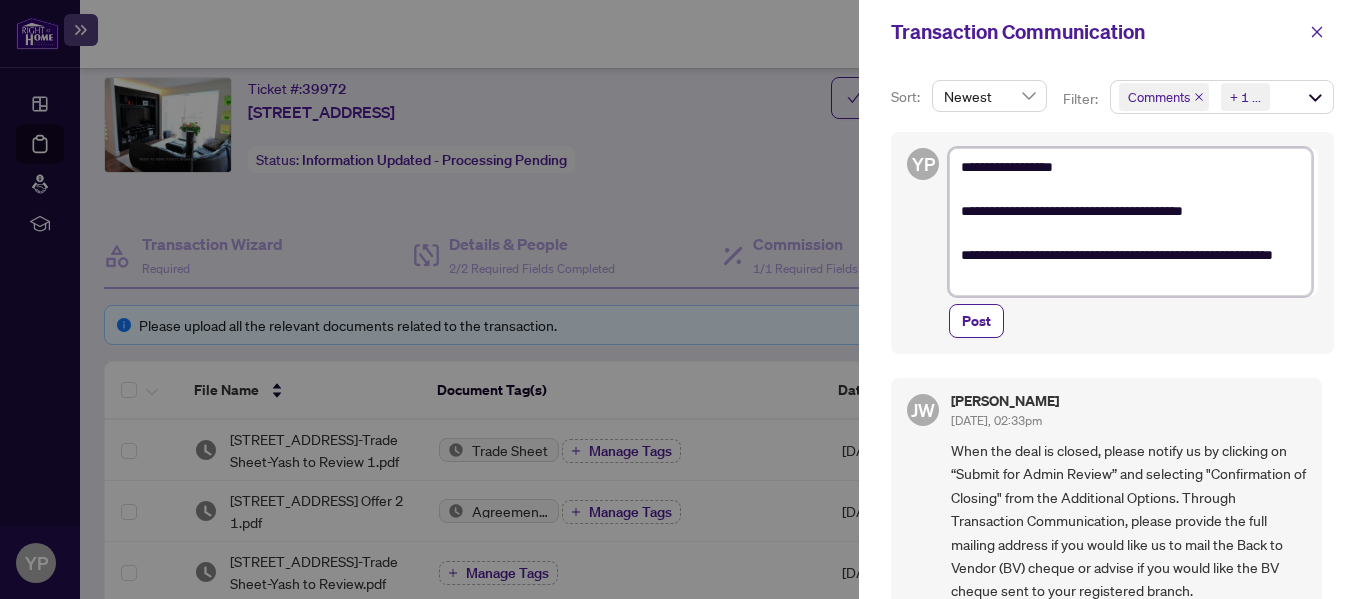 type on "**********" 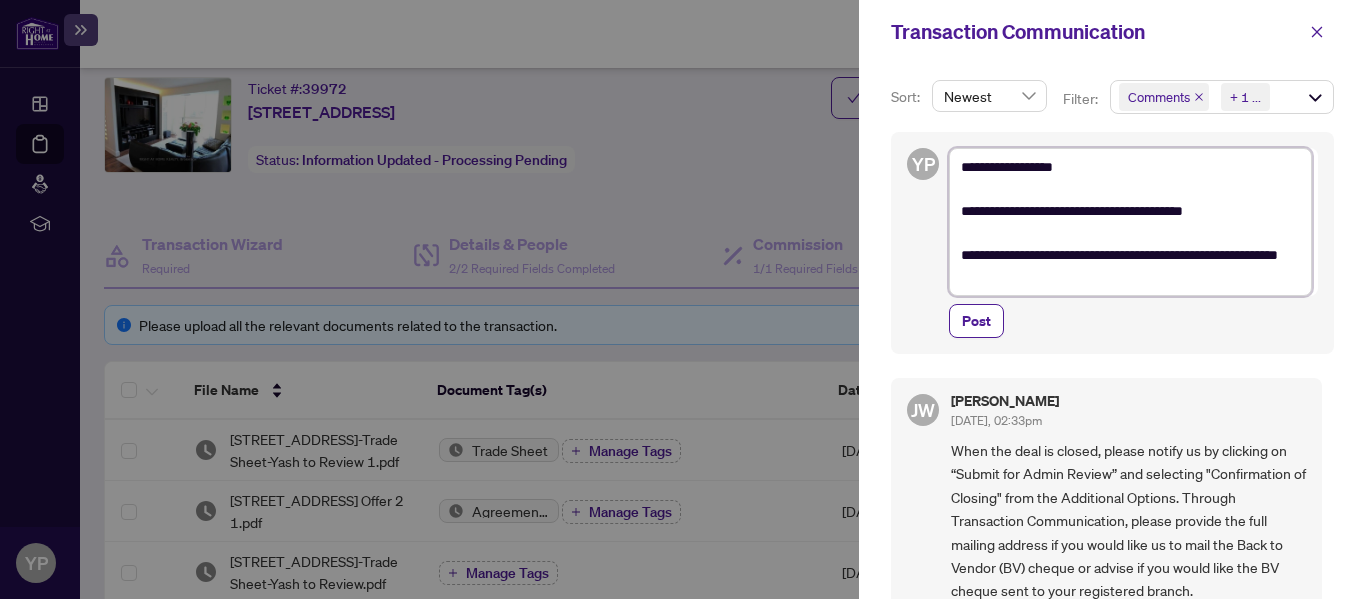 type on "**********" 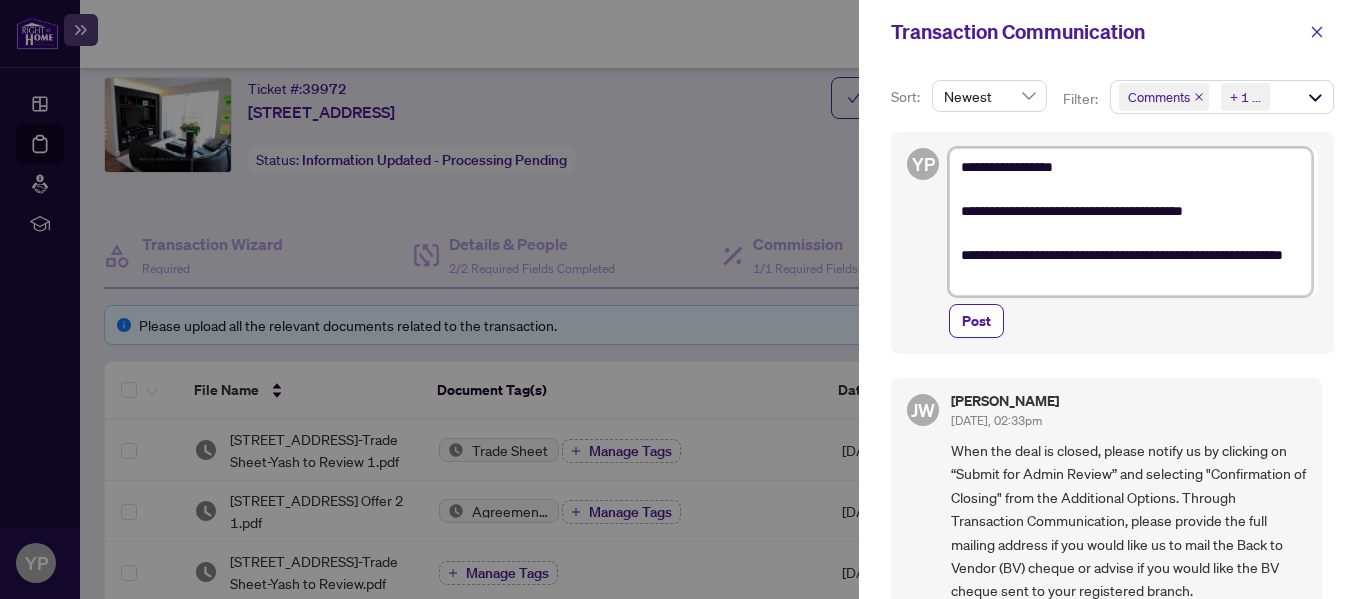 type on "**********" 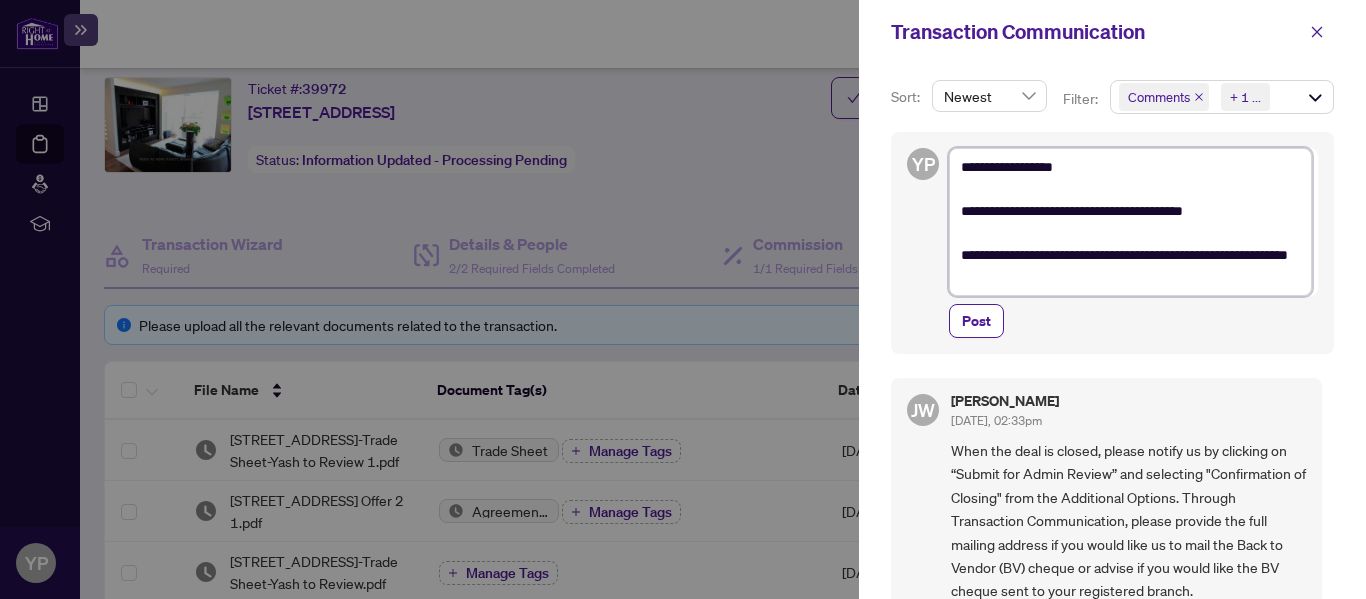 type on "**********" 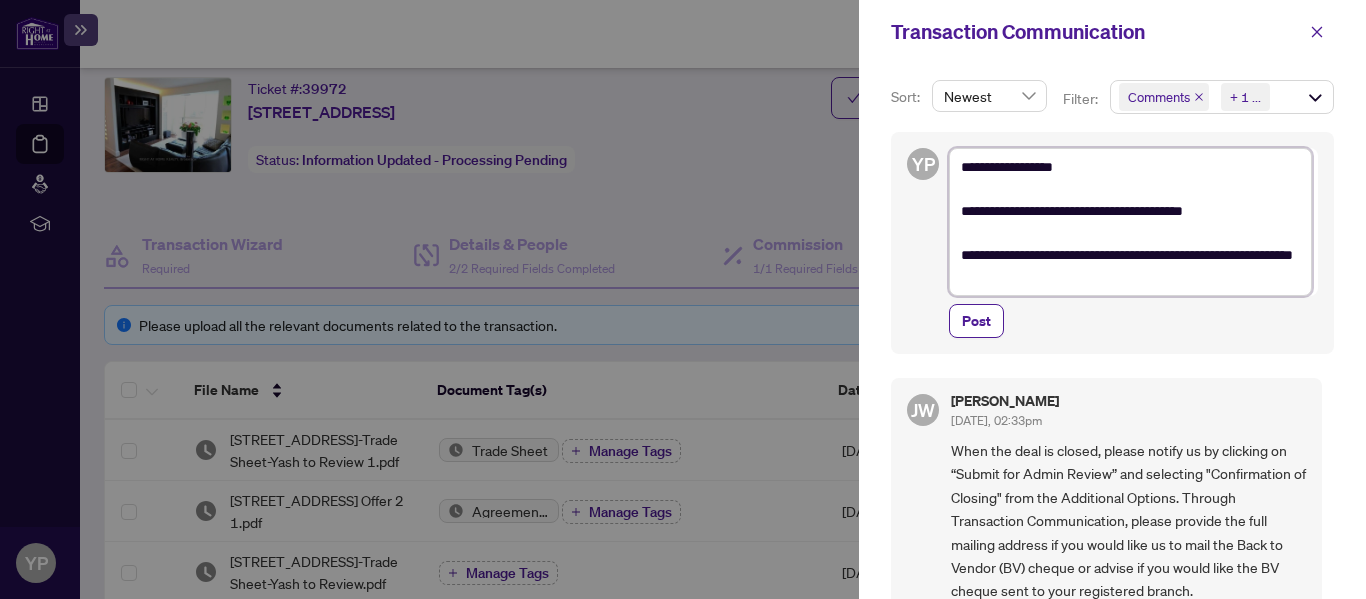 type on "**********" 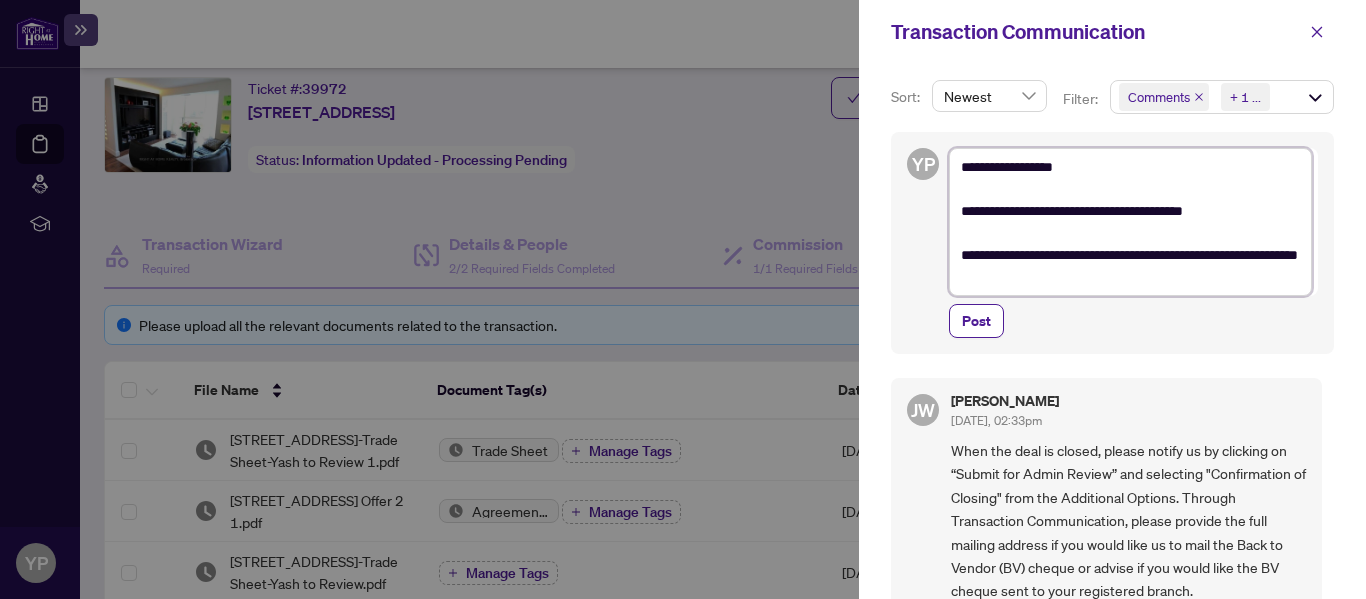type on "**********" 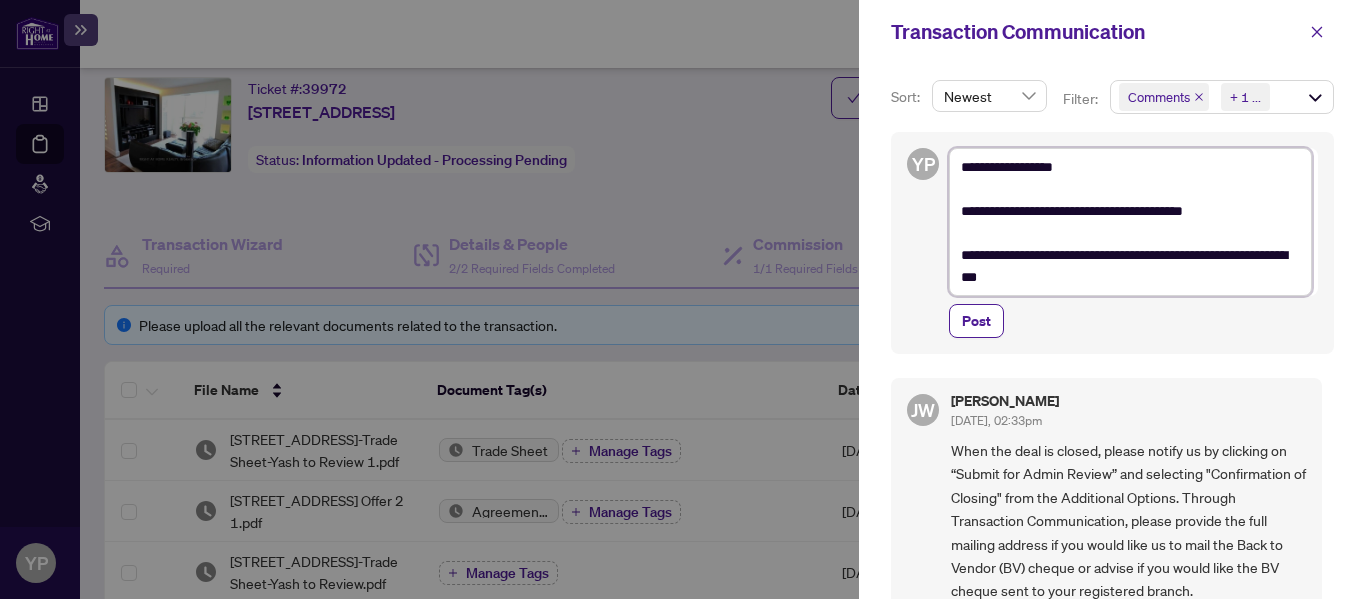type on "**********" 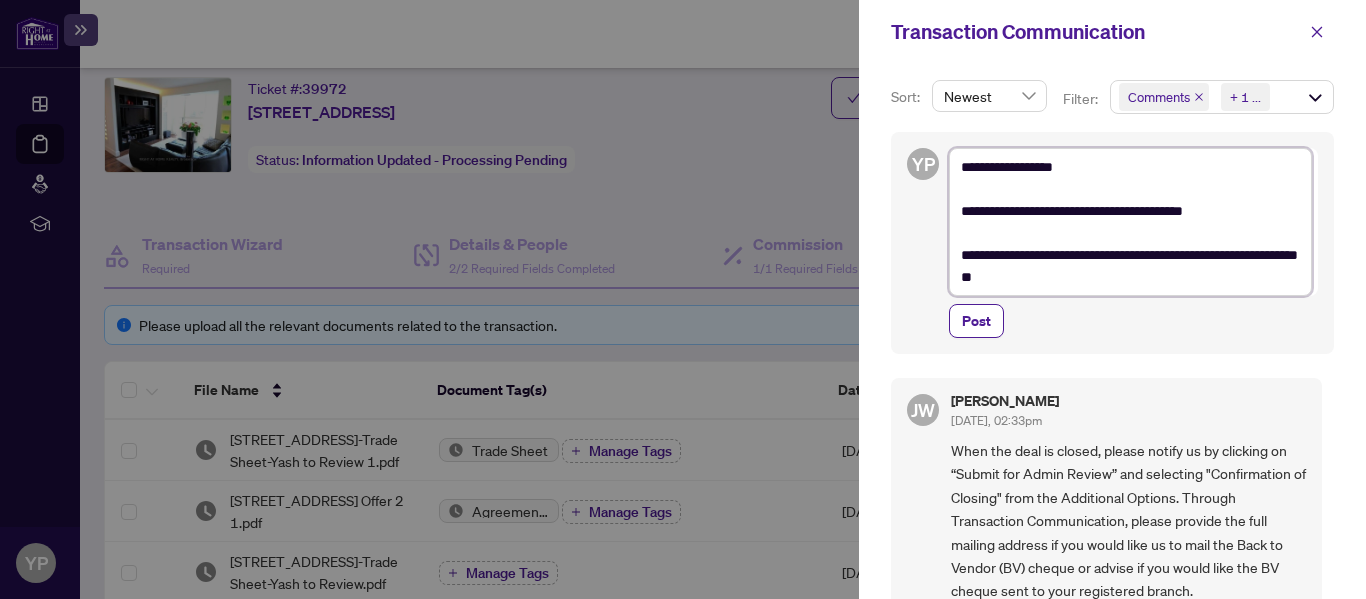 type on "**********" 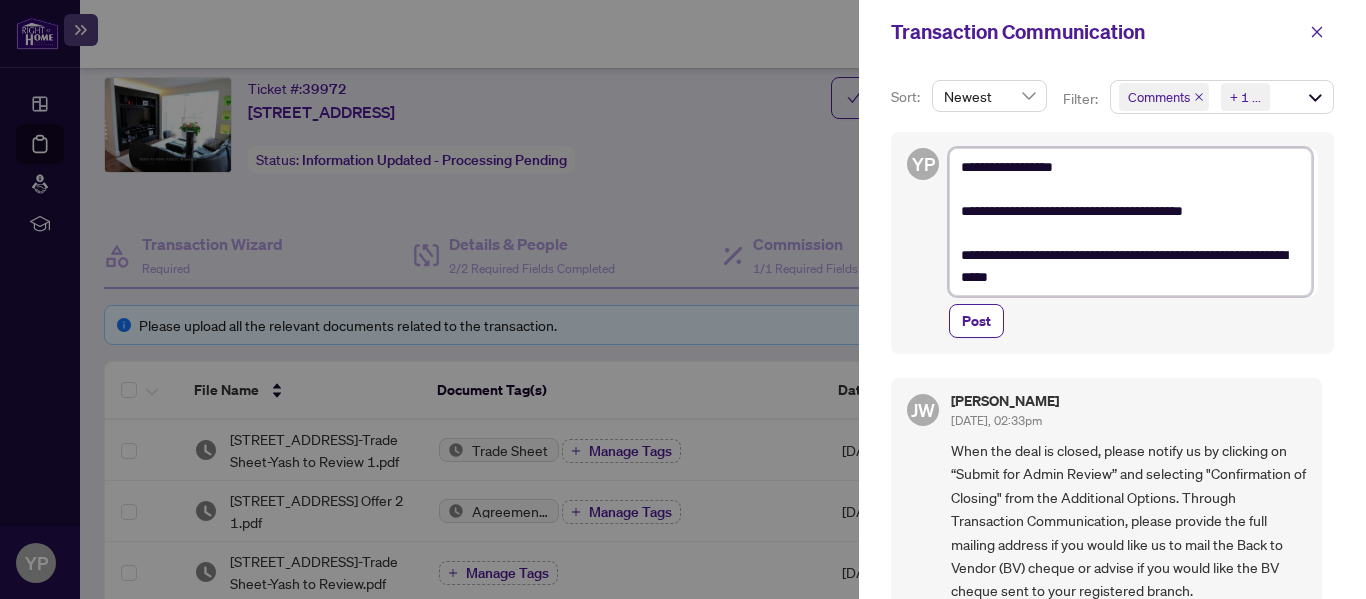type on "**********" 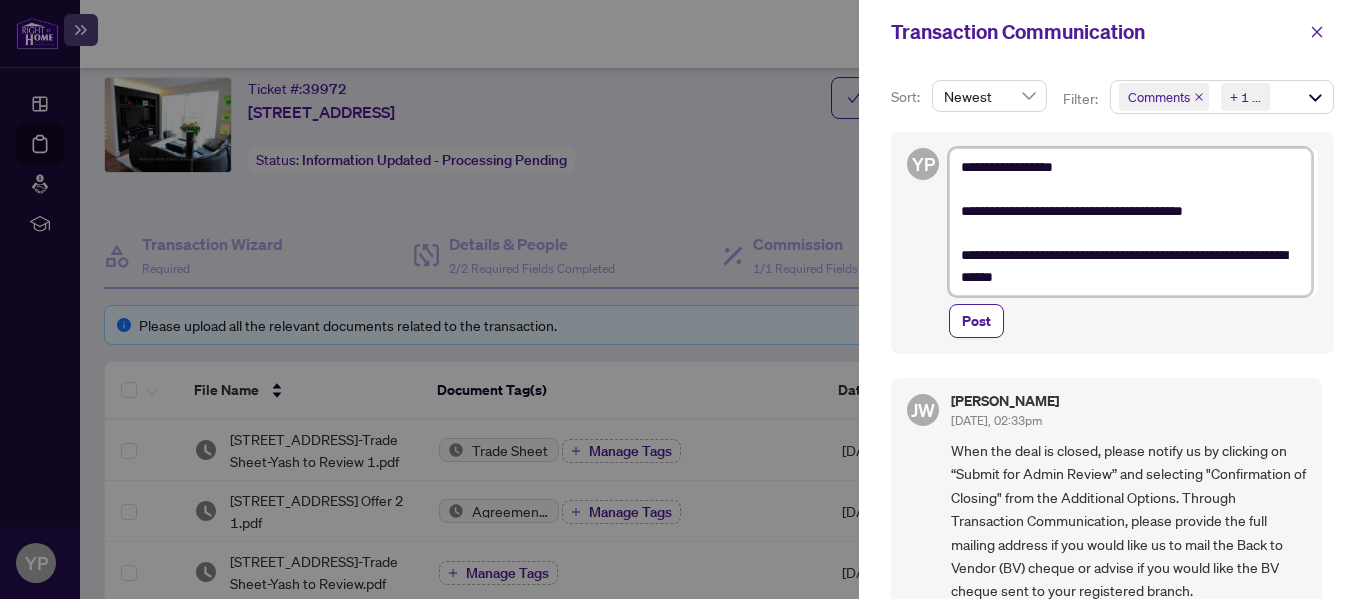 type on "**********" 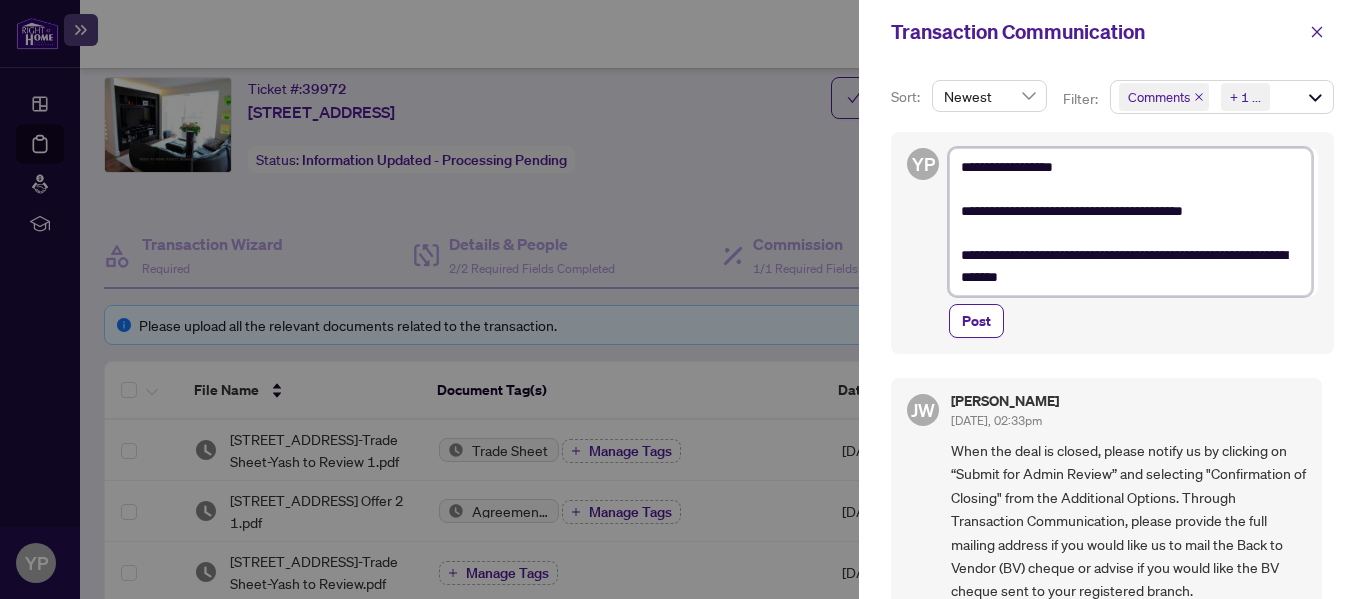 type on "**********" 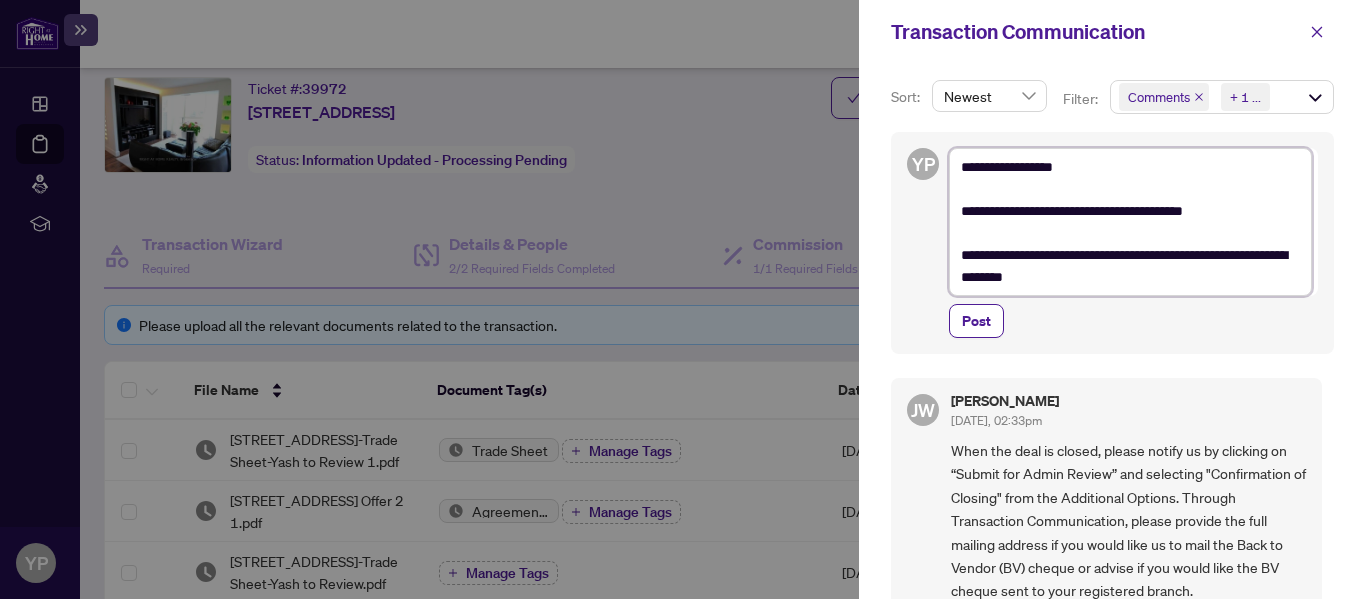 type on "**********" 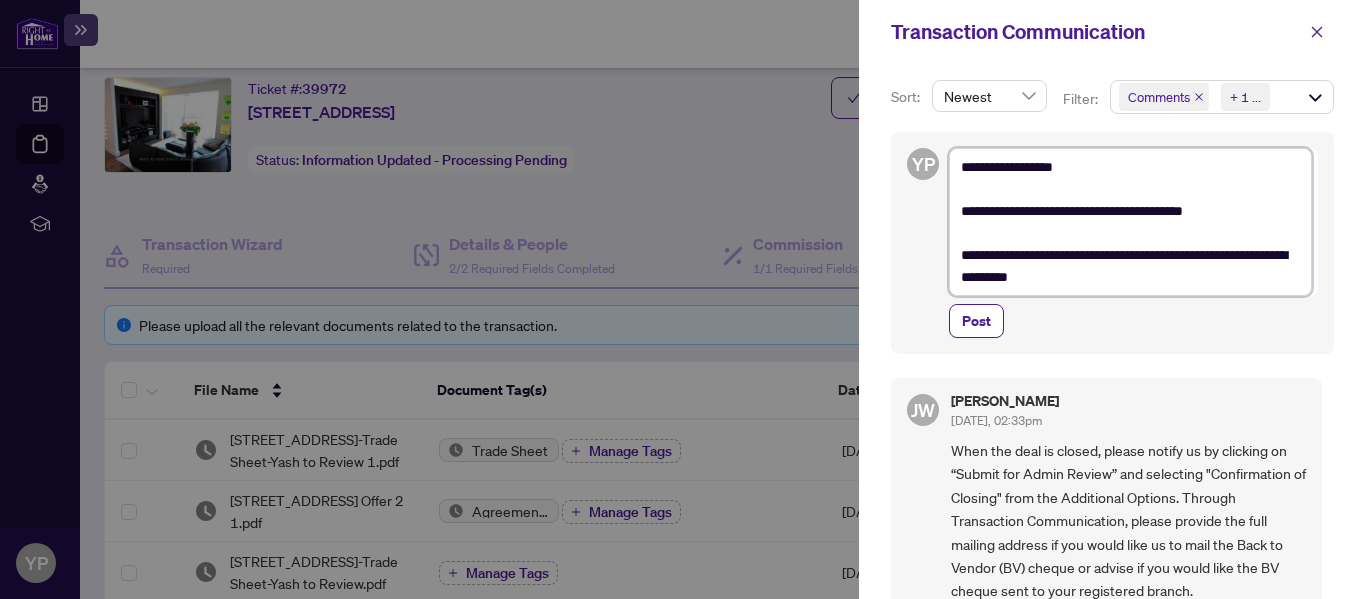 type on "**********" 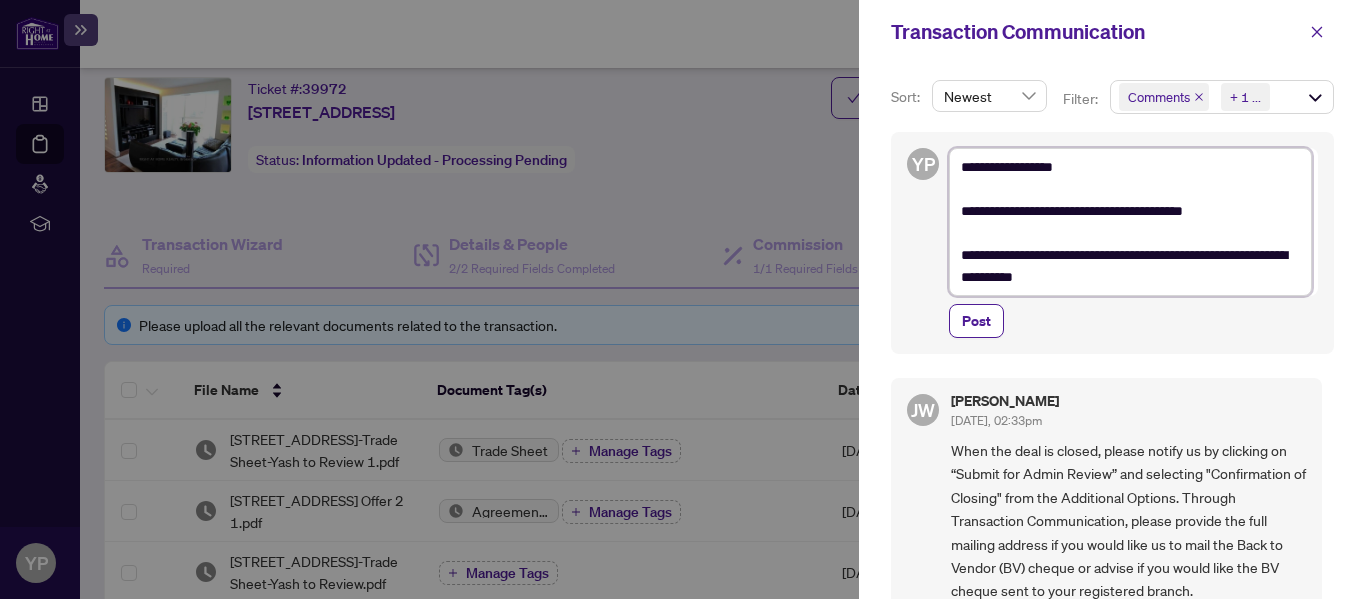 type on "**********" 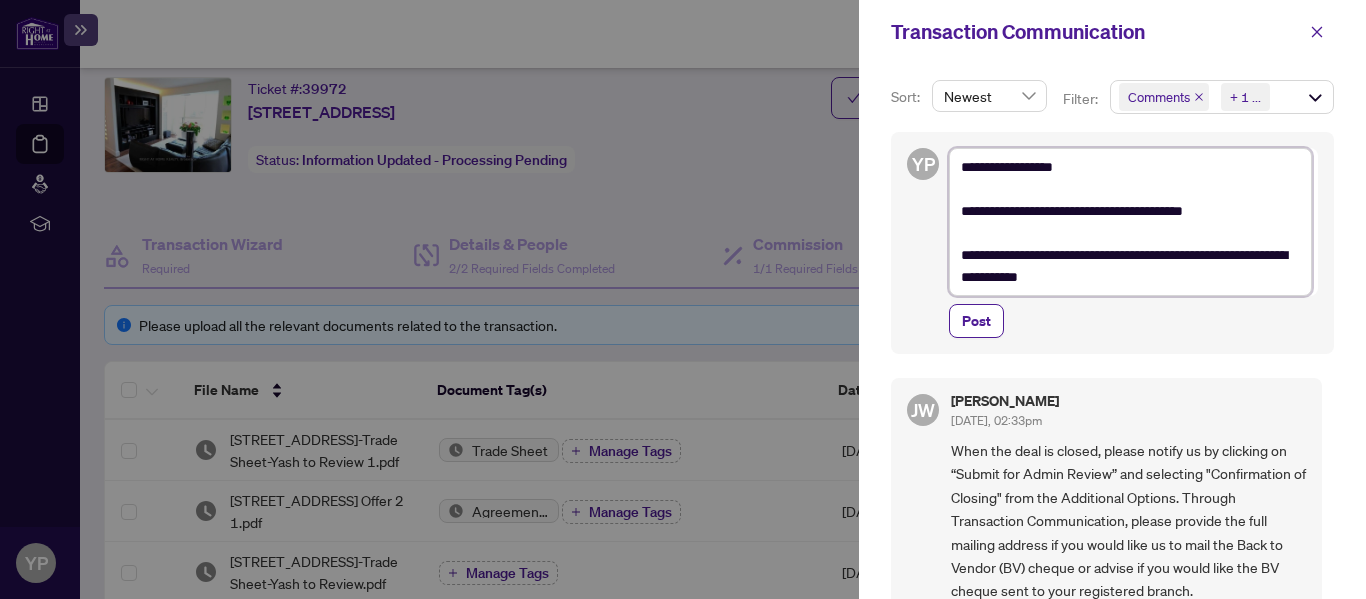 type on "**********" 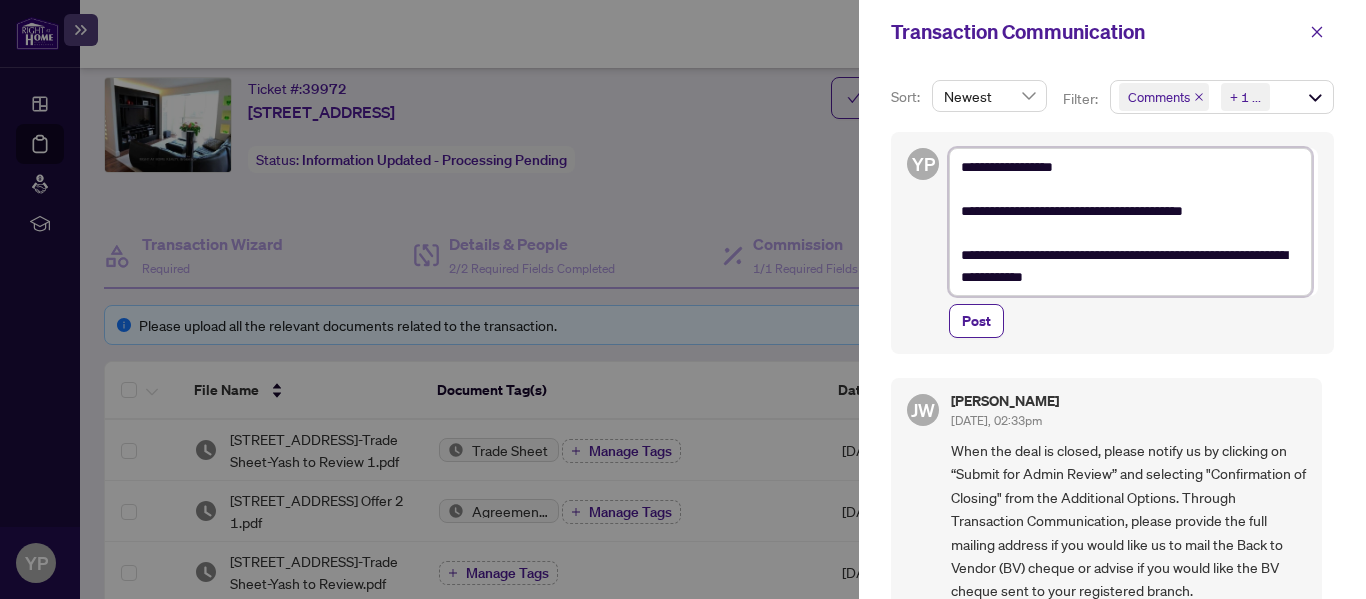 type on "**********" 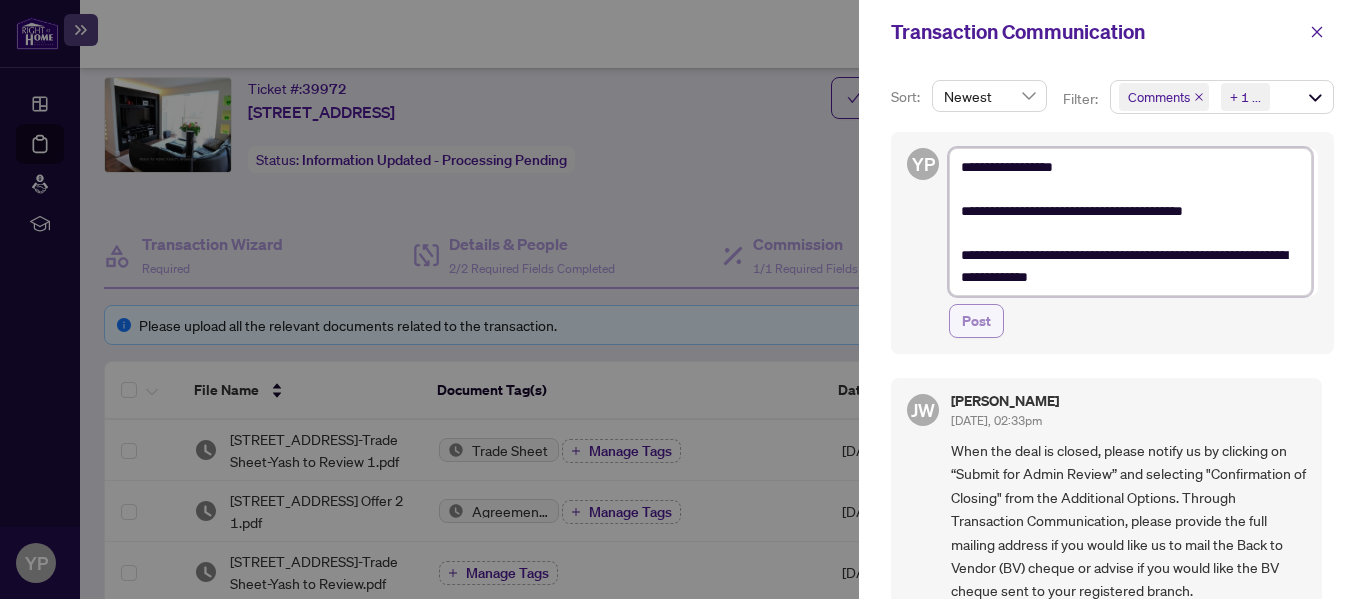 type on "**********" 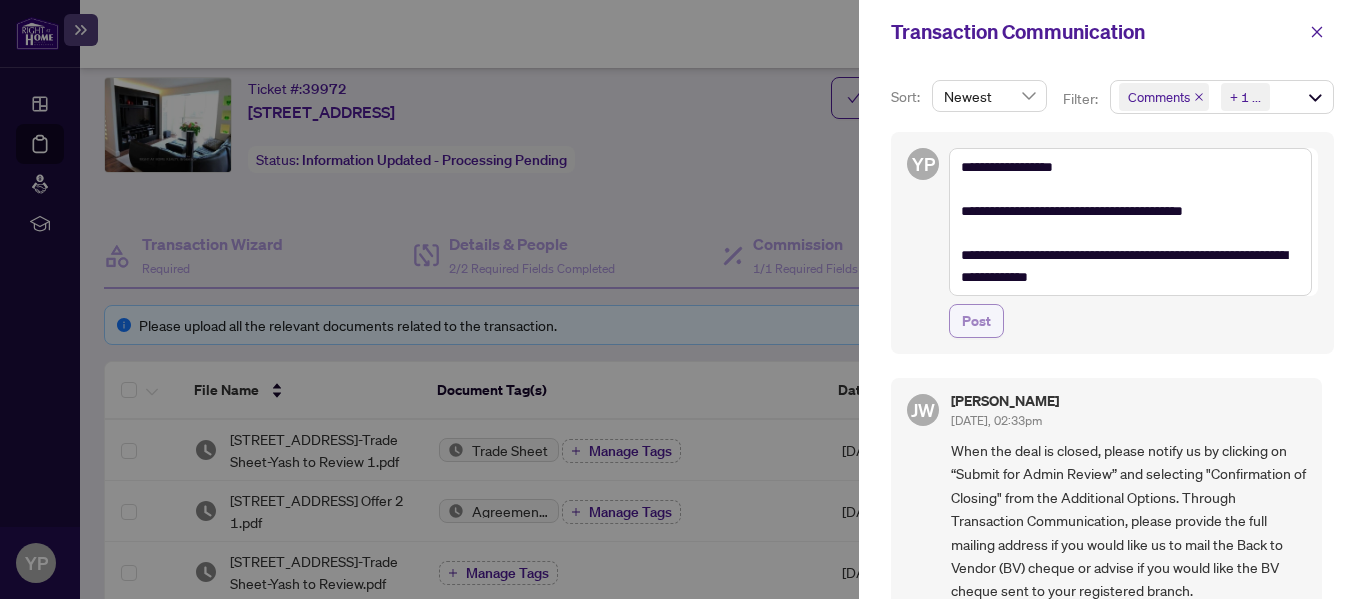 click on "Post" at bounding box center (976, 321) 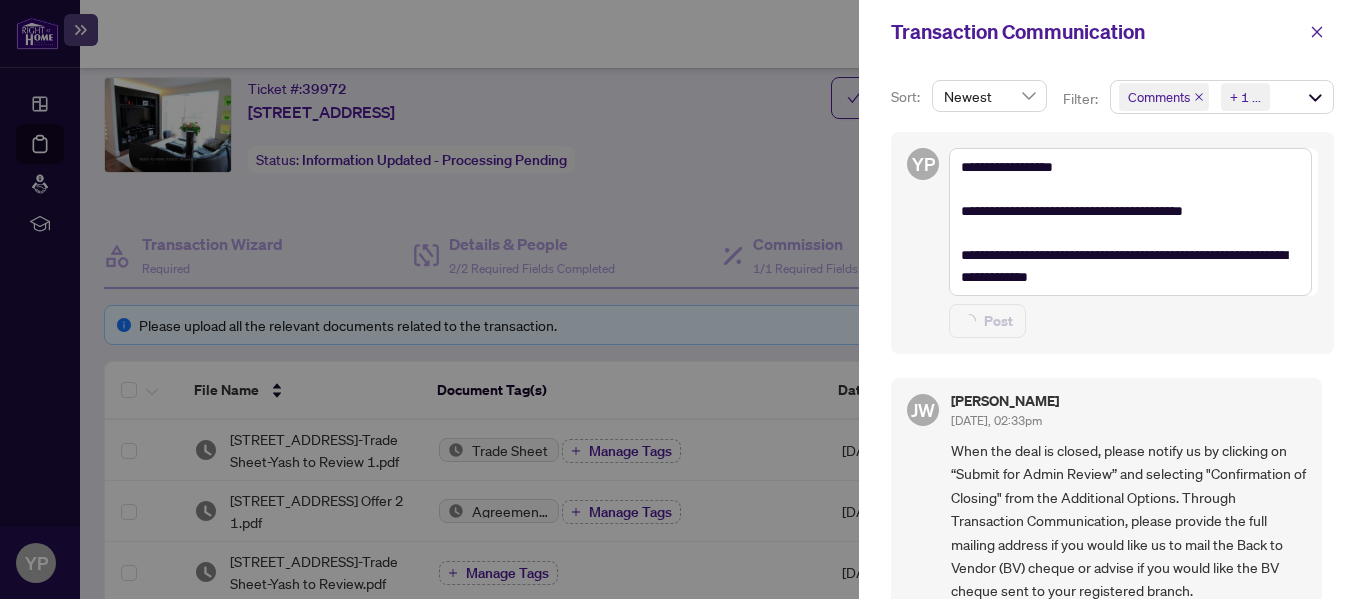 type on "**********" 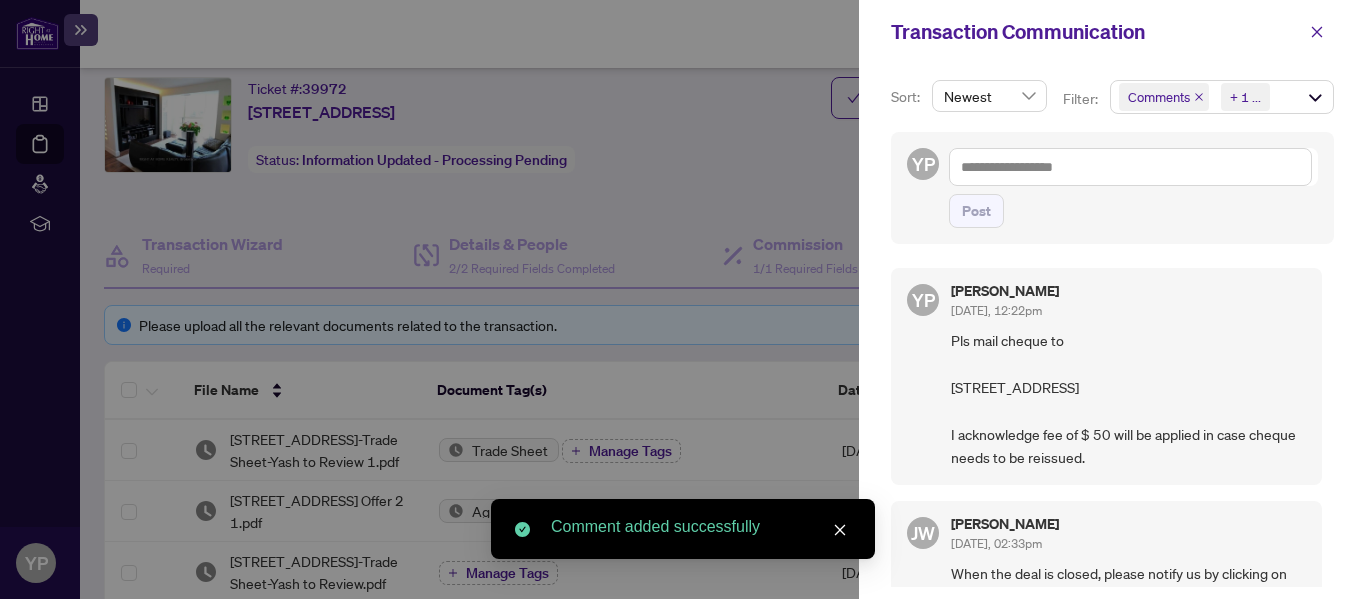 click at bounding box center (683, 299) 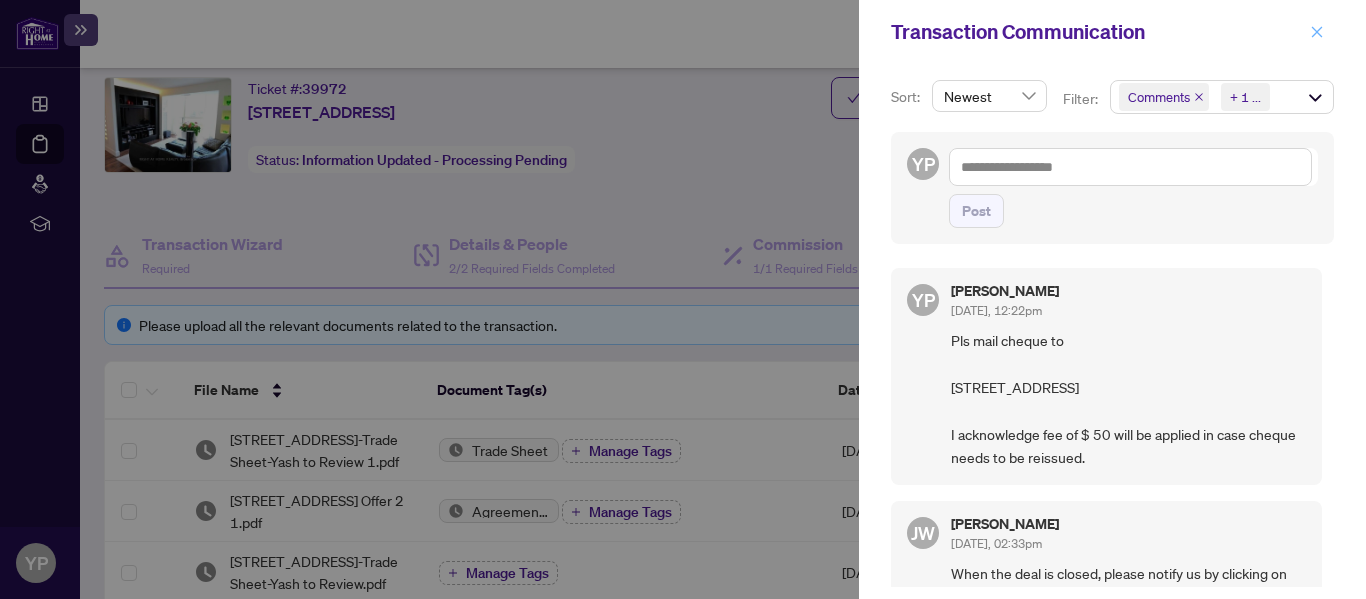 click 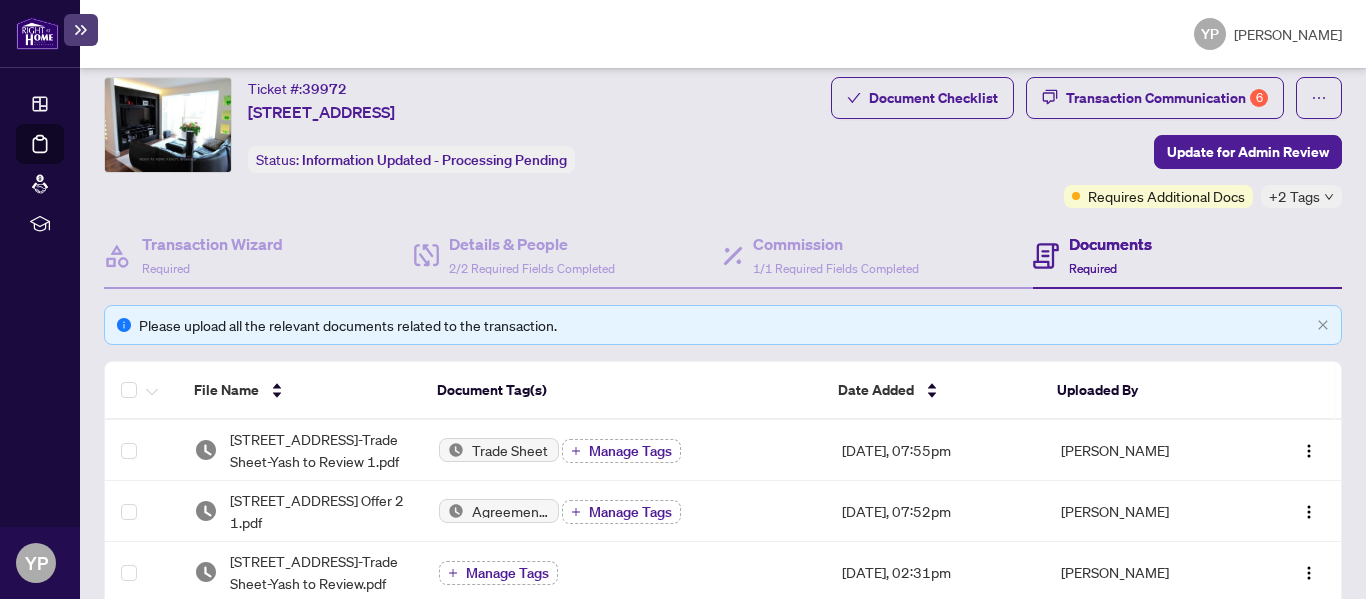 click at bounding box center [37, 33] 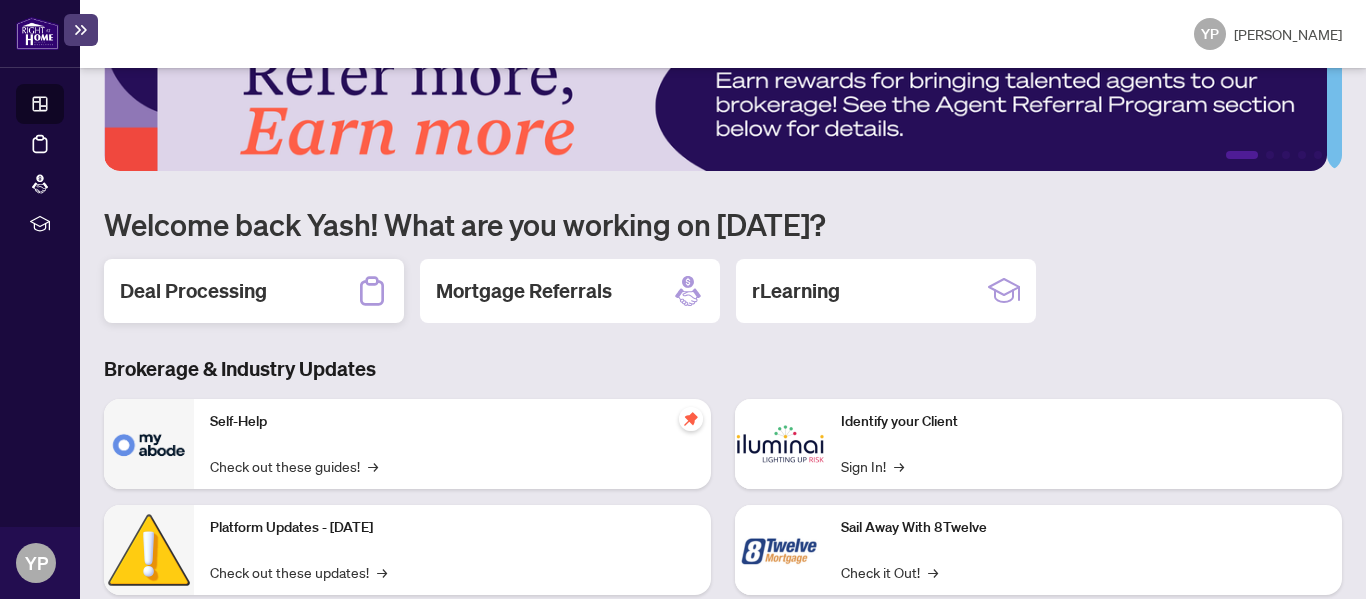 click on "Deal Processing" at bounding box center [193, 291] 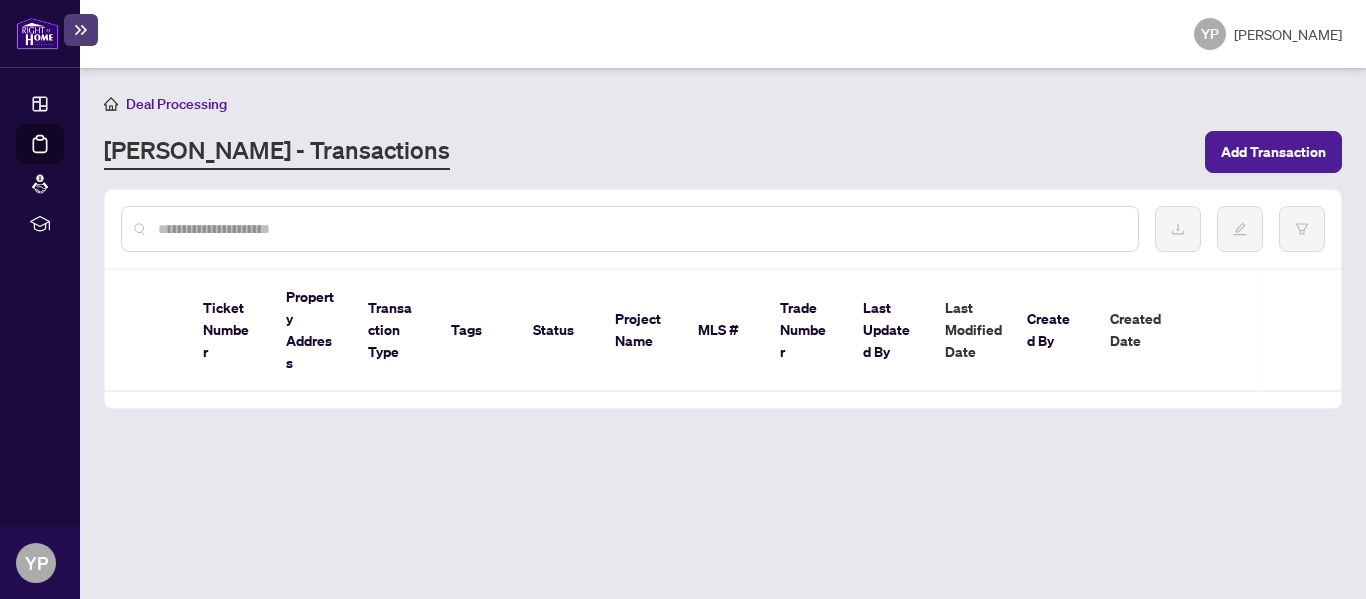 scroll, scrollTop: 0, scrollLeft: 0, axis: both 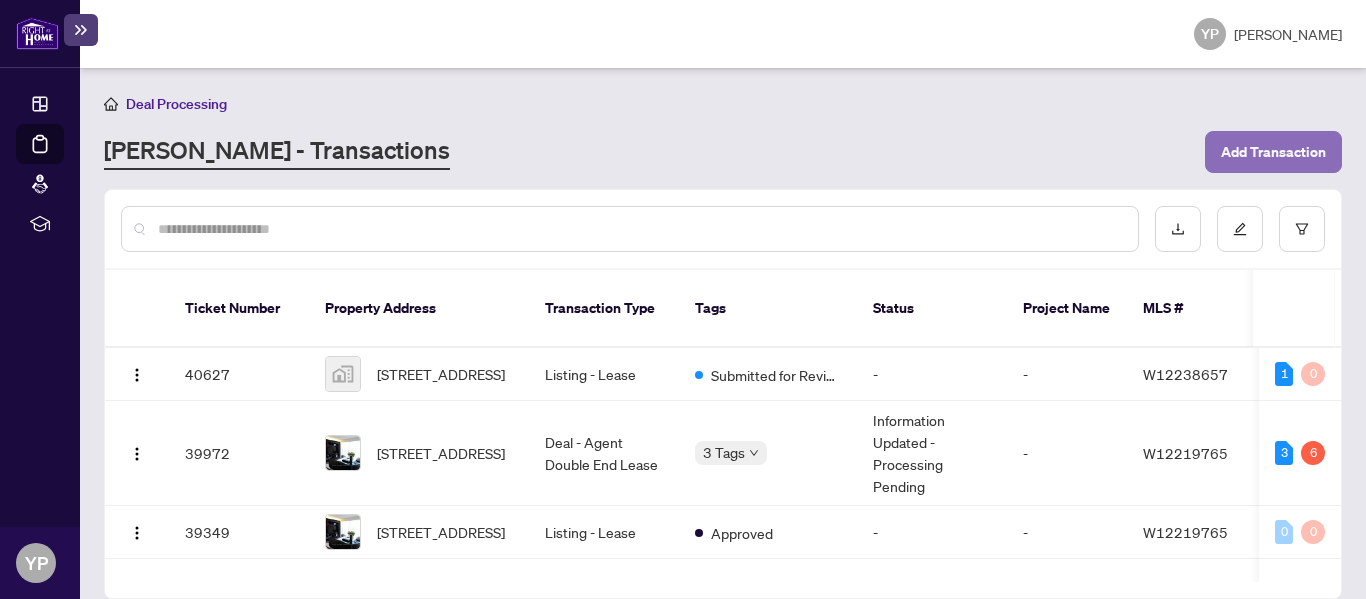 click on "Add Transaction" at bounding box center [1273, 152] 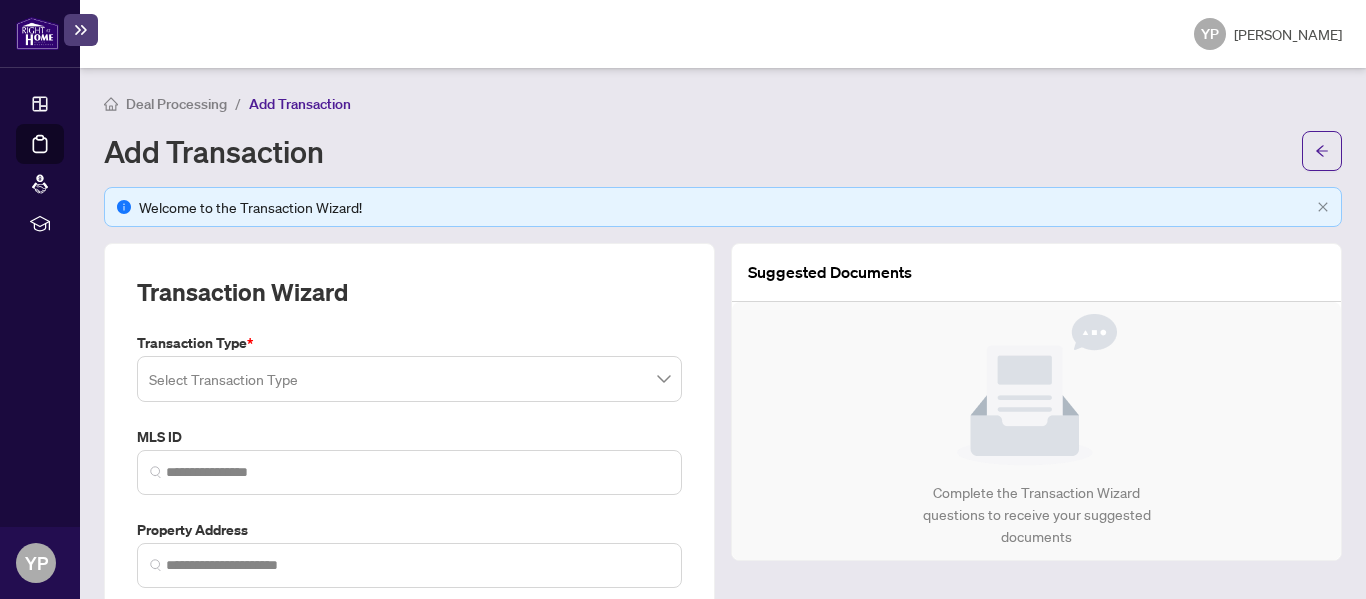 click at bounding box center [409, 379] 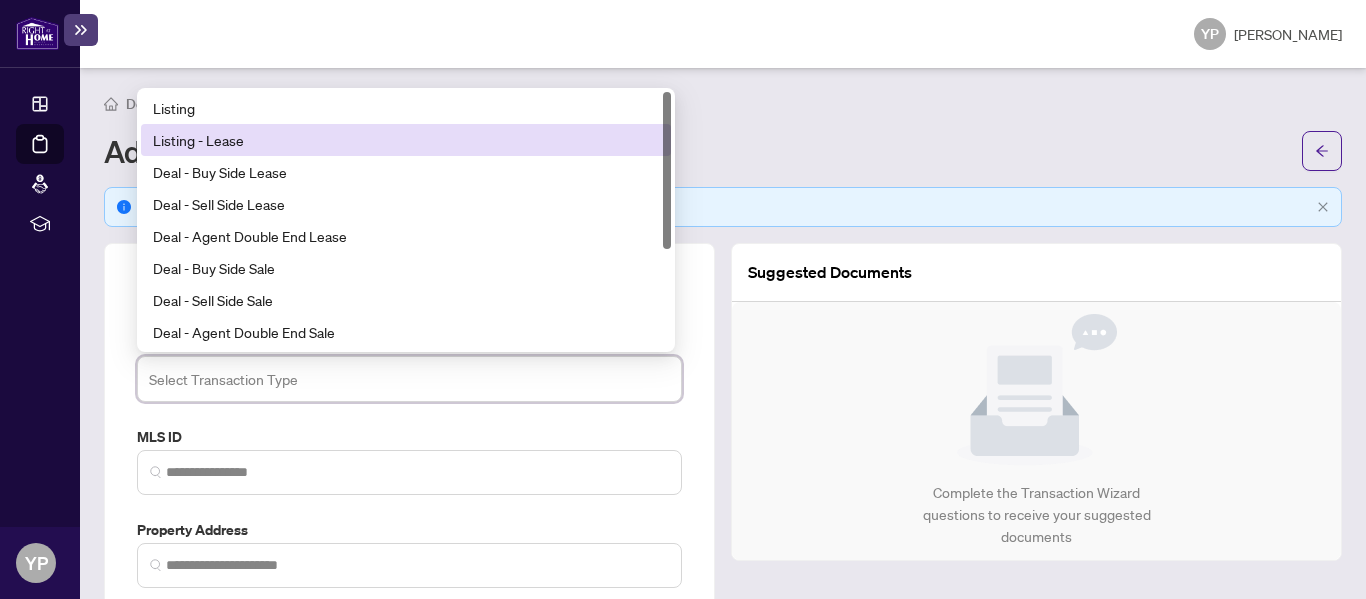 click on "Listing - Lease" at bounding box center [406, 140] 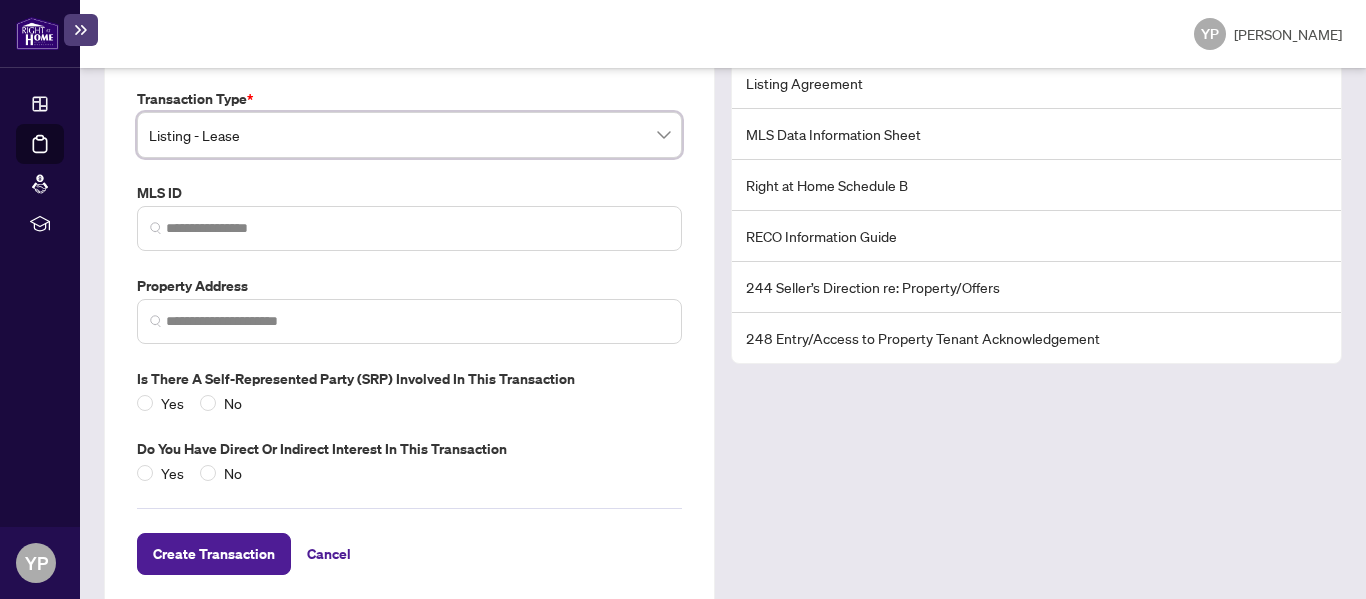 scroll, scrollTop: 253, scrollLeft: 0, axis: vertical 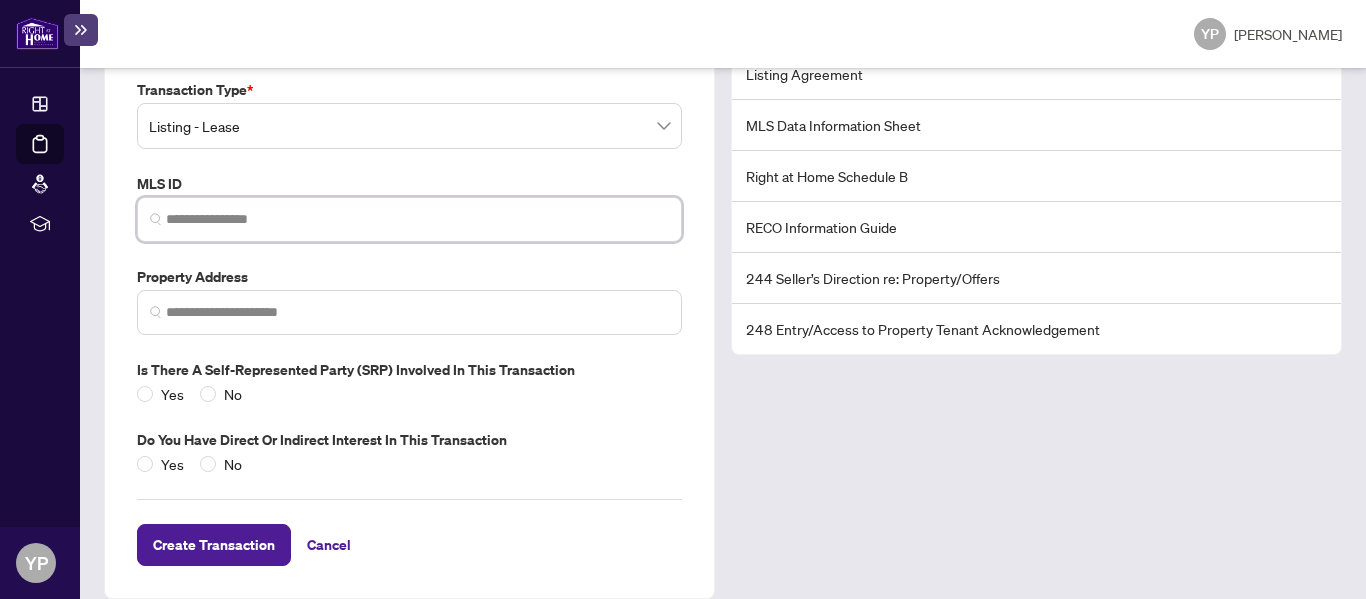 click at bounding box center (417, 219) 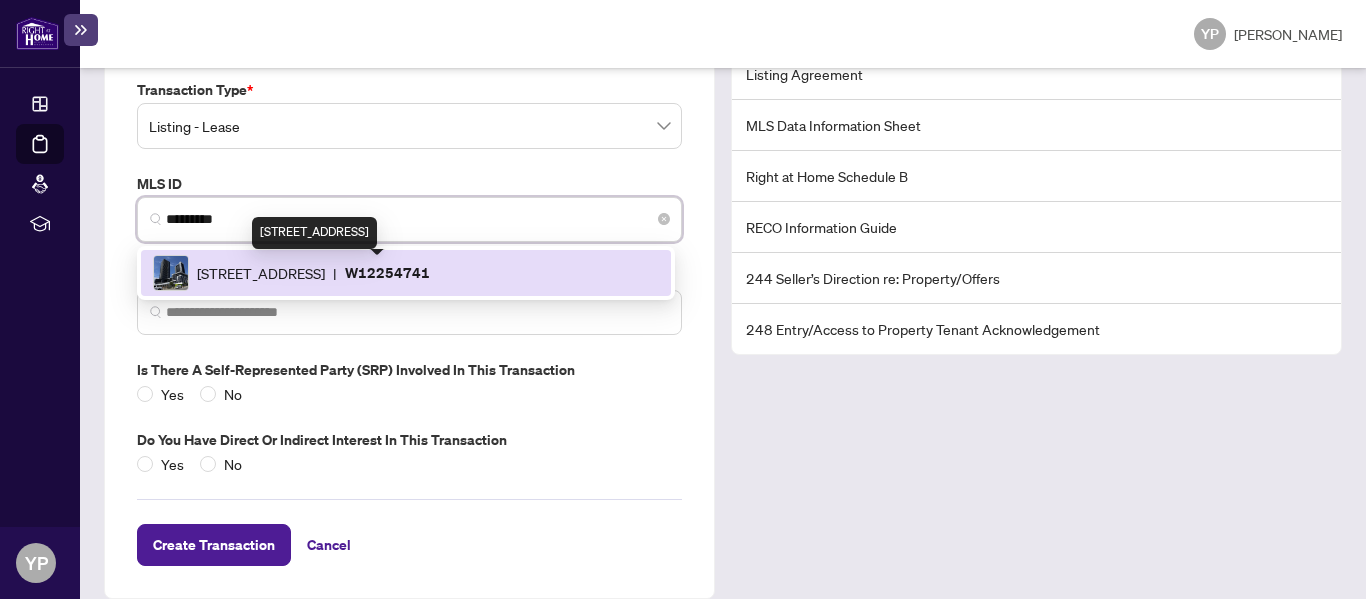 click on "5105 Hurontario St, Mississauga, Ontario L4Z 3X7, Canada" at bounding box center [261, 273] 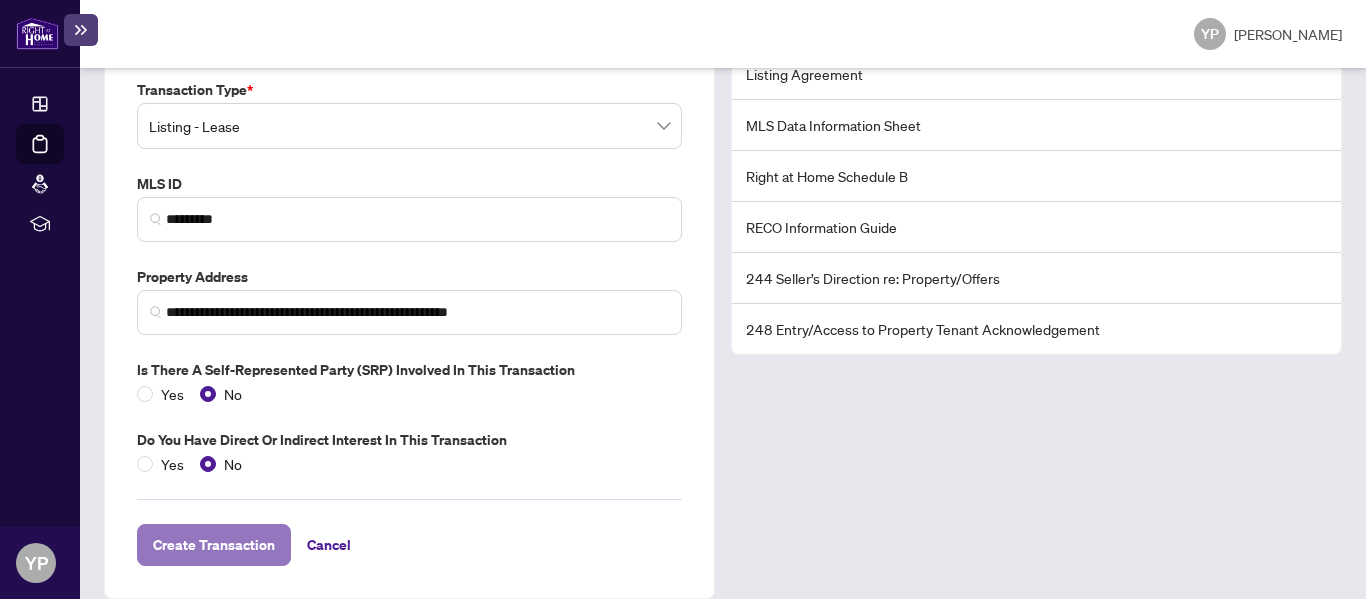 click on "Create Transaction" at bounding box center [214, 545] 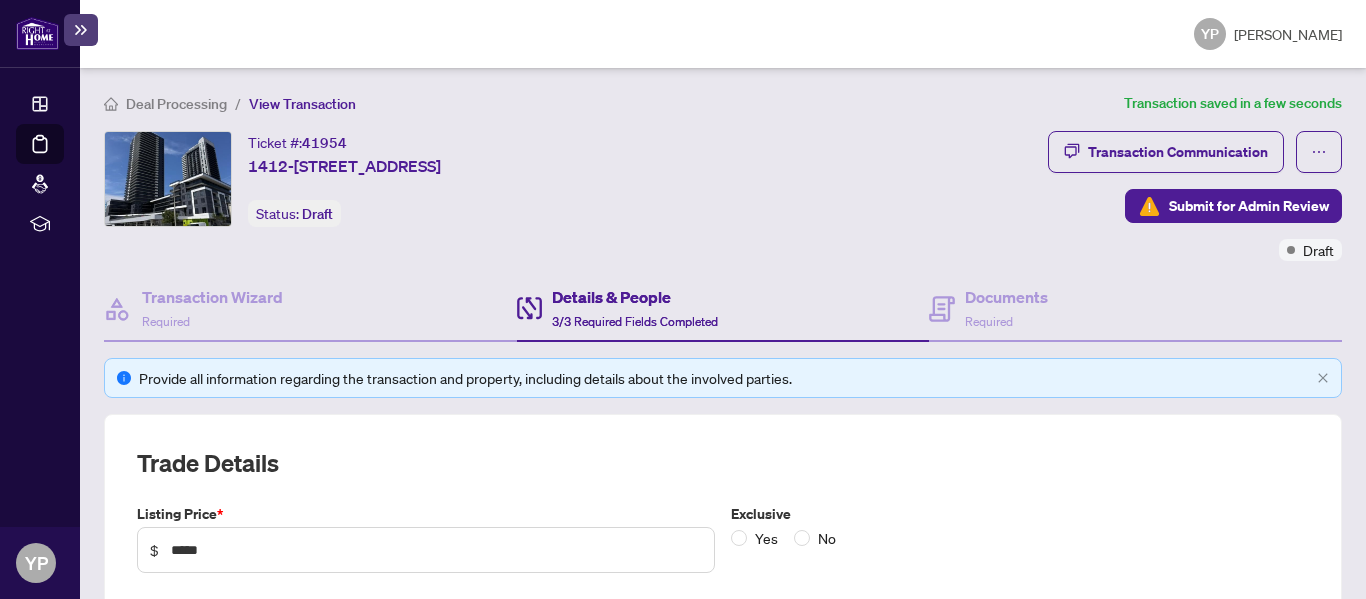 scroll, scrollTop: 56, scrollLeft: 0, axis: vertical 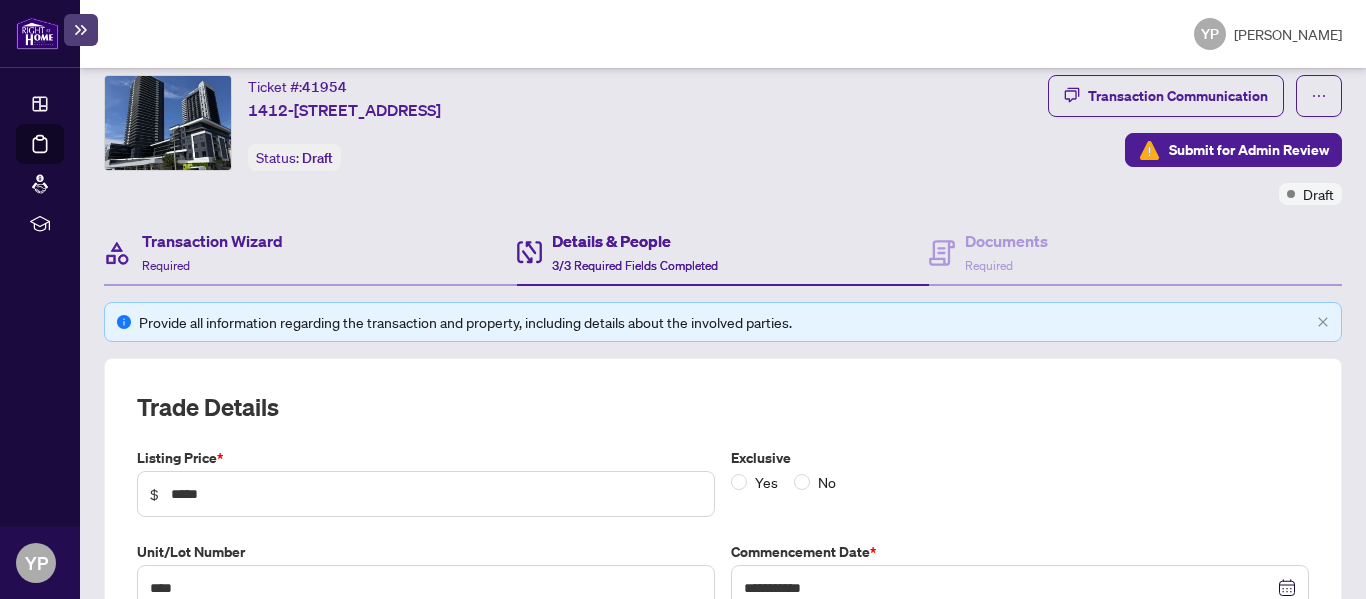 click on "Transaction Wizard Required" at bounding box center (310, 253) 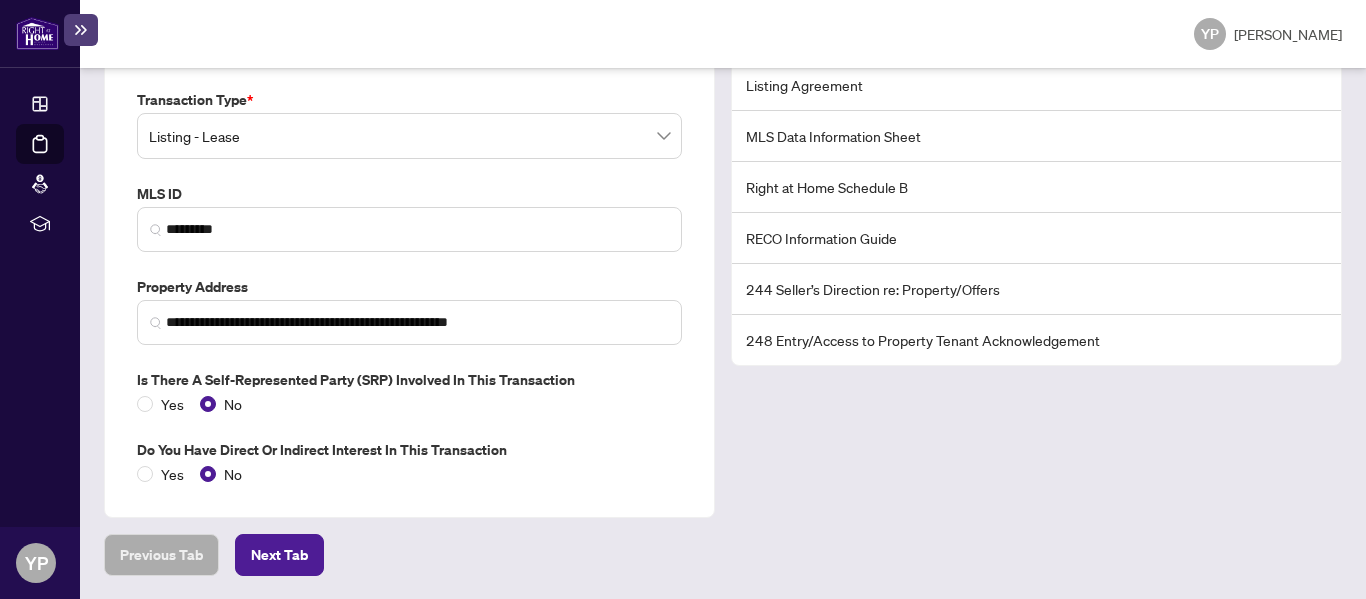 scroll, scrollTop: 0, scrollLeft: 0, axis: both 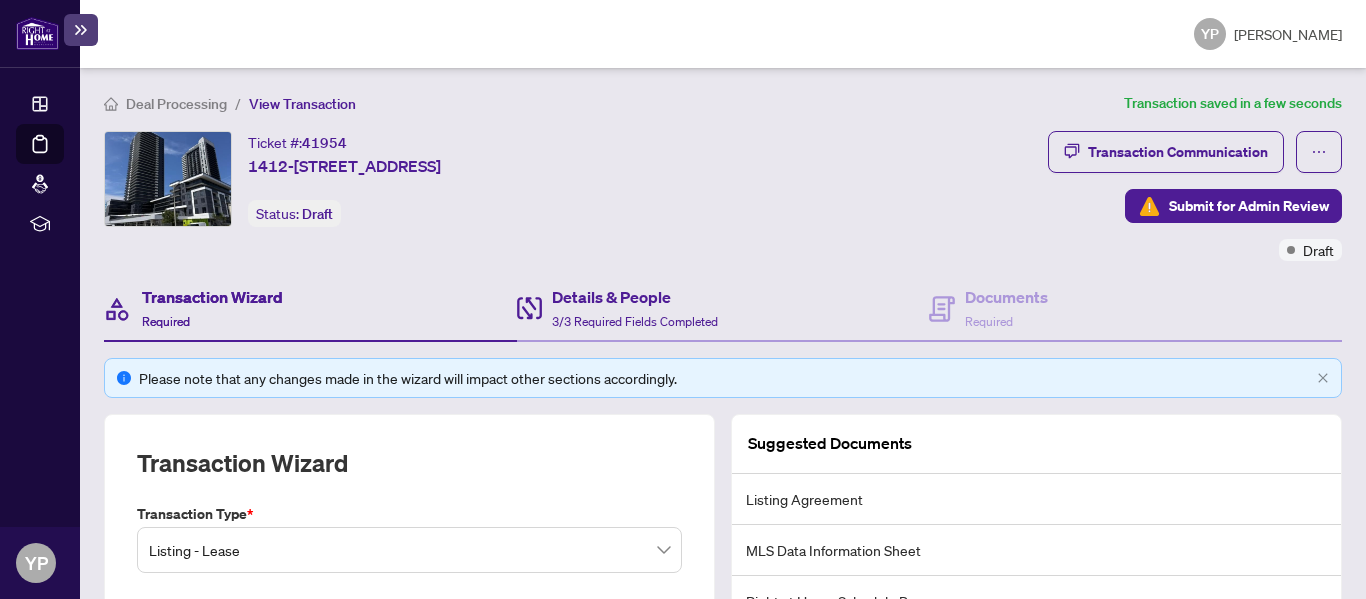 click on "Details & People 3/3 Required Fields Completed" at bounding box center [723, 309] 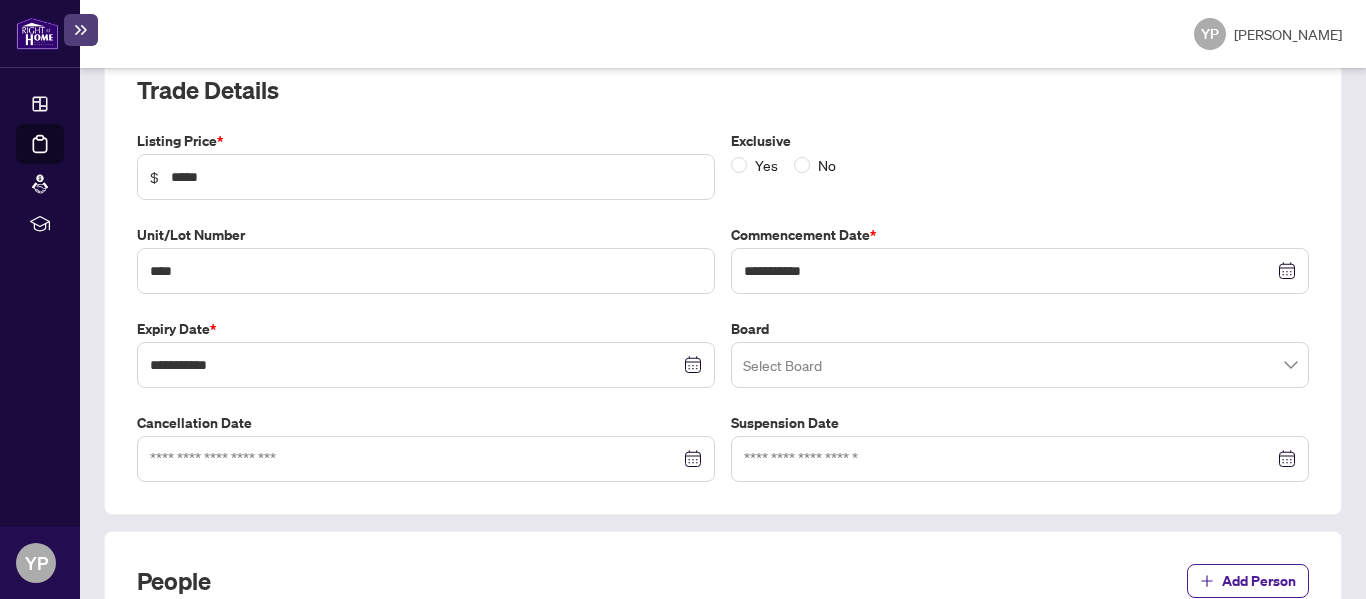 scroll, scrollTop: 374, scrollLeft: 0, axis: vertical 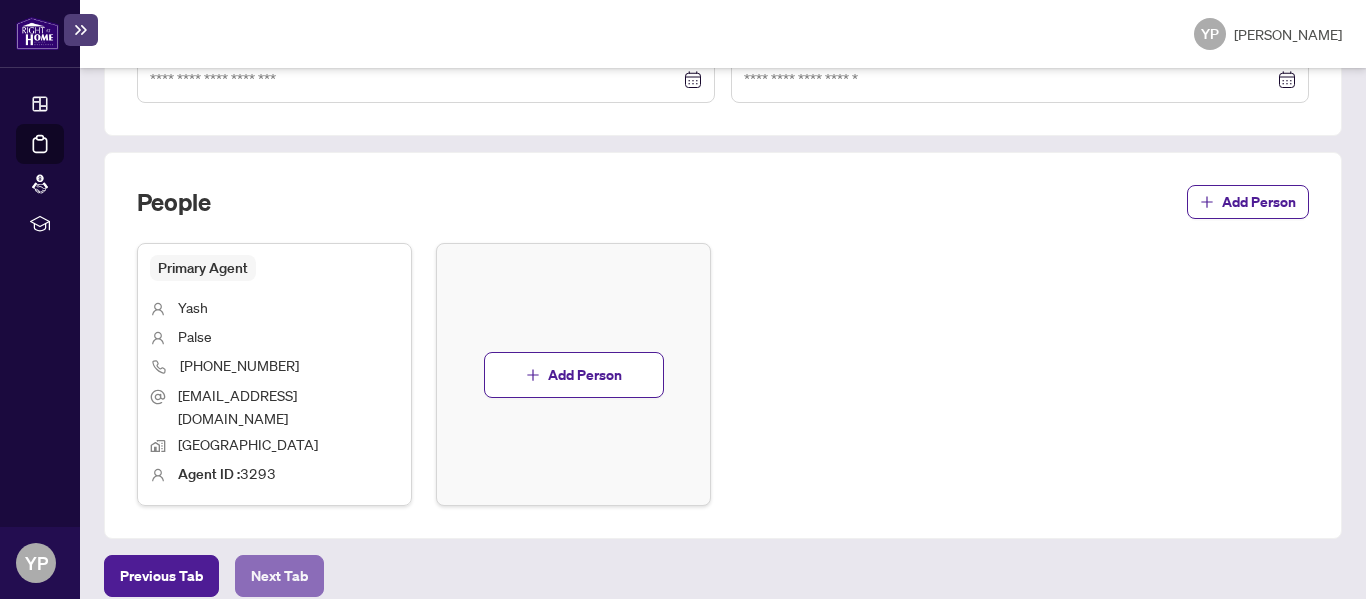 click on "Next Tab" at bounding box center [279, 576] 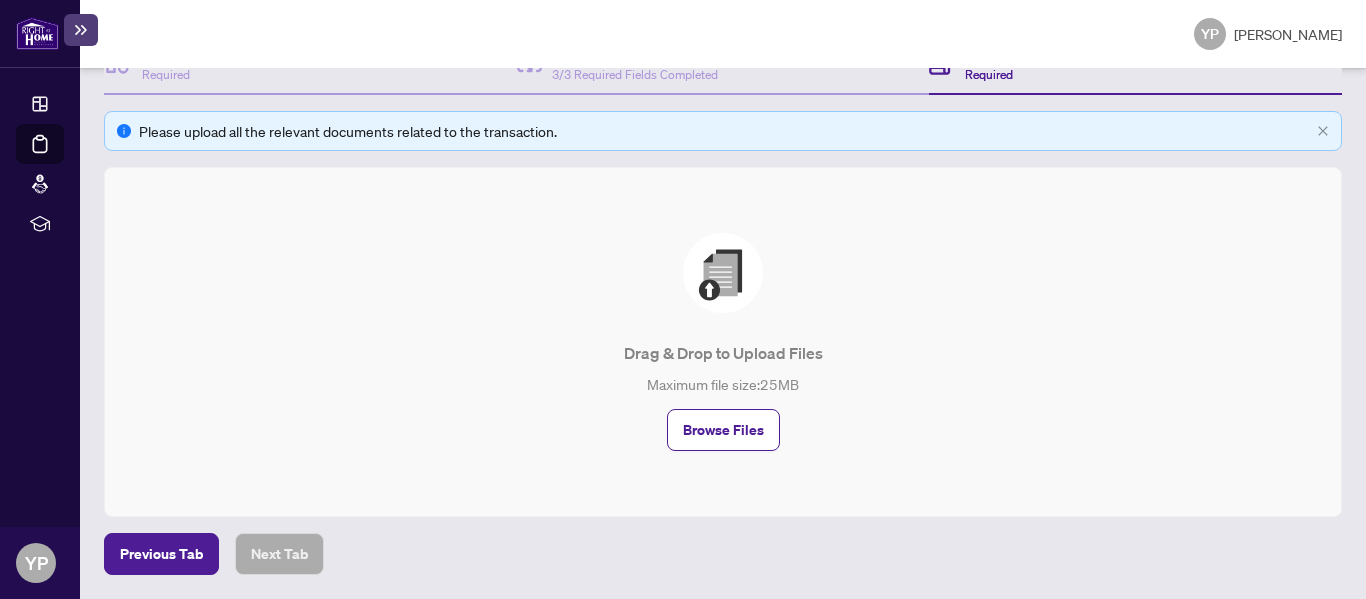 scroll, scrollTop: 246, scrollLeft: 0, axis: vertical 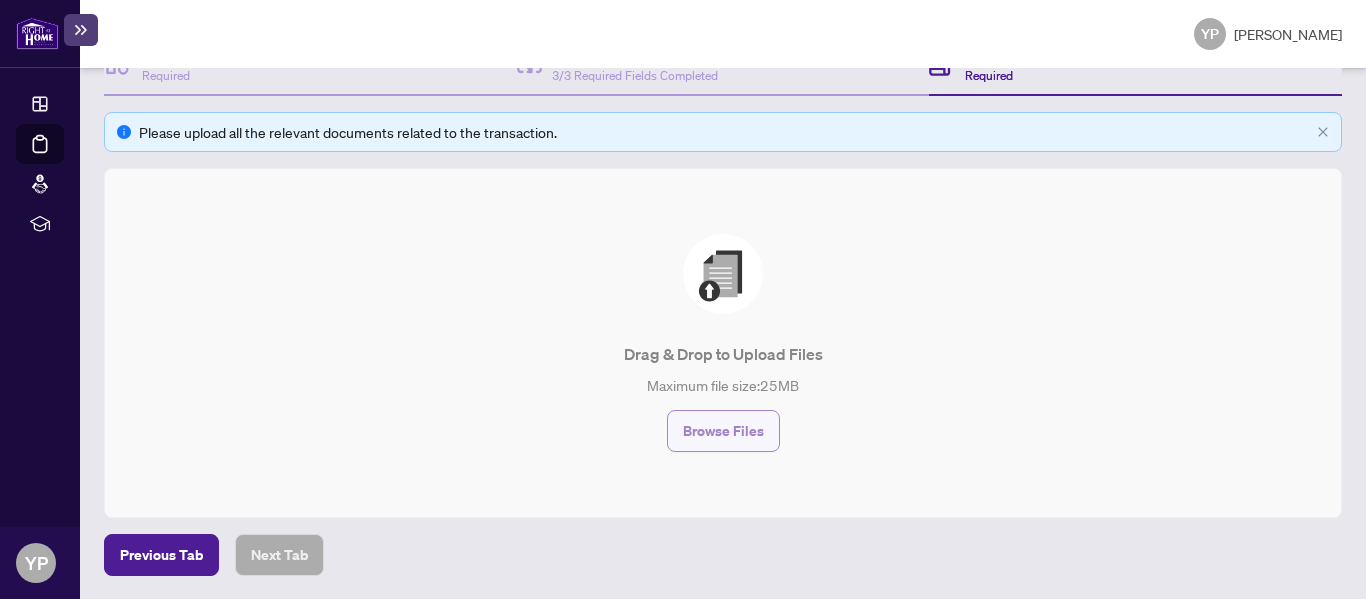 click on "Browse Files" at bounding box center (723, 431) 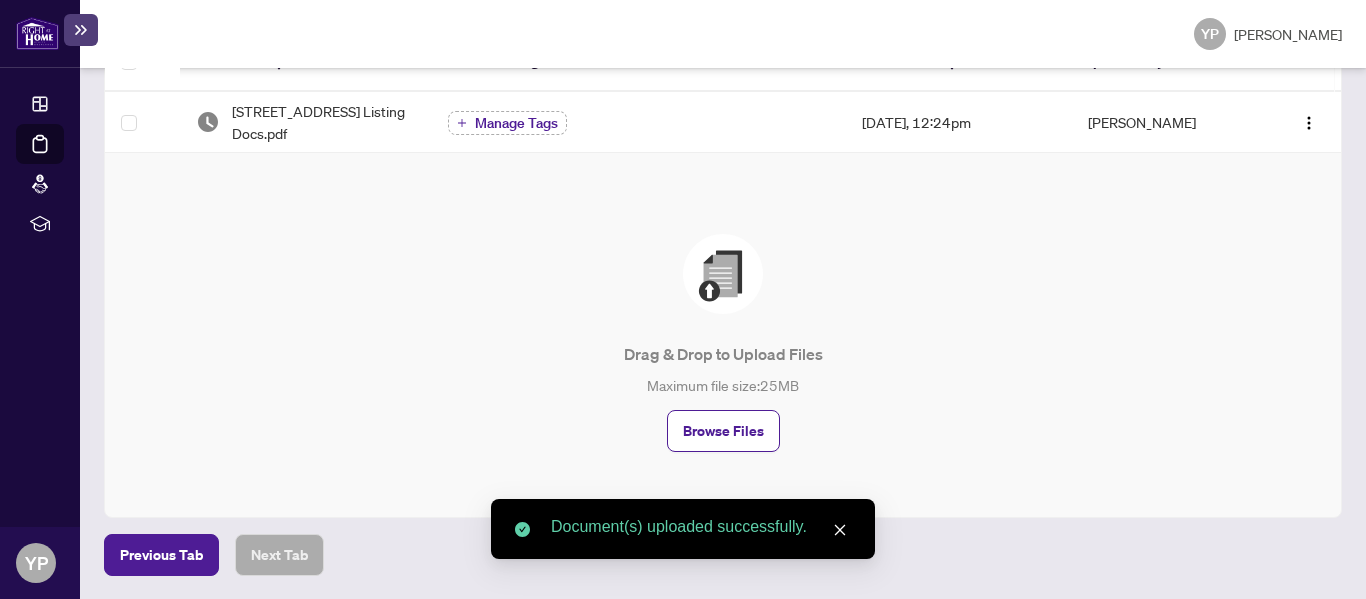 scroll, scrollTop: 0, scrollLeft: 0, axis: both 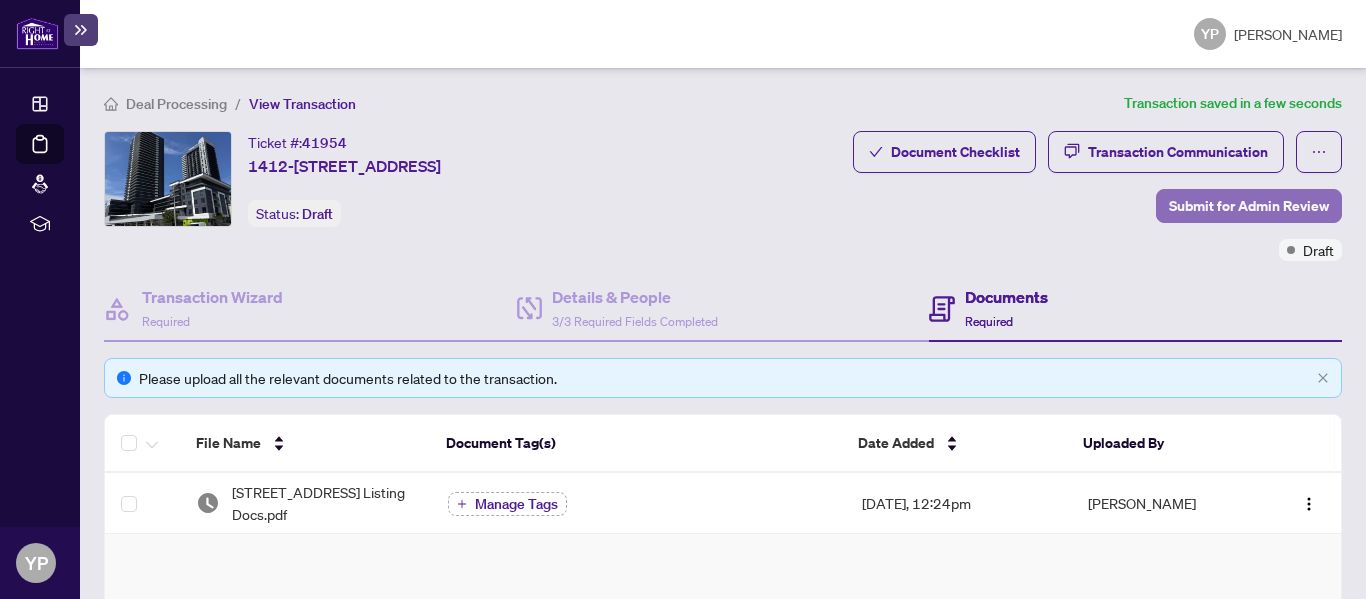 click on "Submit for Admin Review" at bounding box center (1249, 206) 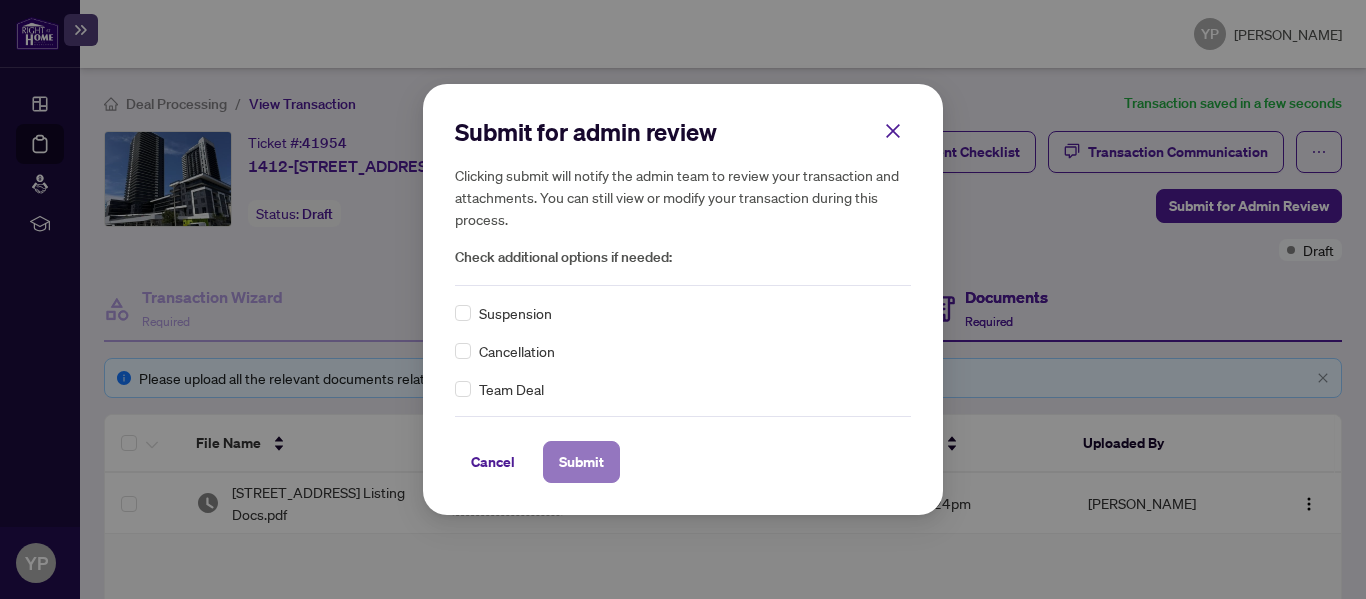 click on "Submit" at bounding box center (581, 462) 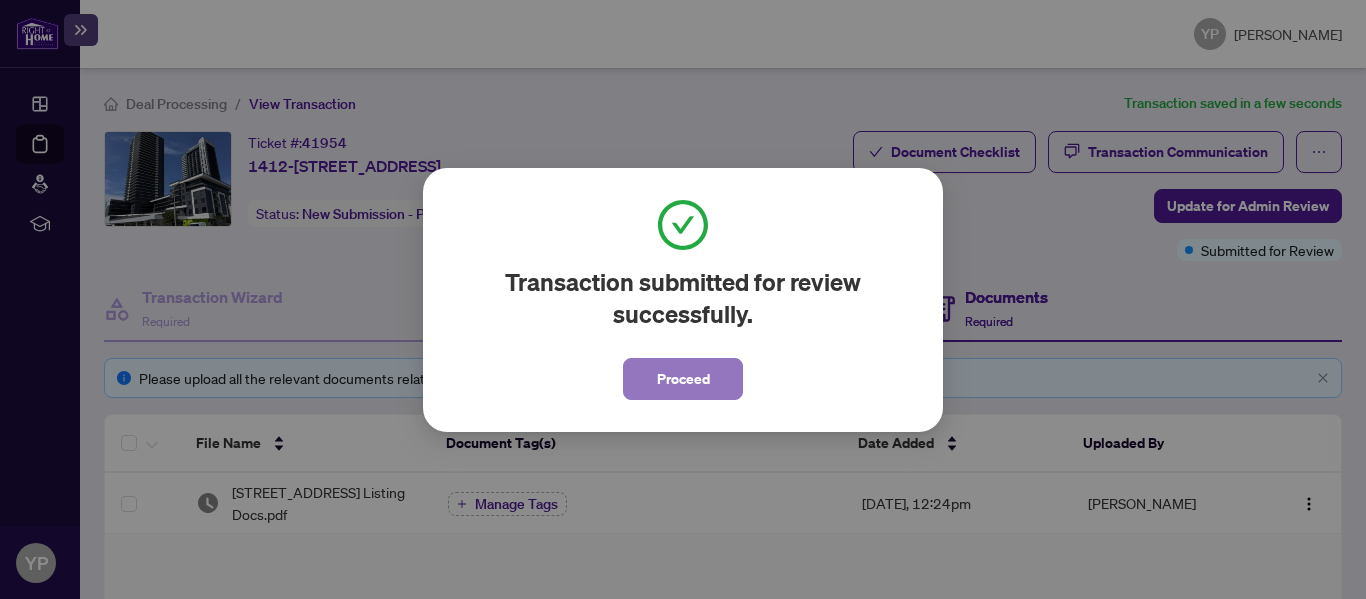 click on "Proceed" at bounding box center (683, 379) 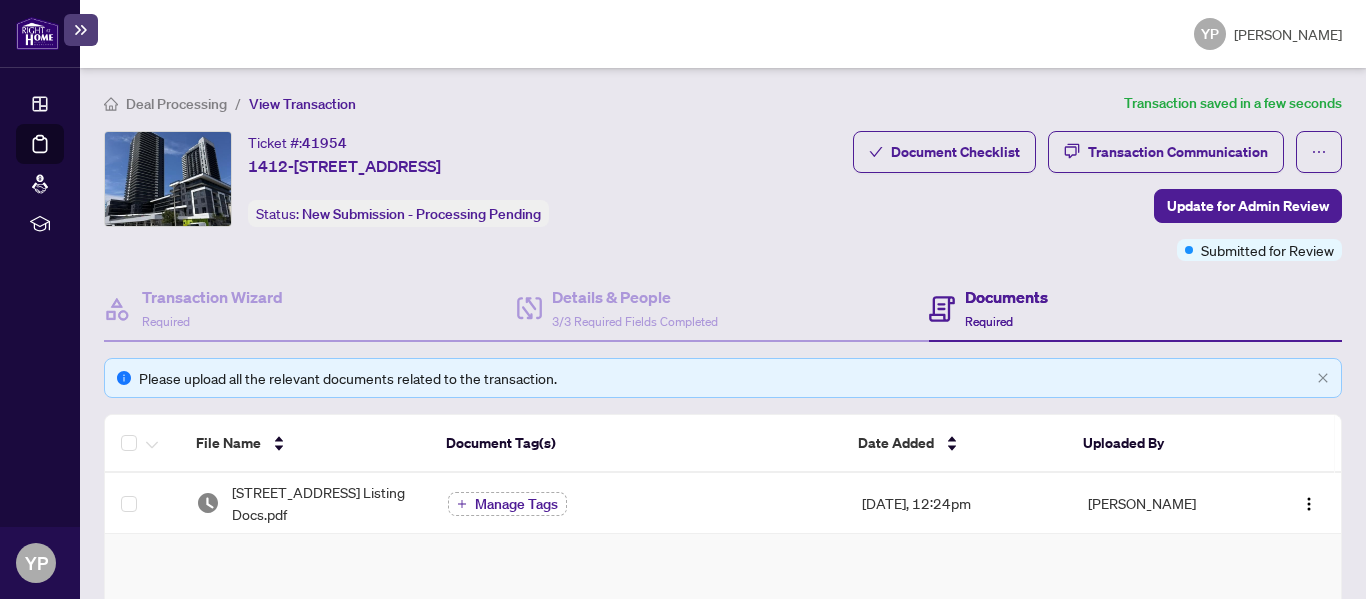 click at bounding box center (37, 33) 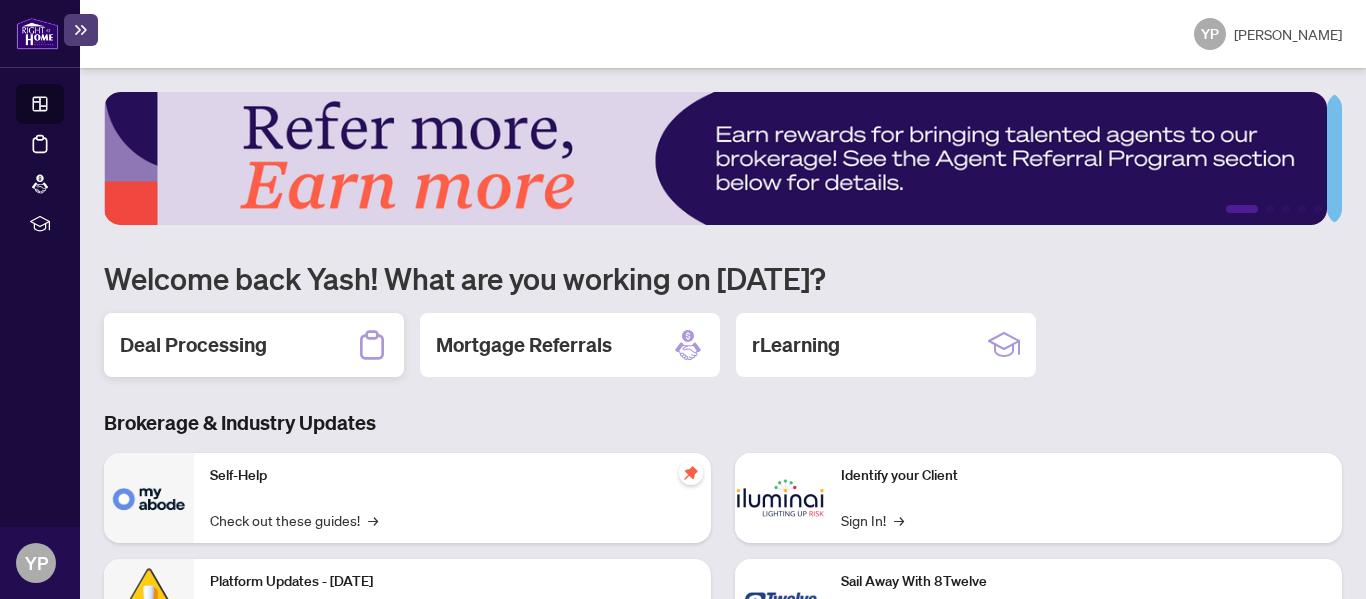 click on "Deal Processing" at bounding box center (193, 345) 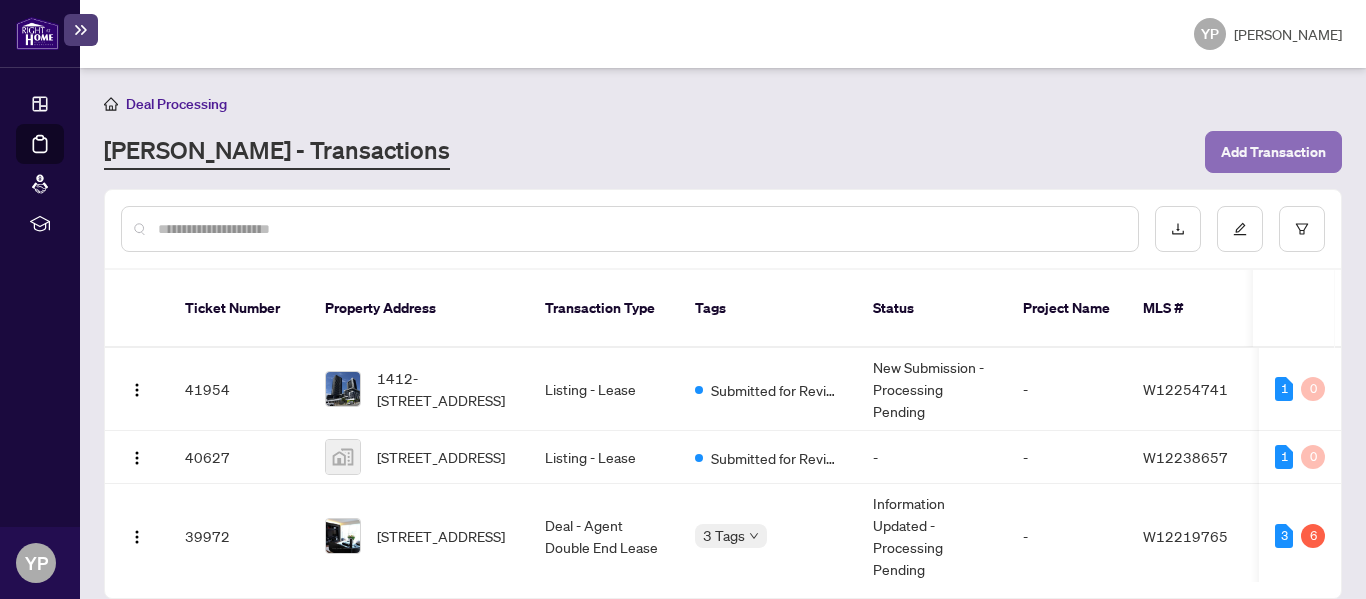 click on "Add Transaction" at bounding box center [1273, 152] 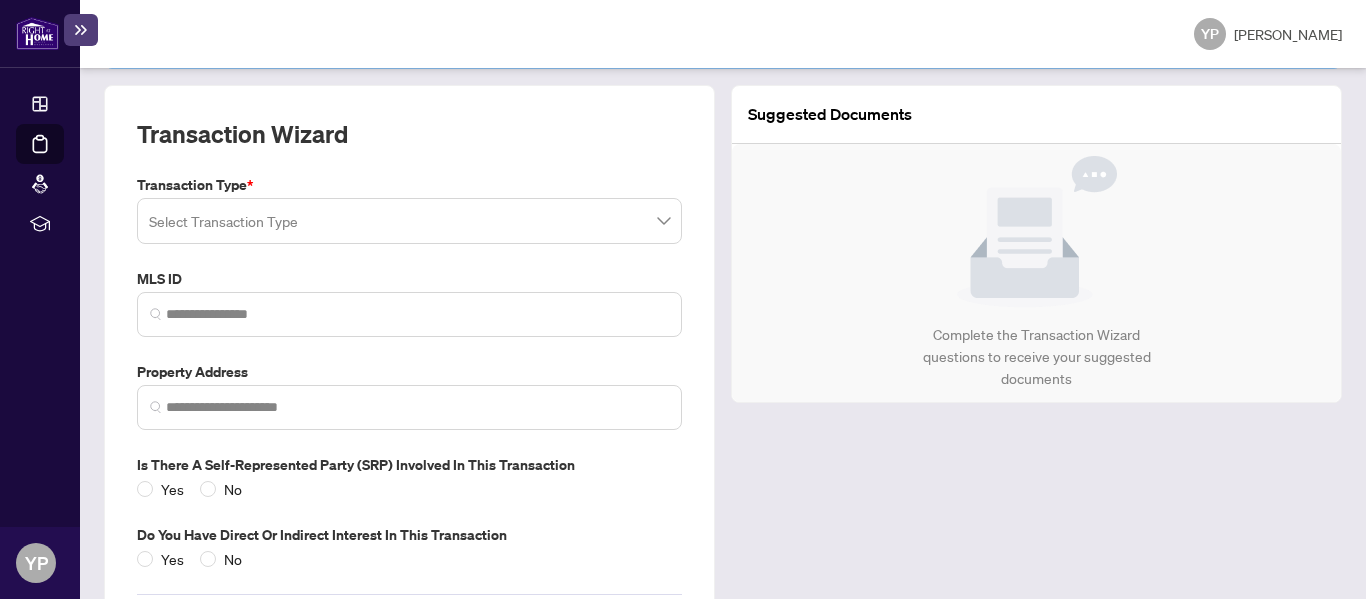 scroll, scrollTop: 159, scrollLeft: 0, axis: vertical 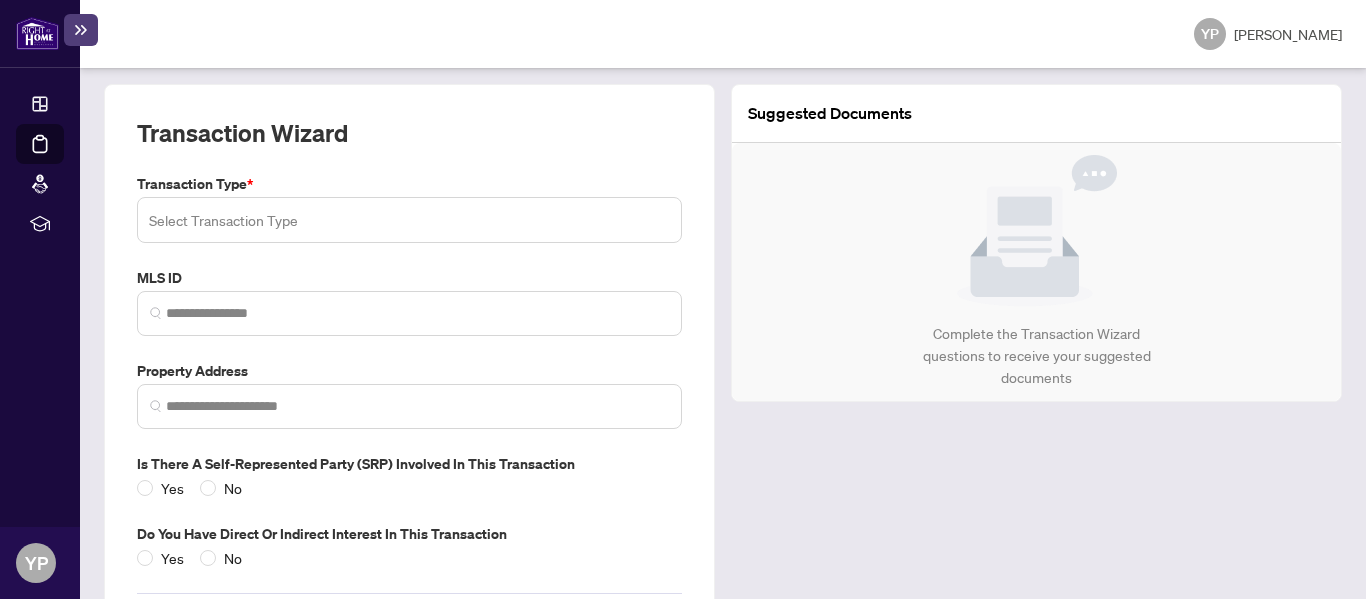 click at bounding box center [409, 220] 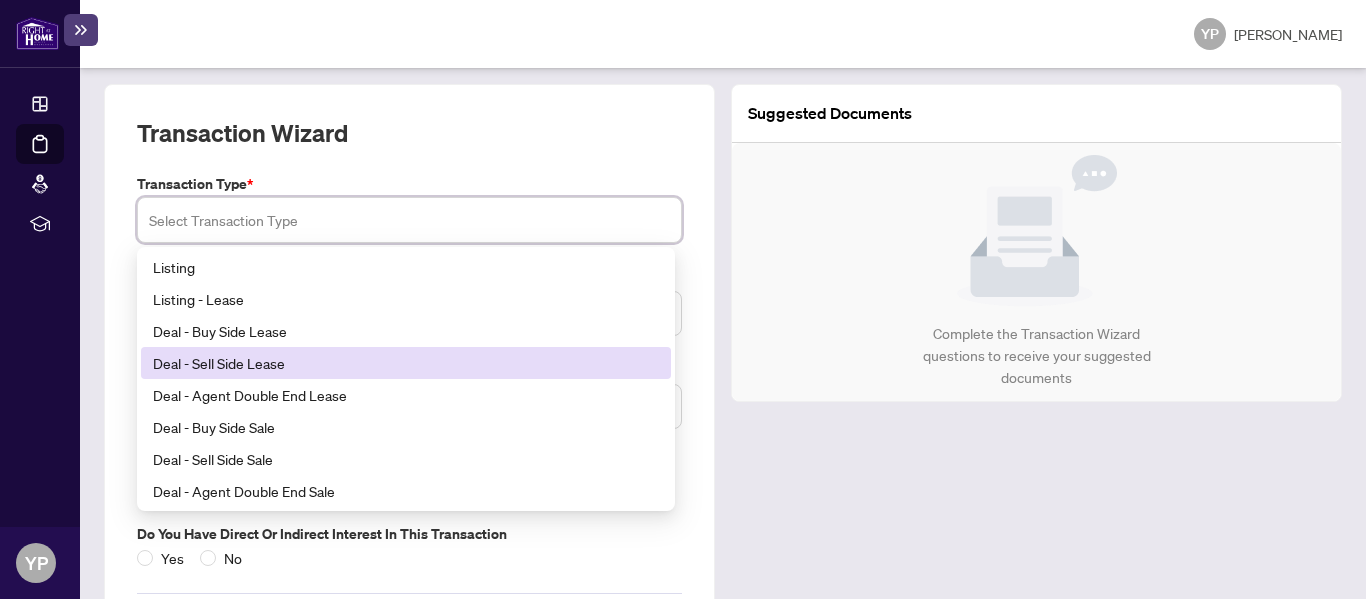 click on "Deal - Sell Side Lease" at bounding box center (406, 363) 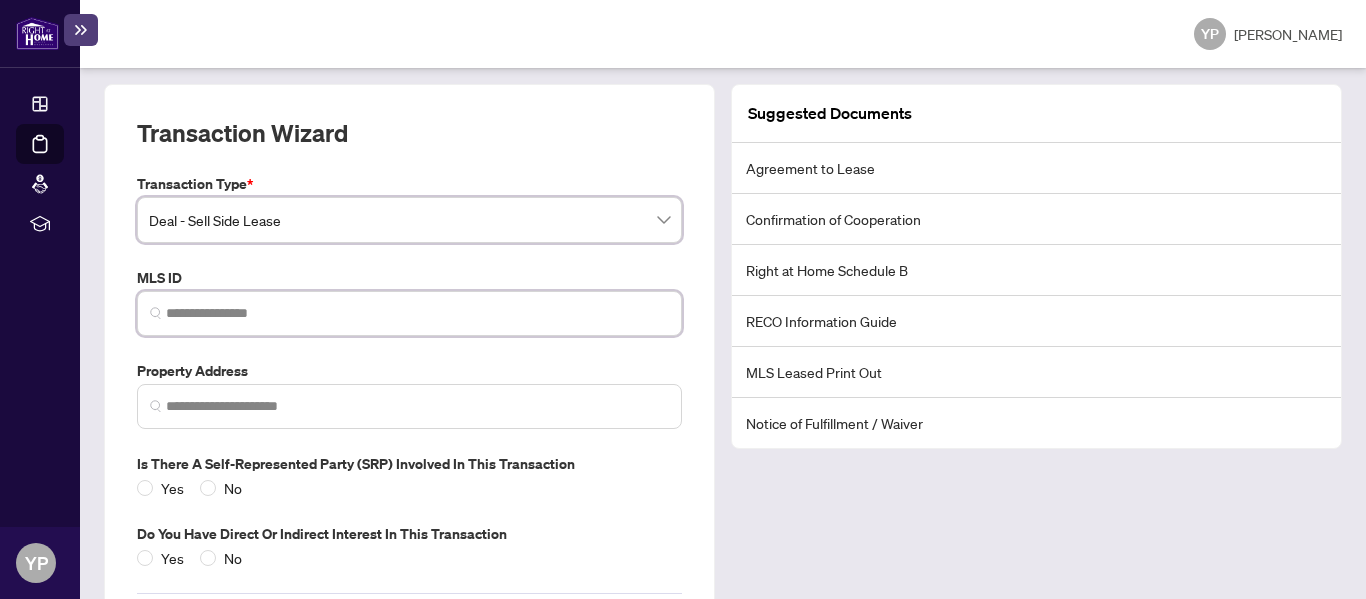 click at bounding box center (417, 313) 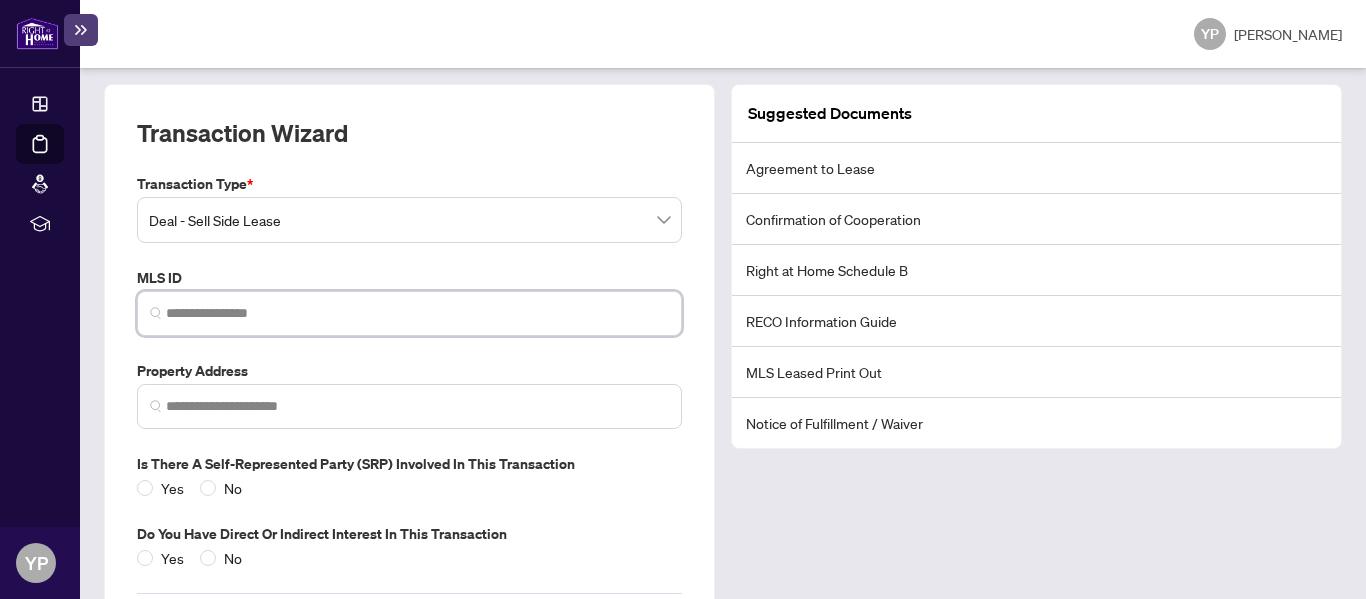 paste on "*********" 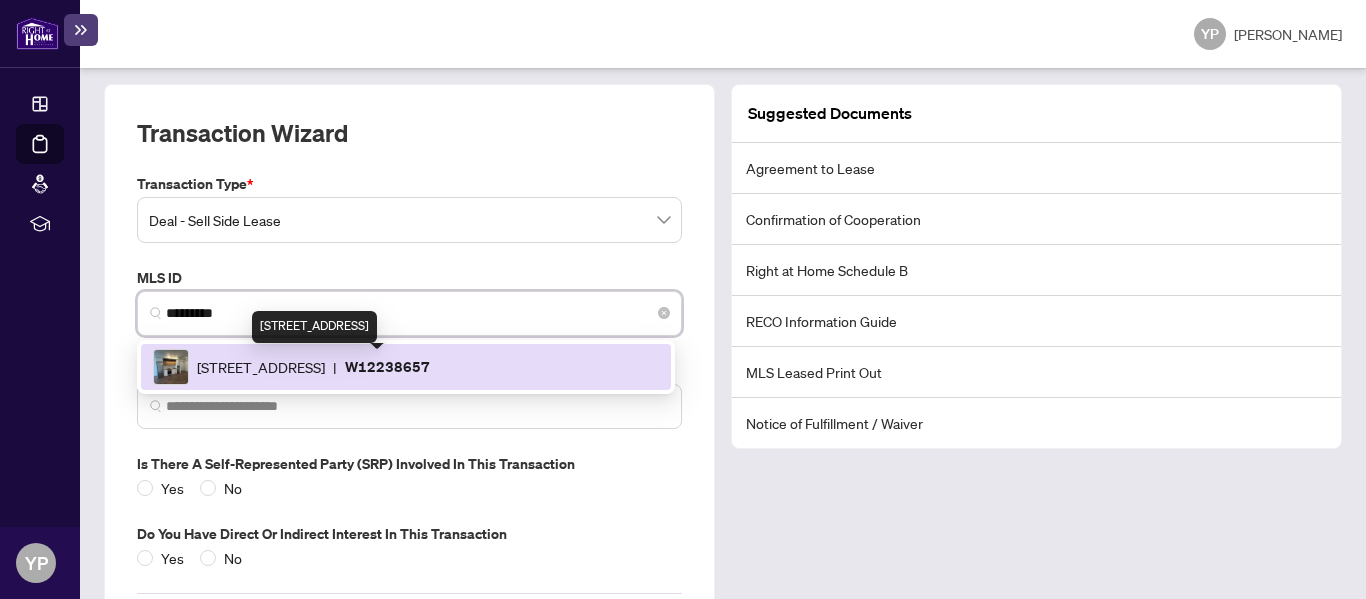 click on "5105 Hurontario St, Mississauga, Ontario L4Z 3X7, Canada" at bounding box center (261, 367) 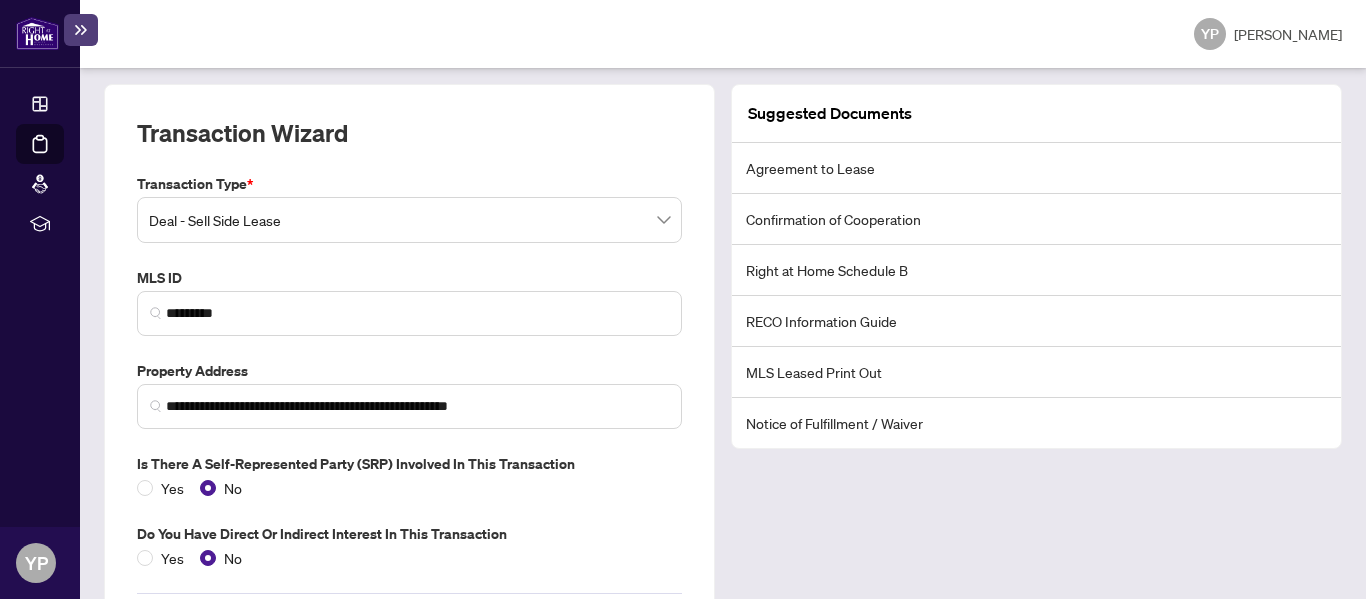 scroll, scrollTop: 276, scrollLeft: 0, axis: vertical 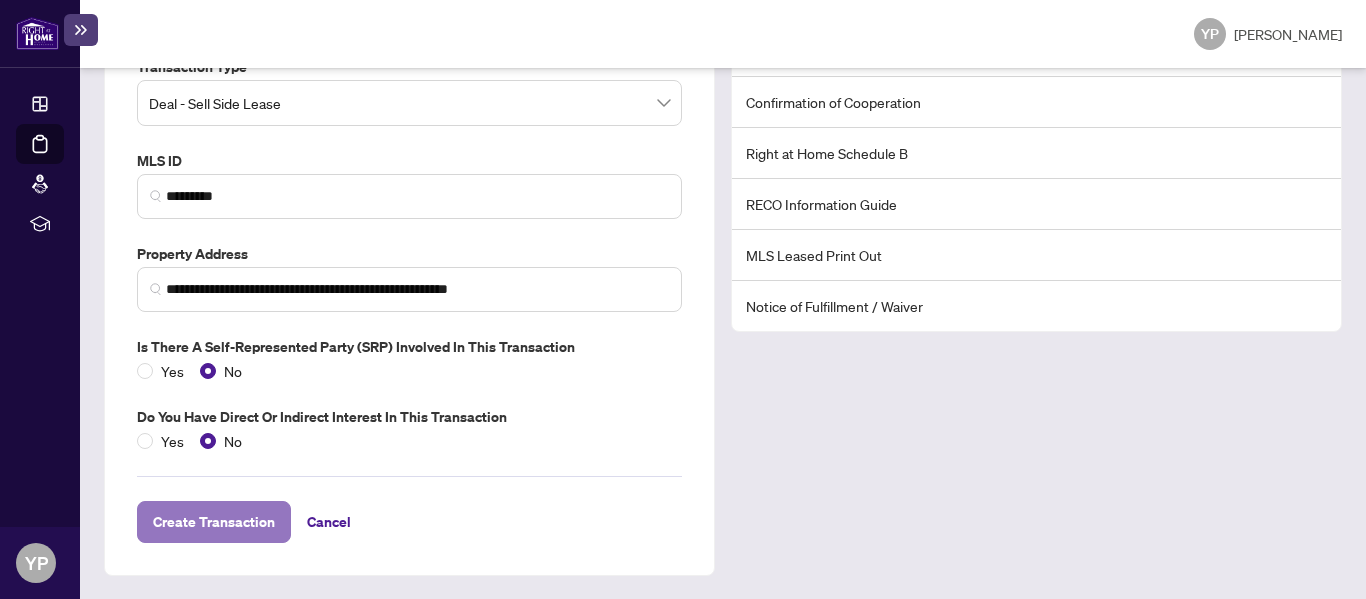 click on "Create Transaction" at bounding box center [214, 522] 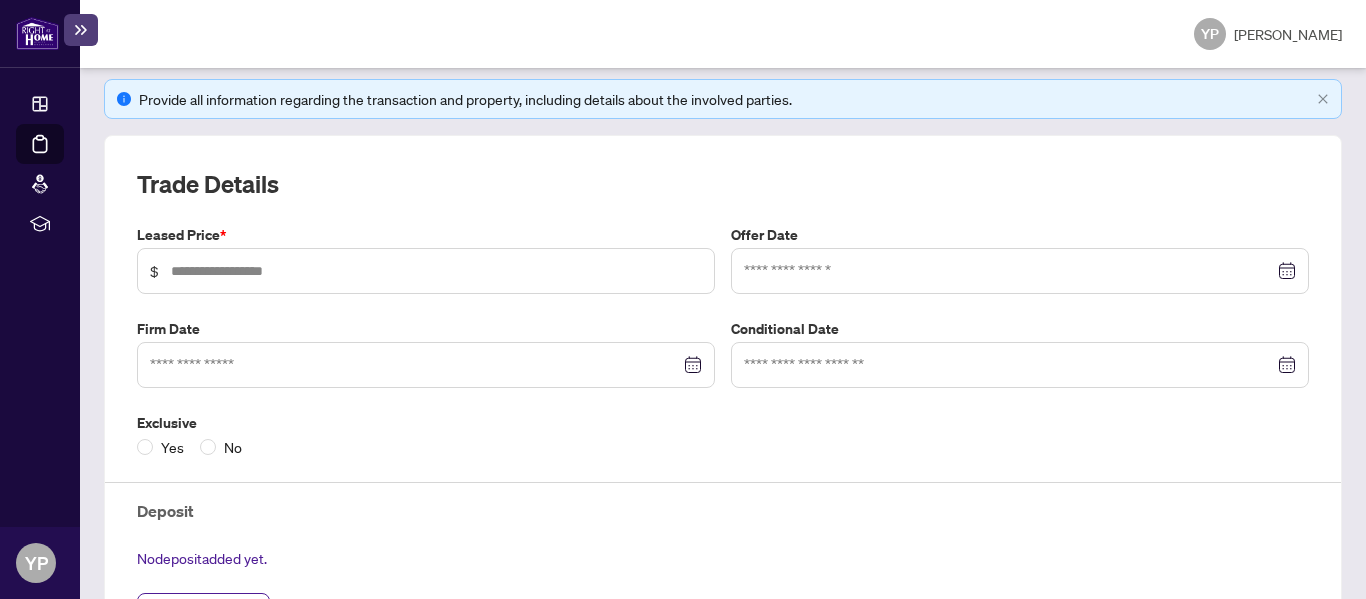 scroll, scrollTop: 278, scrollLeft: 0, axis: vertical 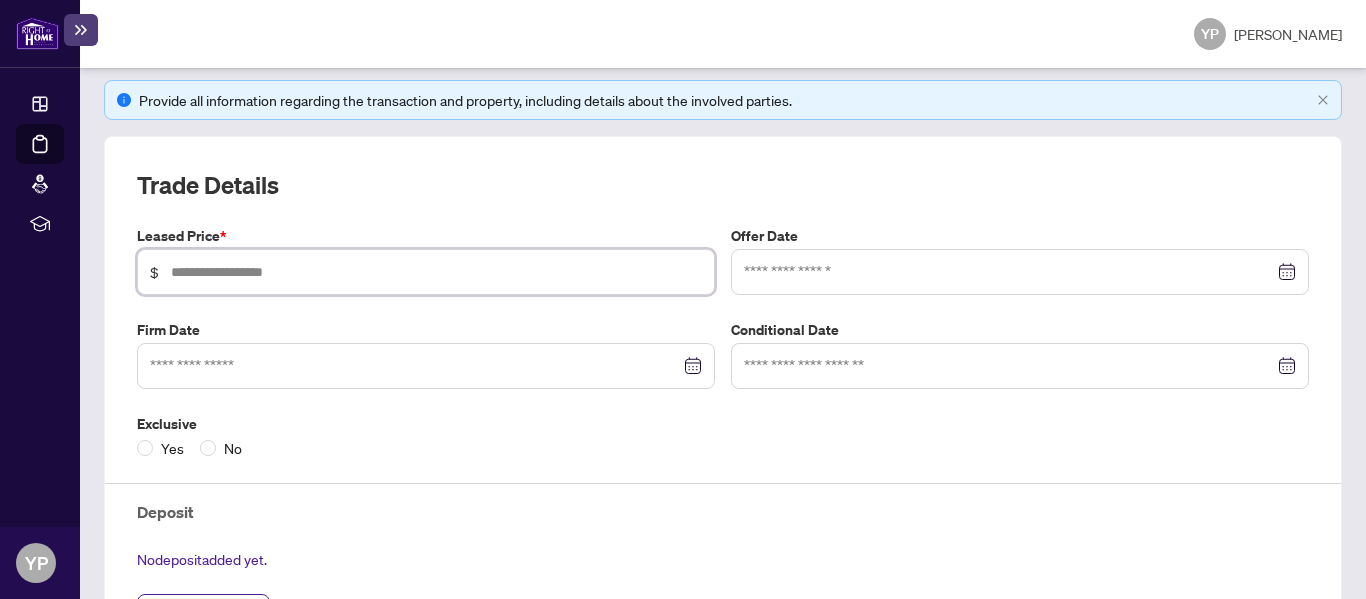 click at bounding box center [436, 272] 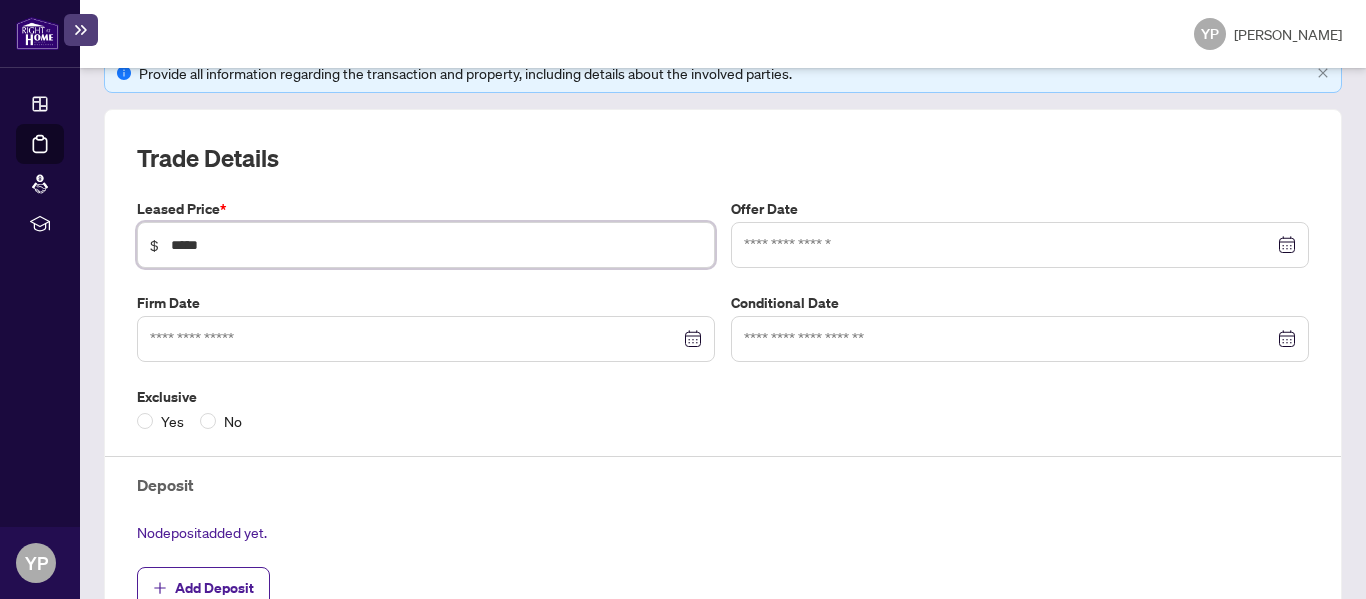 scroll, scrollTop: 306, scrollLeft: 0, axis: vertical 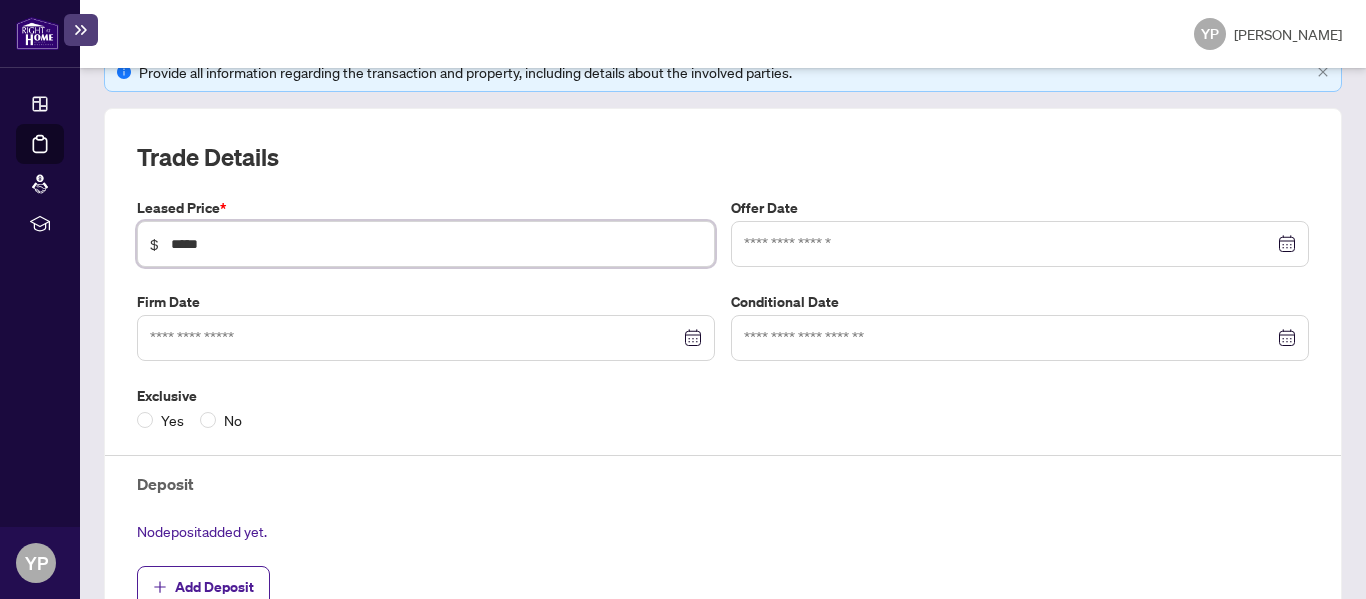 click at bounding box center [1020, 244] 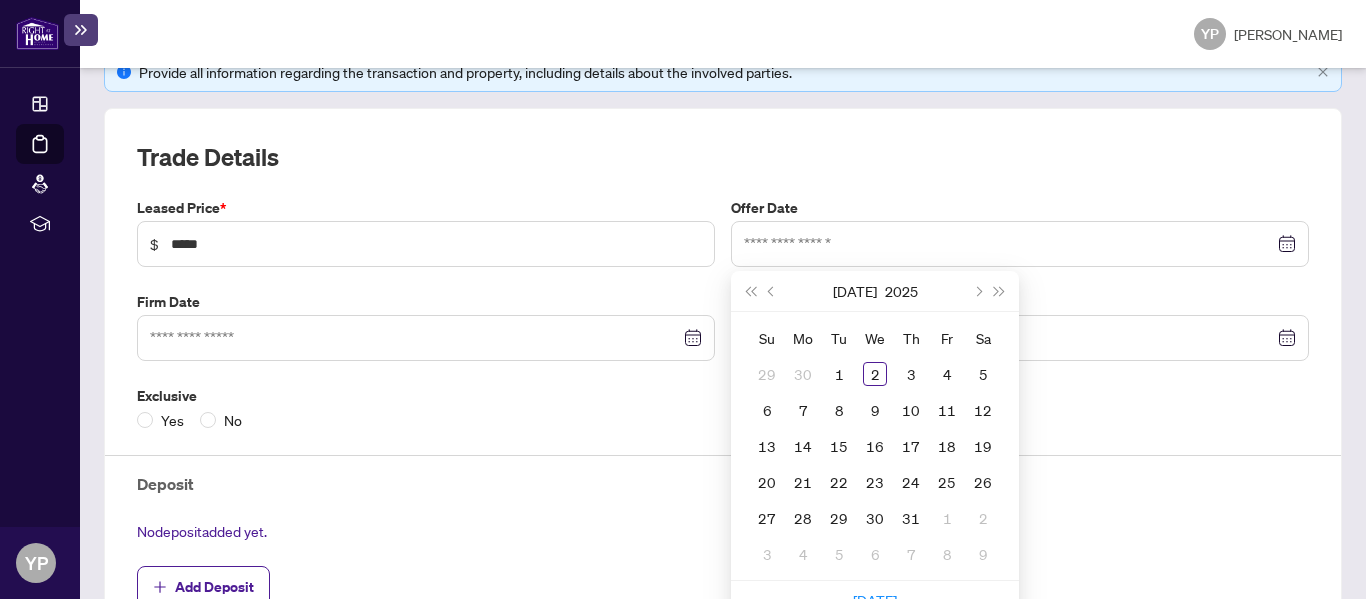 click on "Jul 2025" at bounding box center [875, 291] 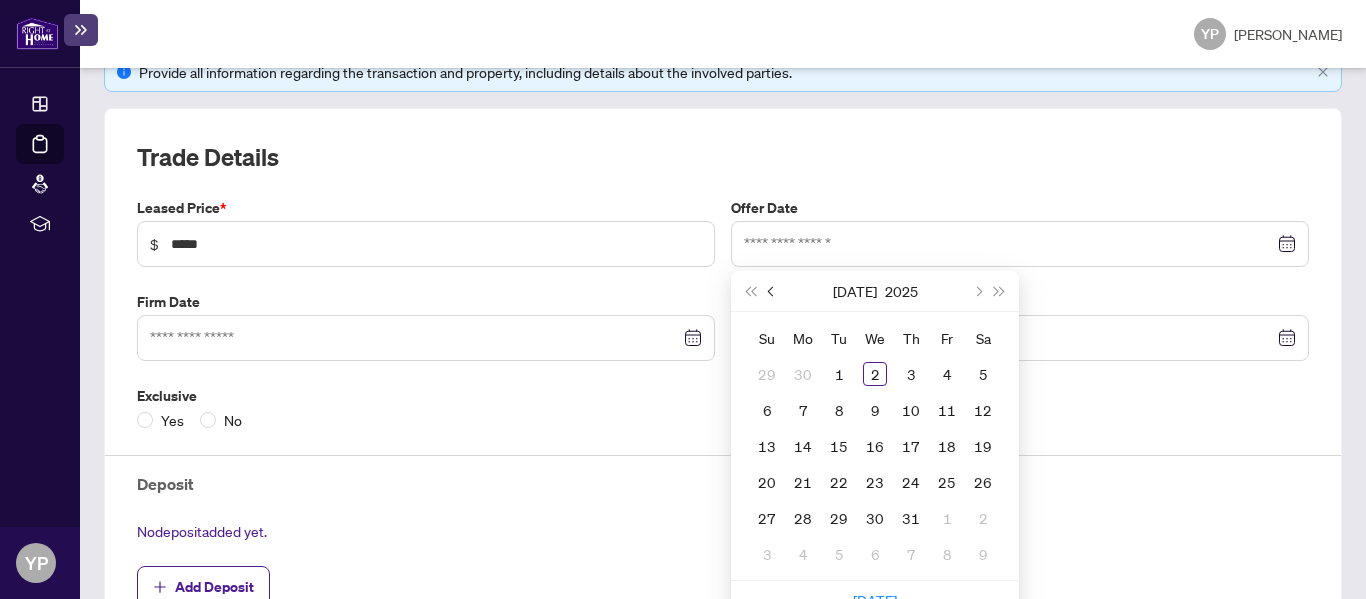 click at bounding box center [772, 291] 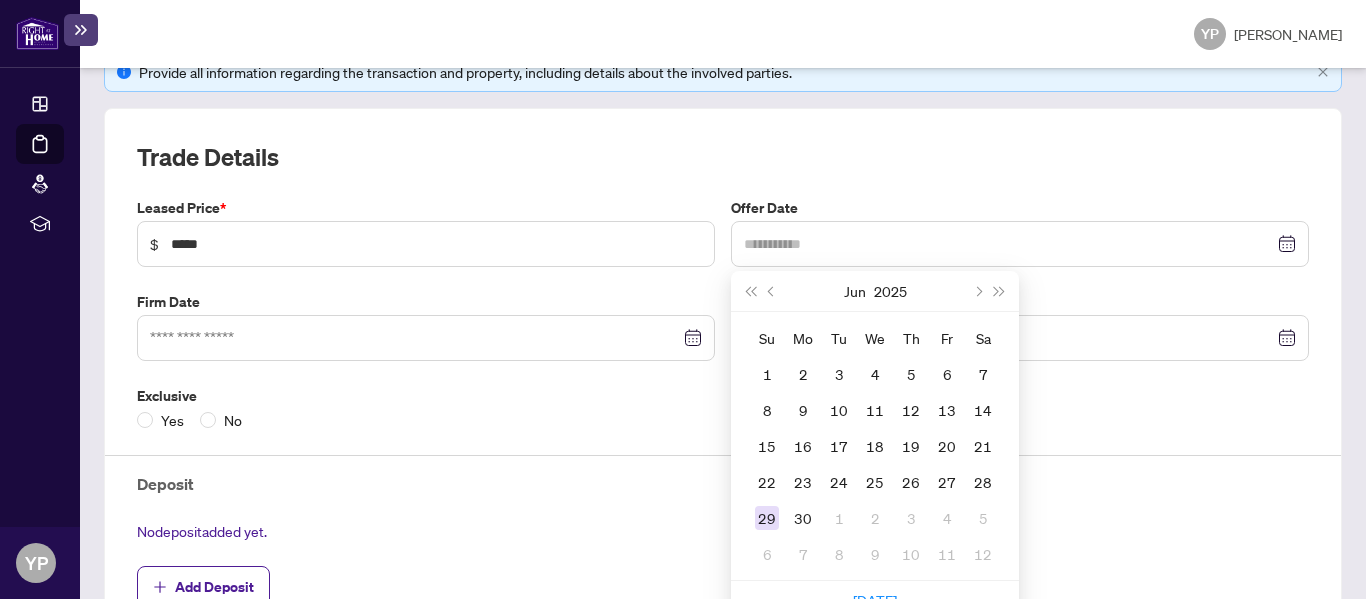 click on "29" at bounding box center (767, 518) 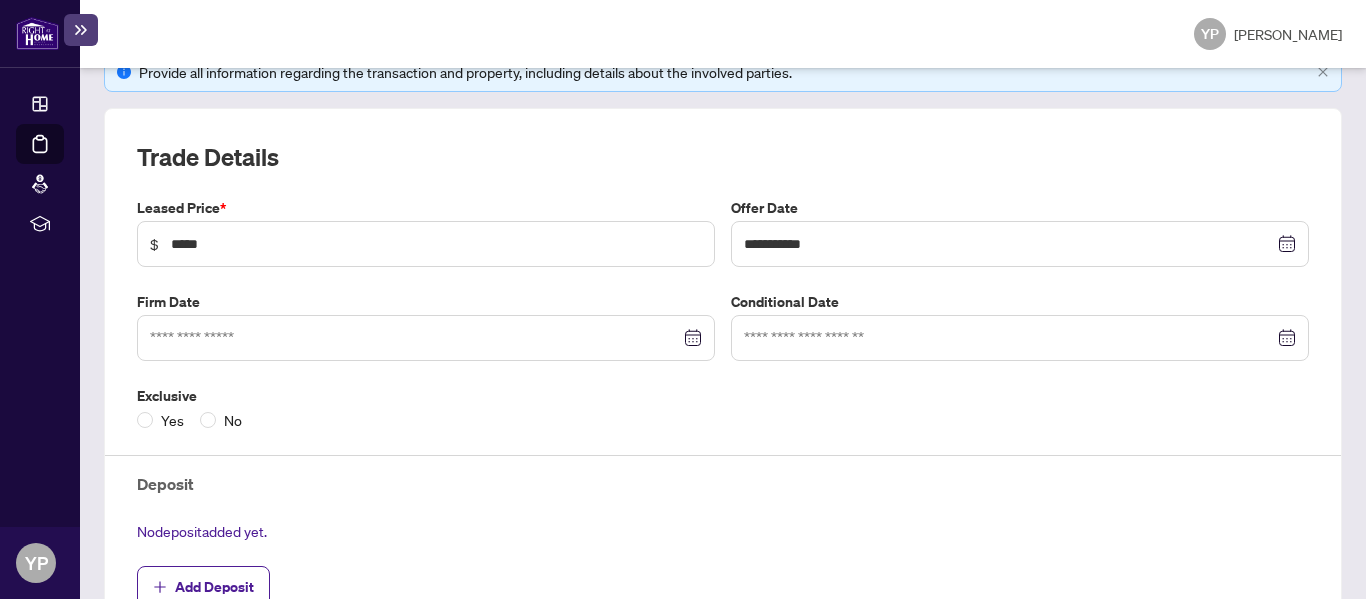 click at bounding box center (426, 338) 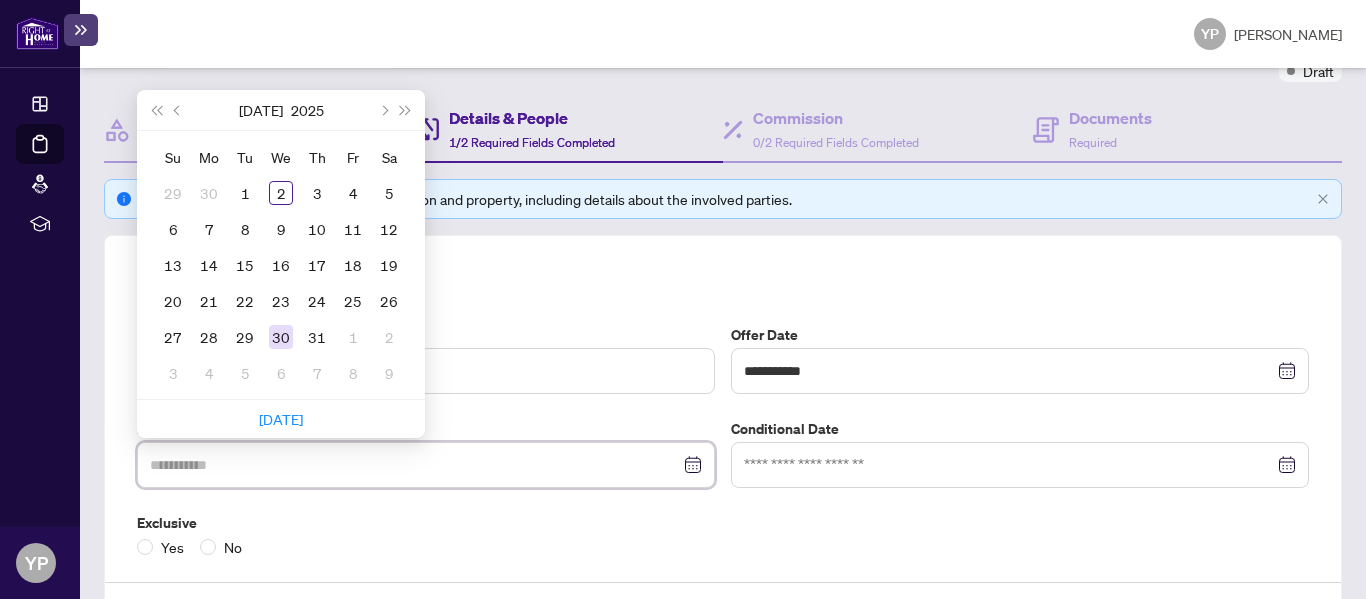 scroll, scrollTop: 174, scrollLeft: 0, axis: vertical 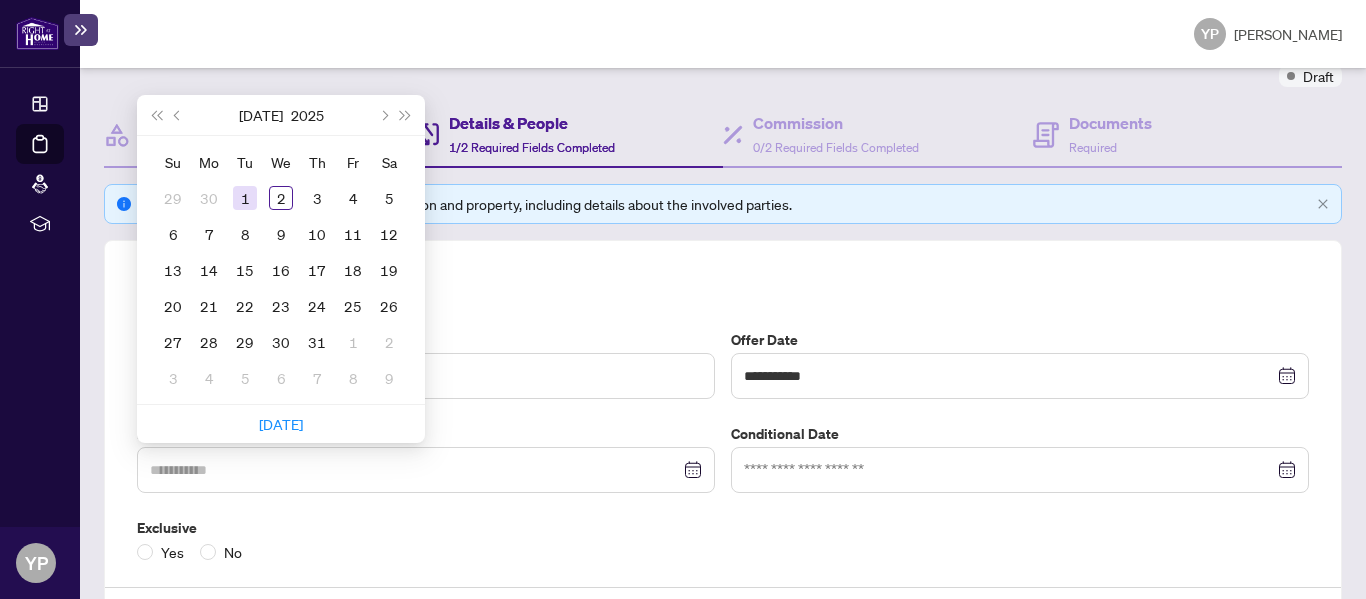 click on "1" at bounding box center (245, 198) 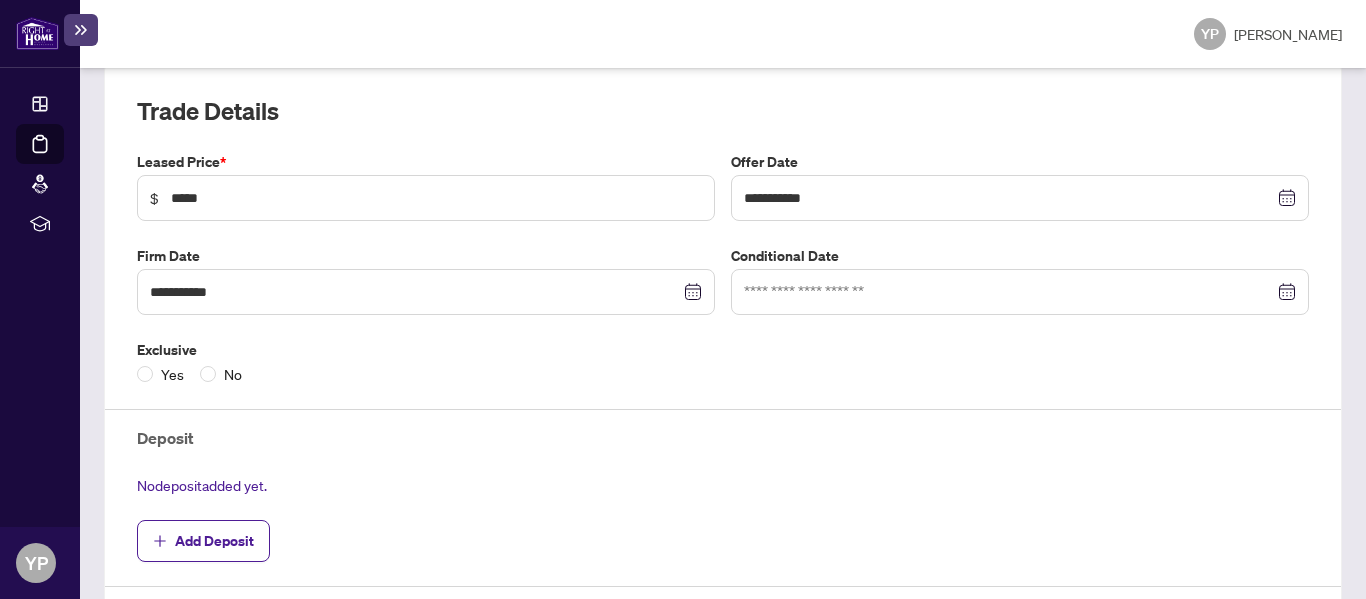 scroll, scrollTop: 354, scrollLeft: 0, axis: vertical 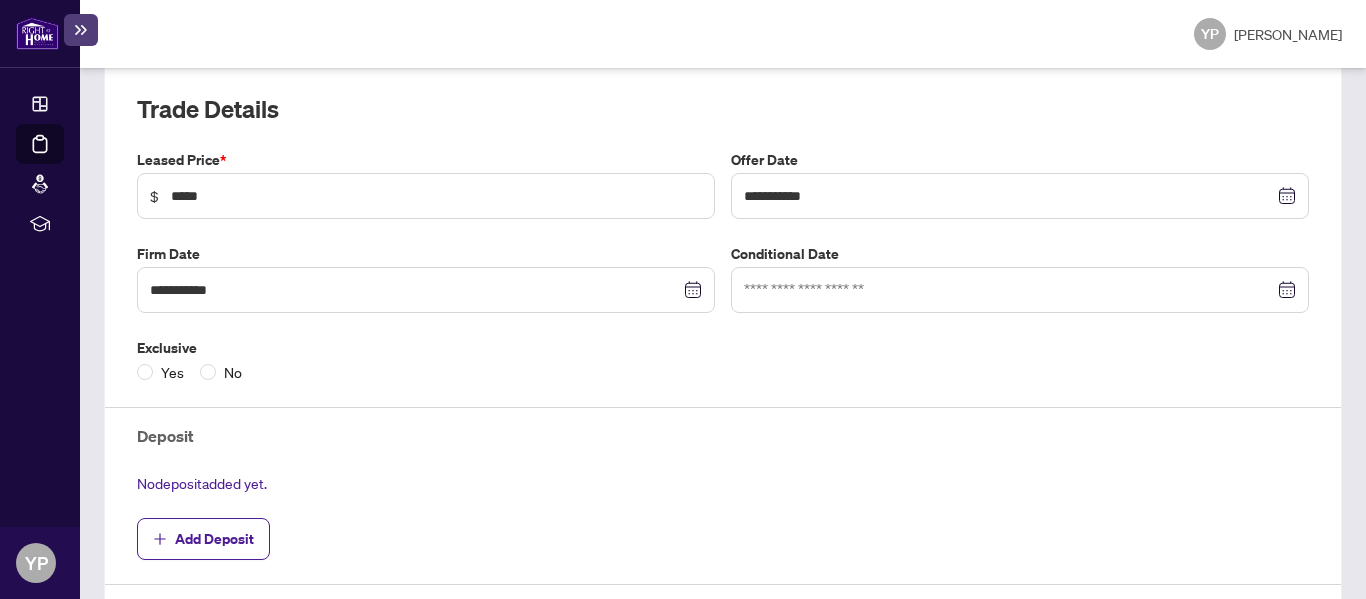 click at bounding box center (1020, 290) 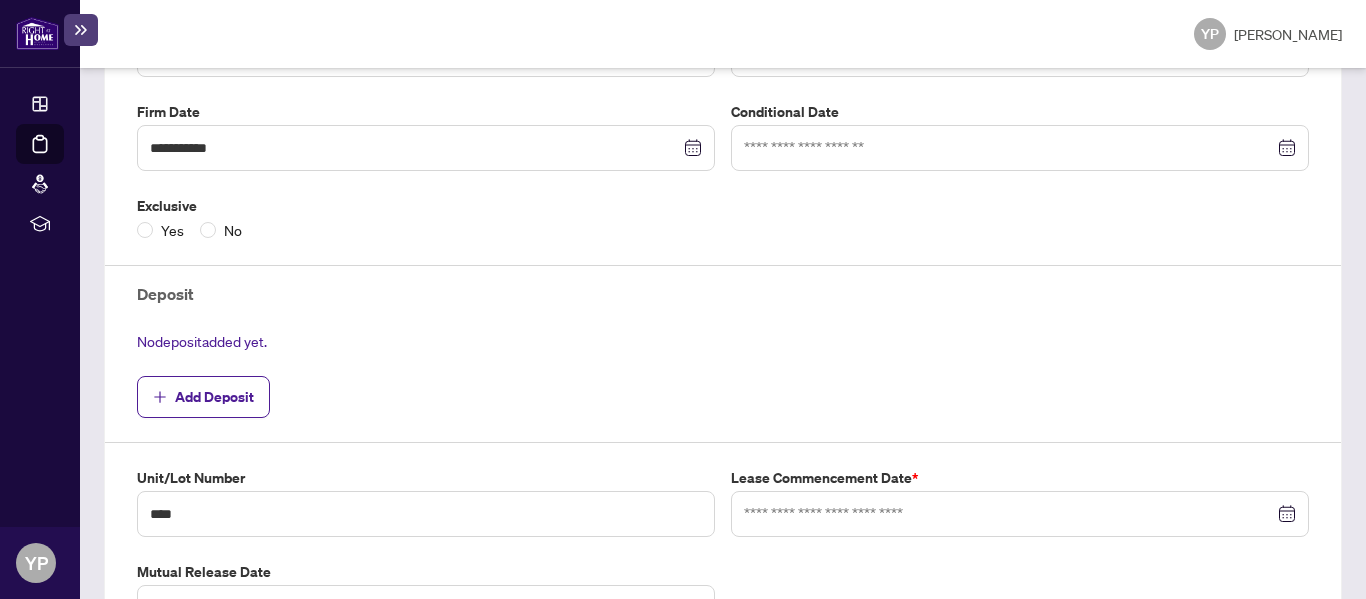 scroll, scrollTop: 498, scrollLeft: 0, axis: vertical 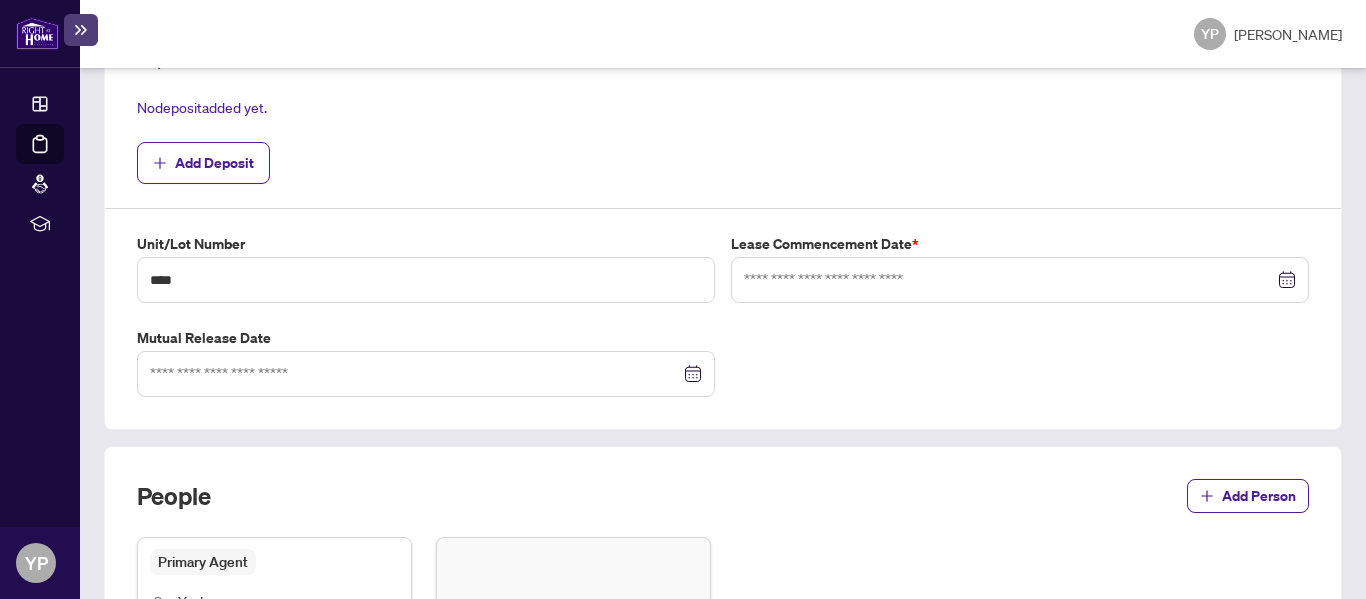 click at bounding box center (1020, 280) 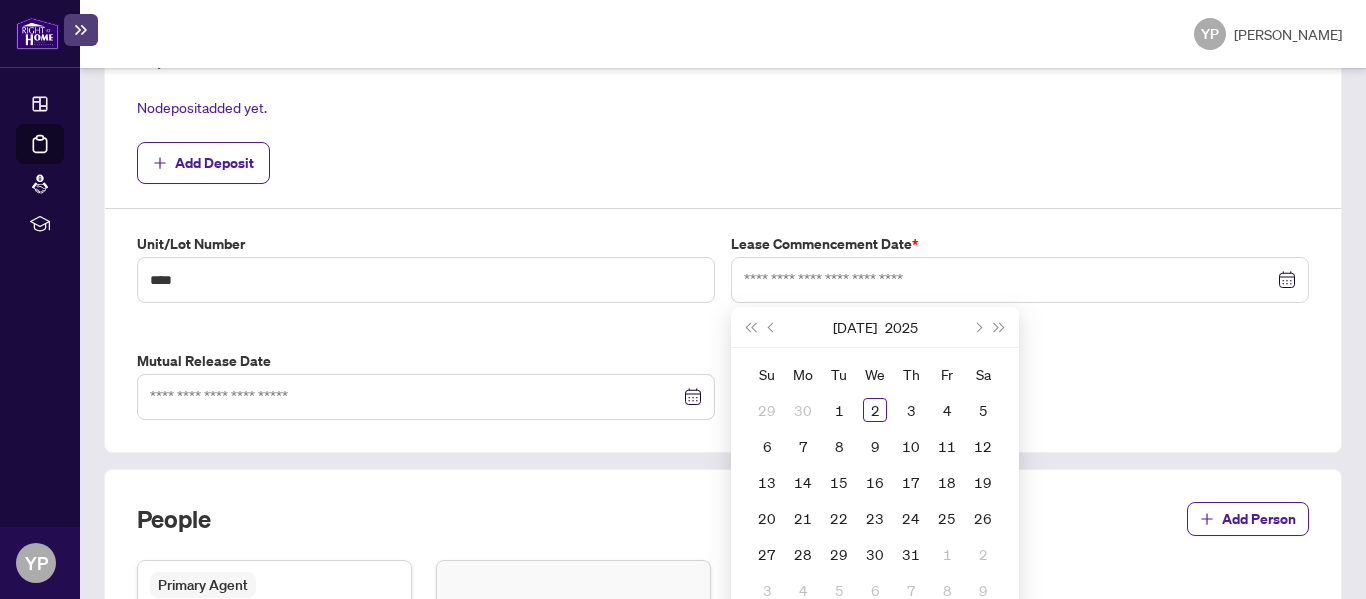 click on "Jul 2025" at bounding box center [875, 327] 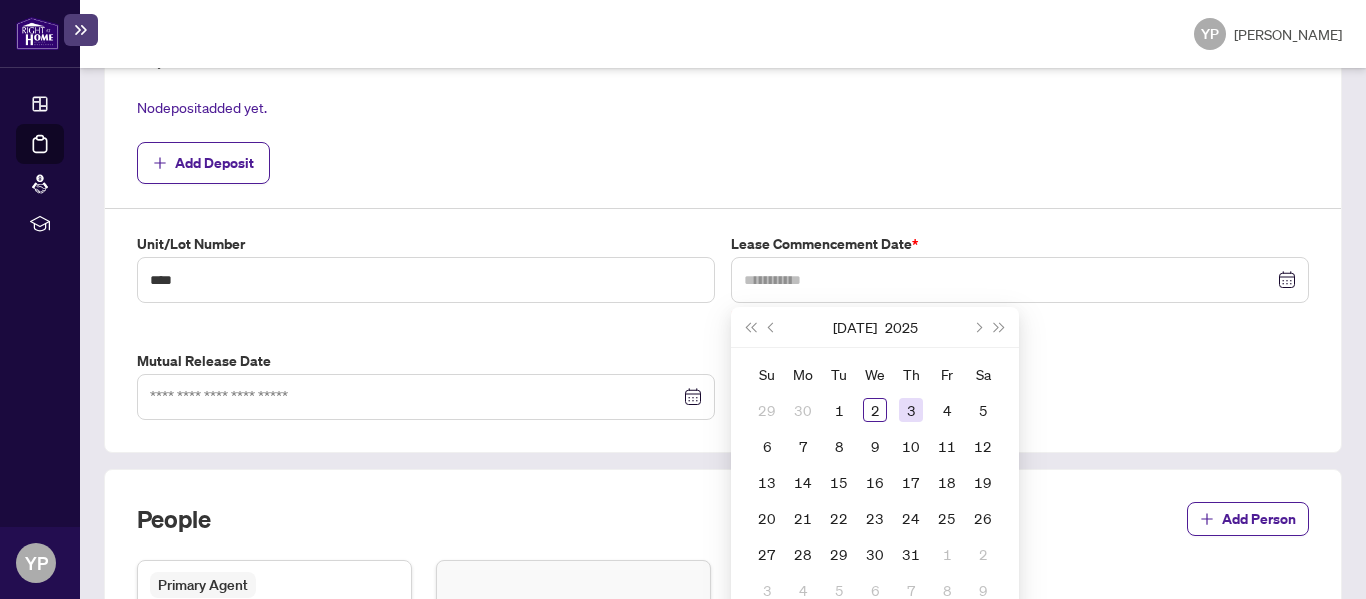 click on "3" at bounding box center (911, 410) 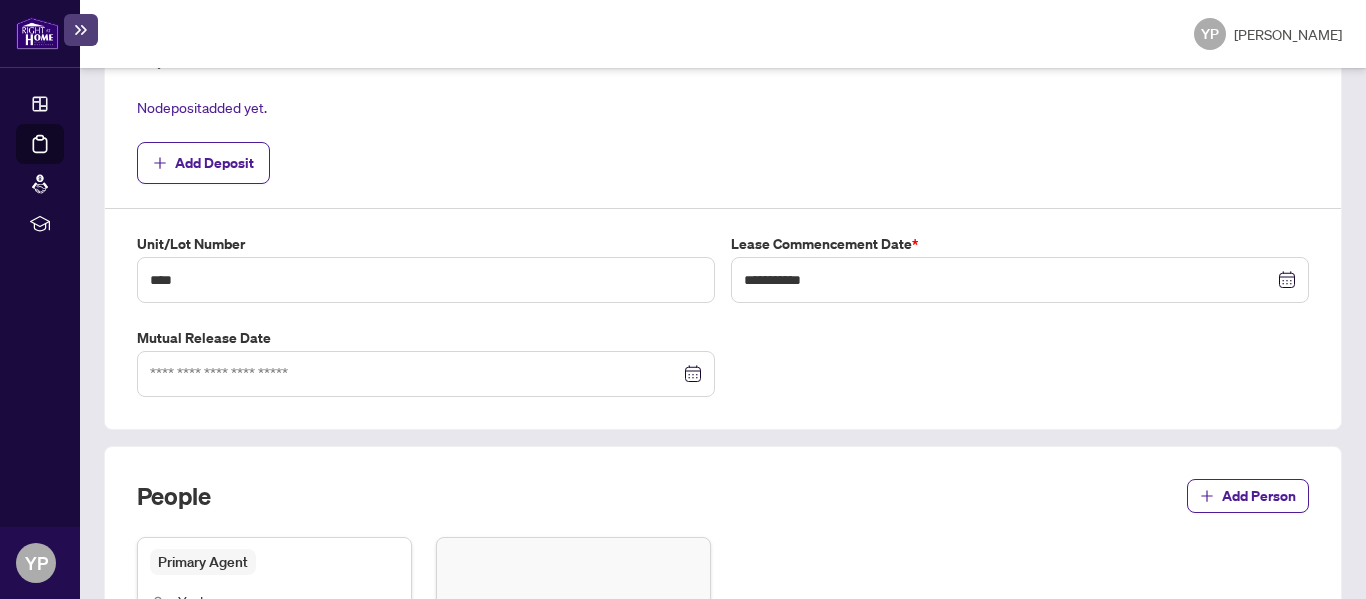 click on "**********" at bounding box center (723, 85) 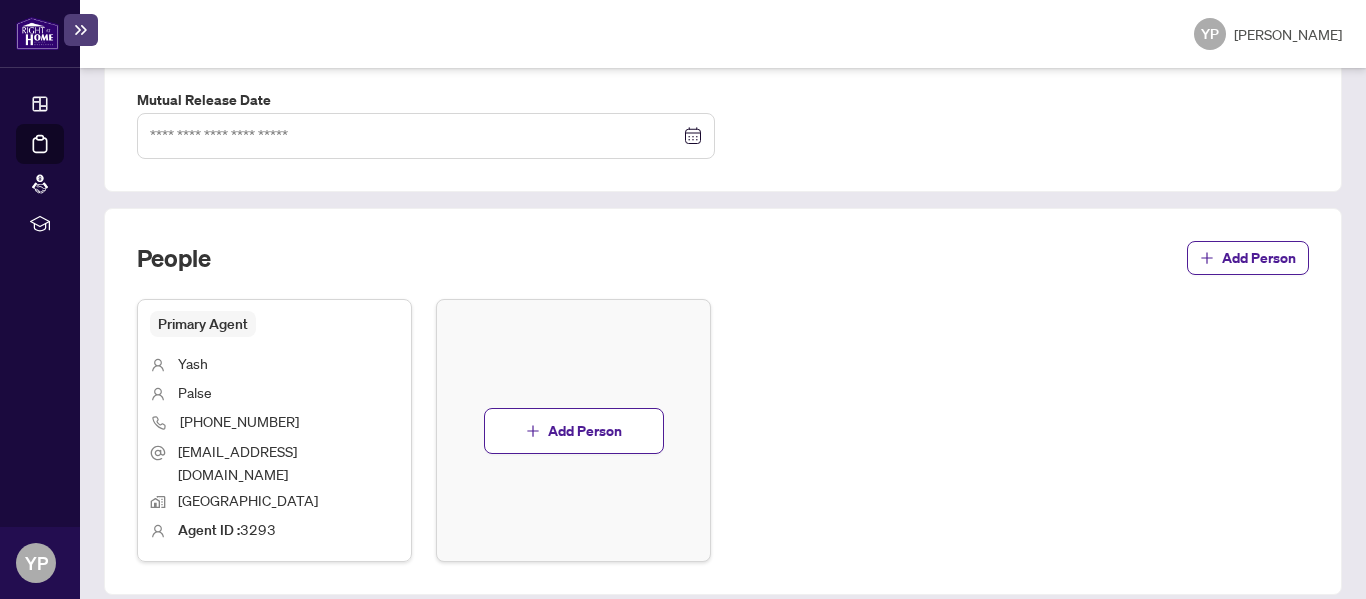 scroll, scrollTop: 970, scrollLeft: 0, axis: vertical 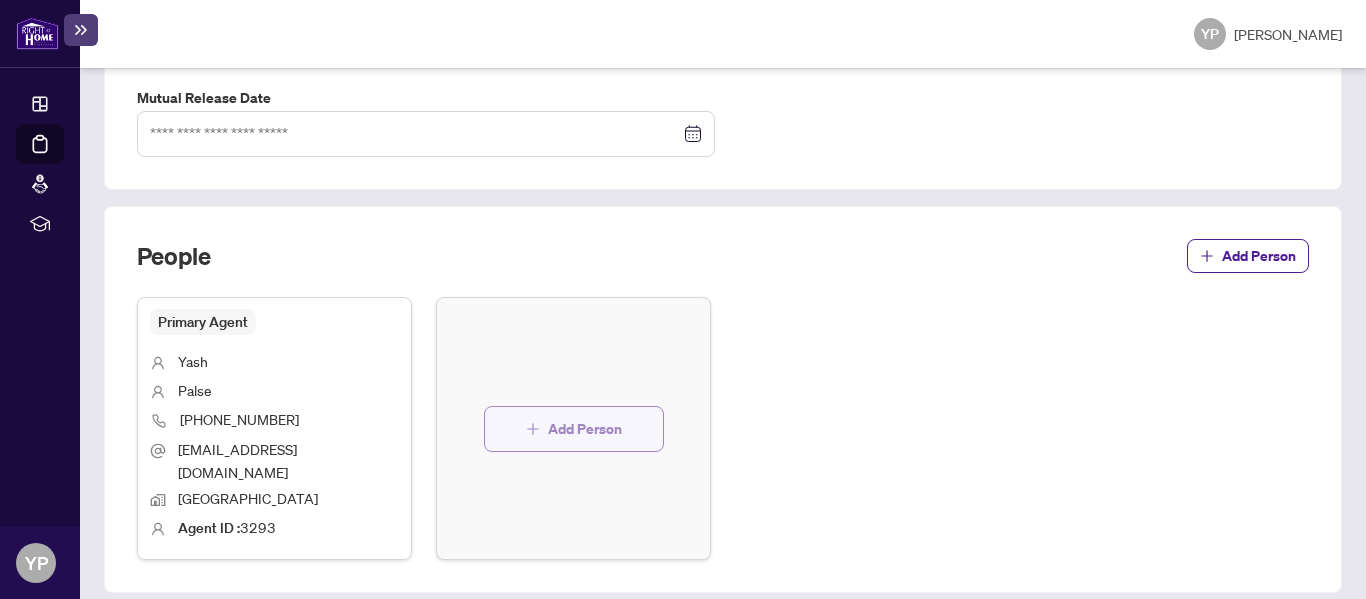 click on "Add Person" at bounding box center [585, 429] 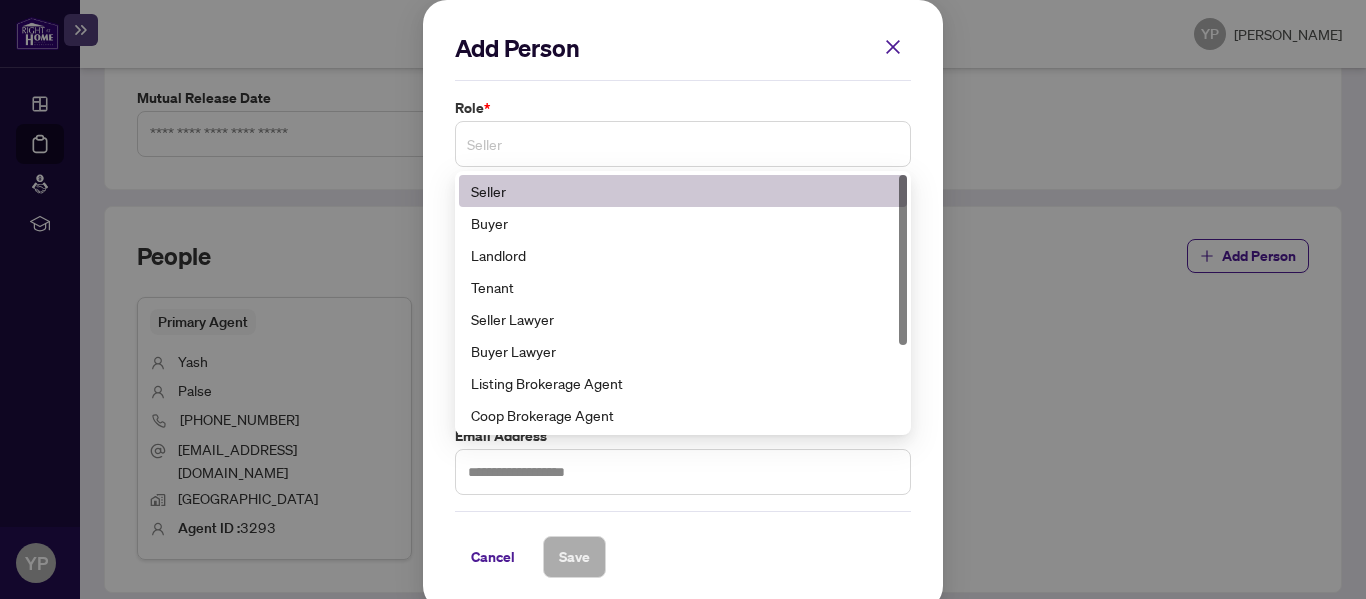 click on "Seller" at bounding box center (683, 144) 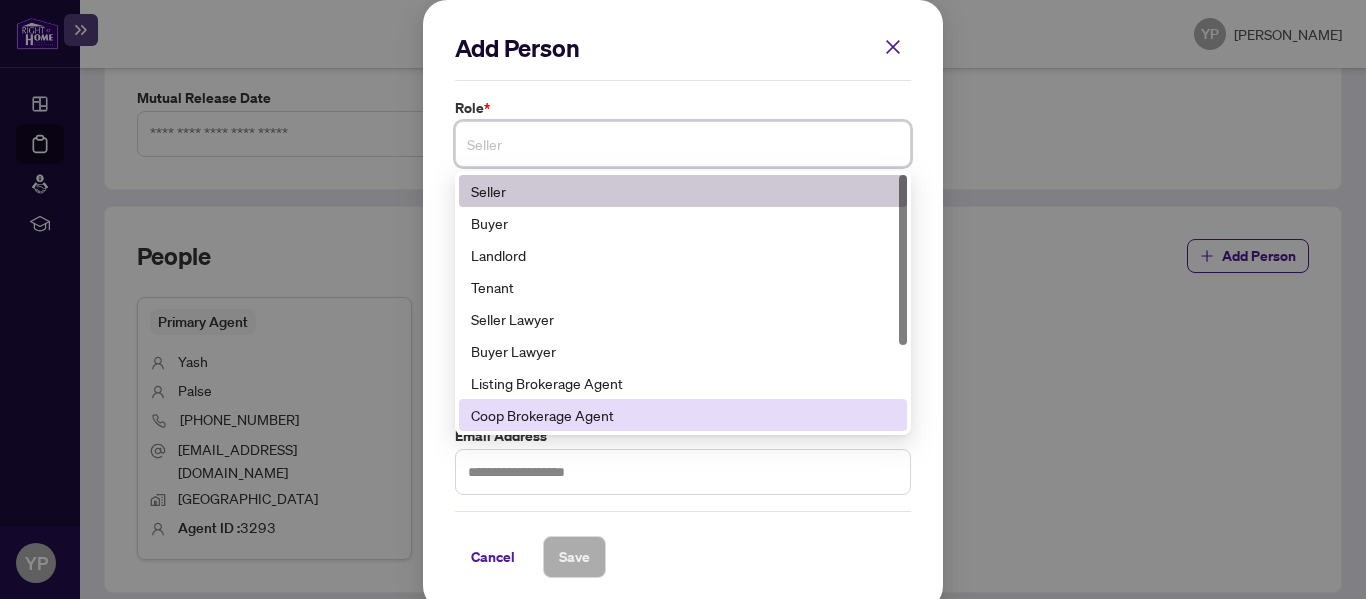 click on "Coop Brokerage Agent" at bounding box center [683, 415] 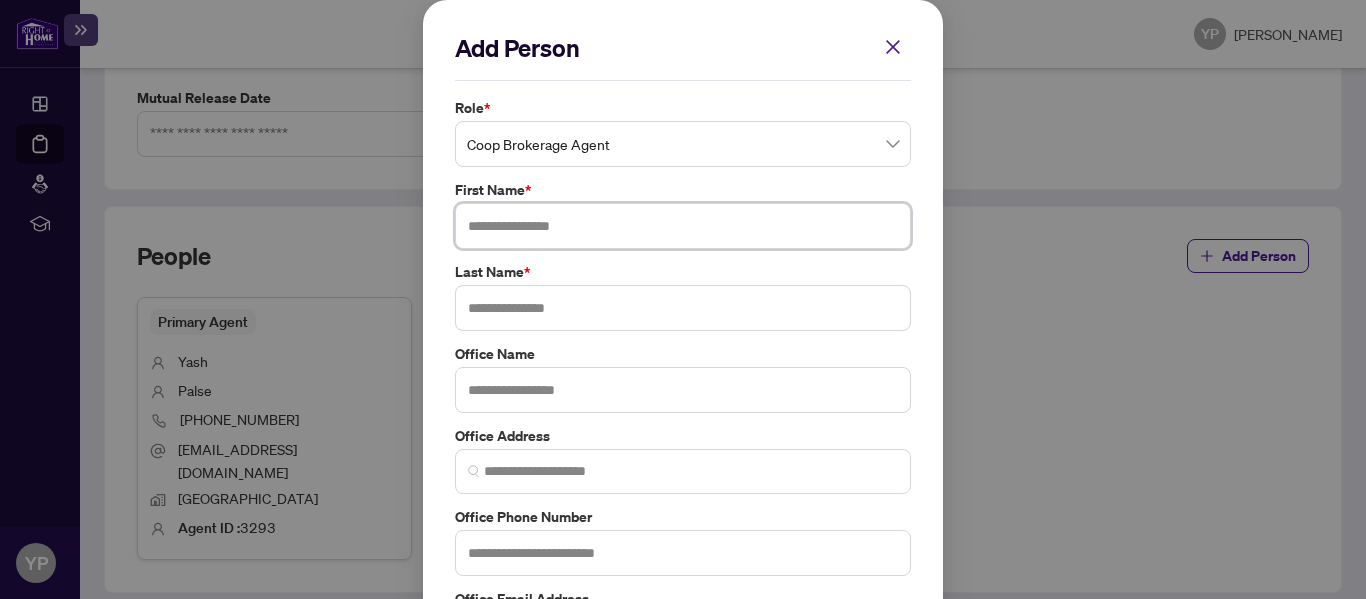 click at bounding box center [683, 226] 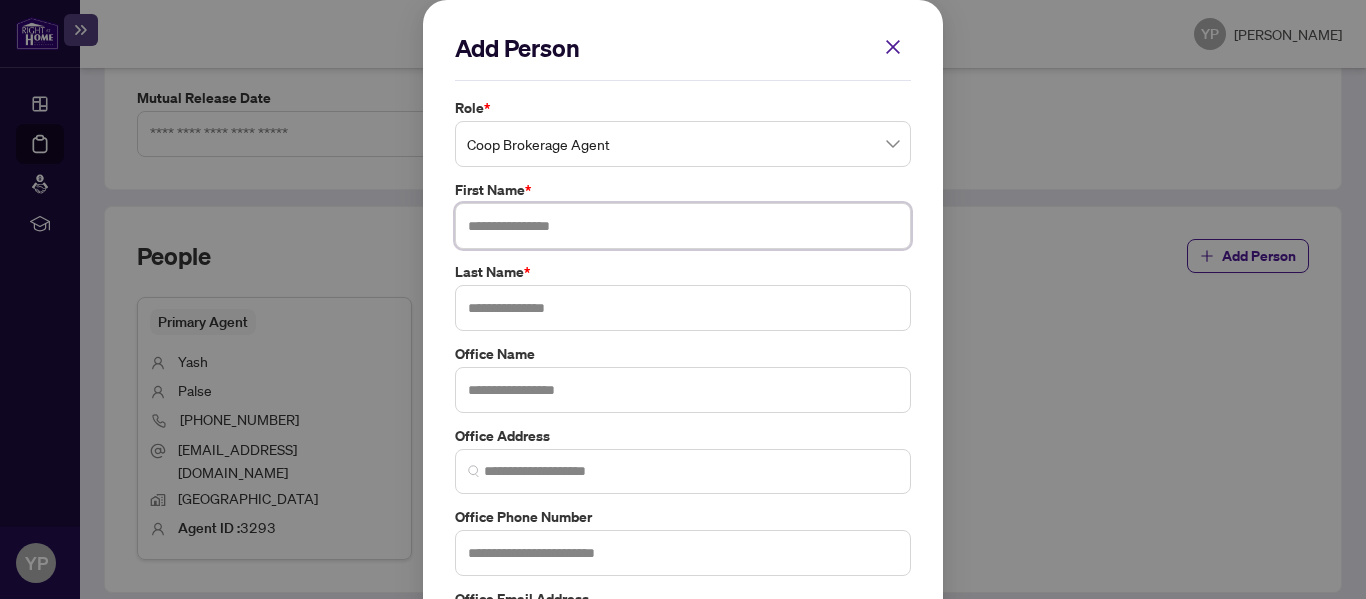 paste on "**********" 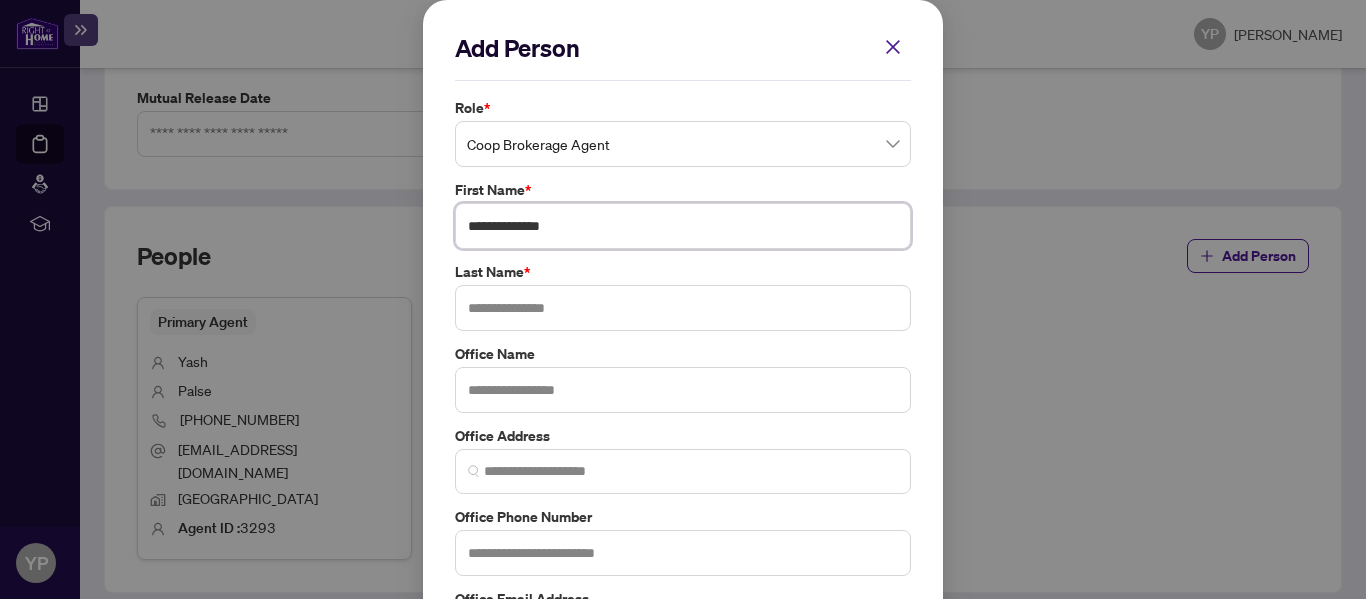 click on "**********" at bounding box center [683, 226] 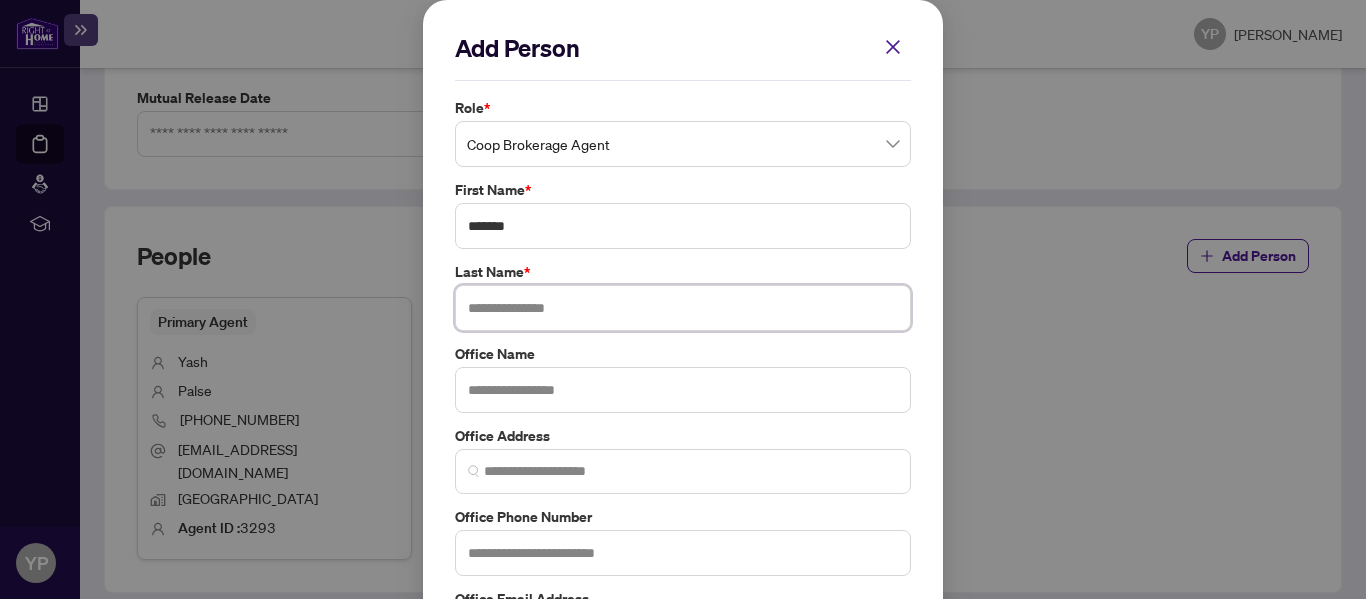 click at bounding box center (683, 308) 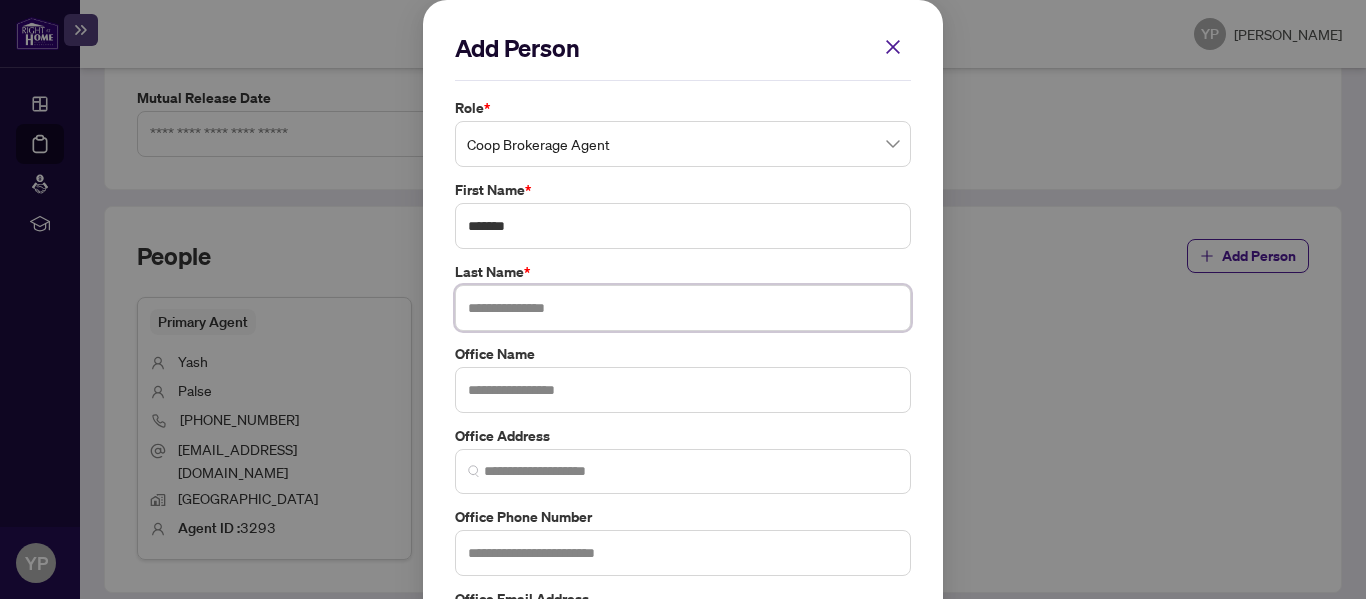 paste on "*******" 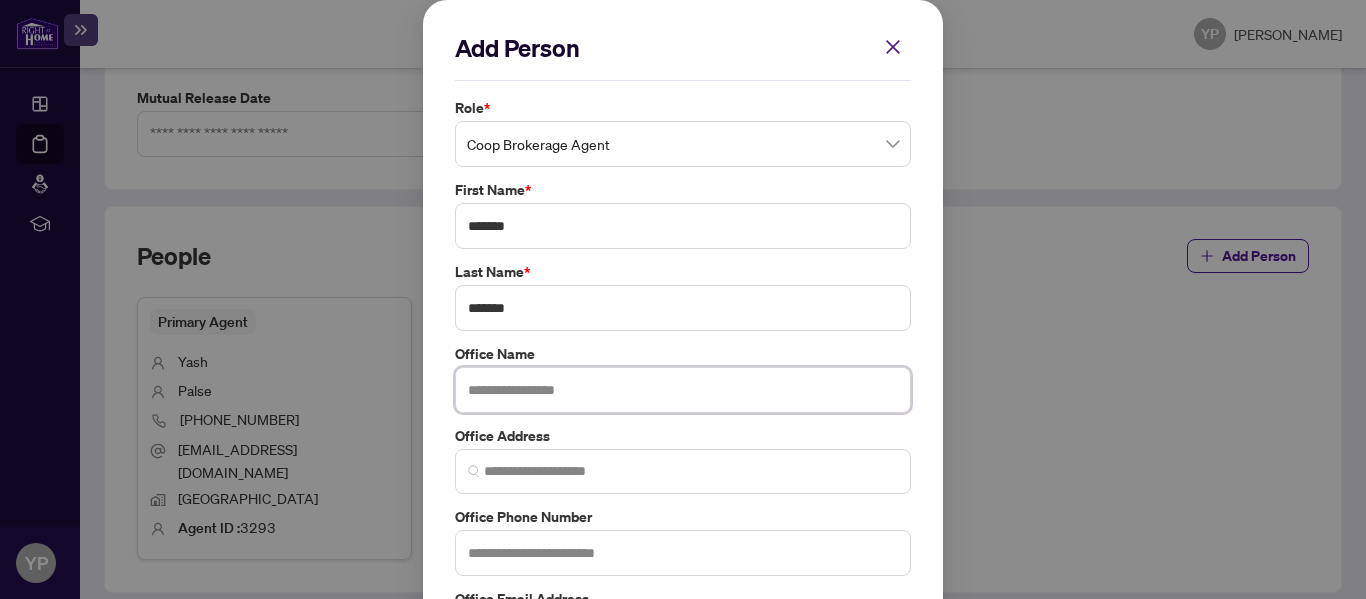click at bounding box center (683, 390) 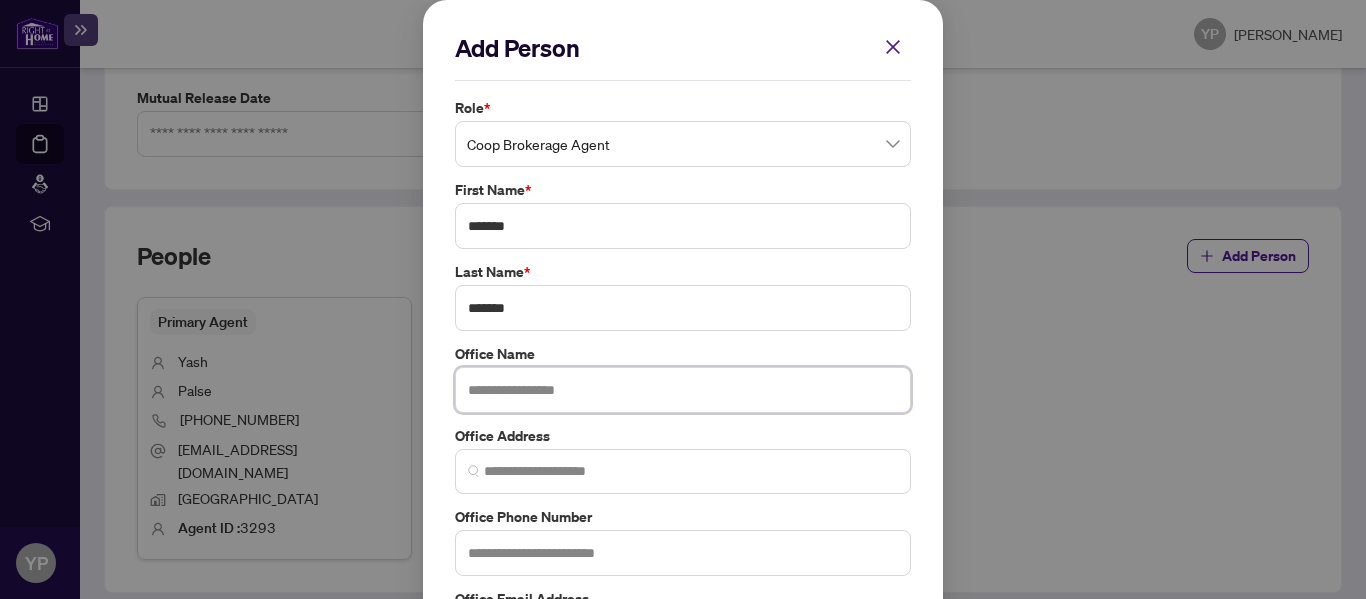 paste on "**********" 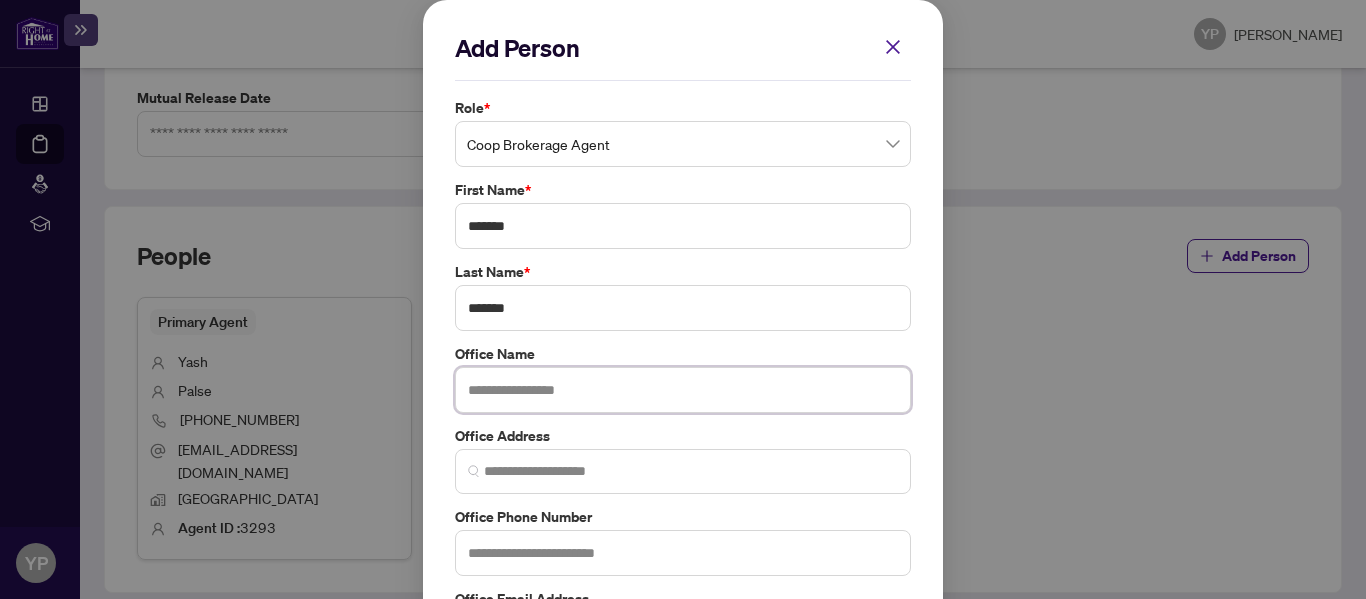 click at bounding box center (683, 390) 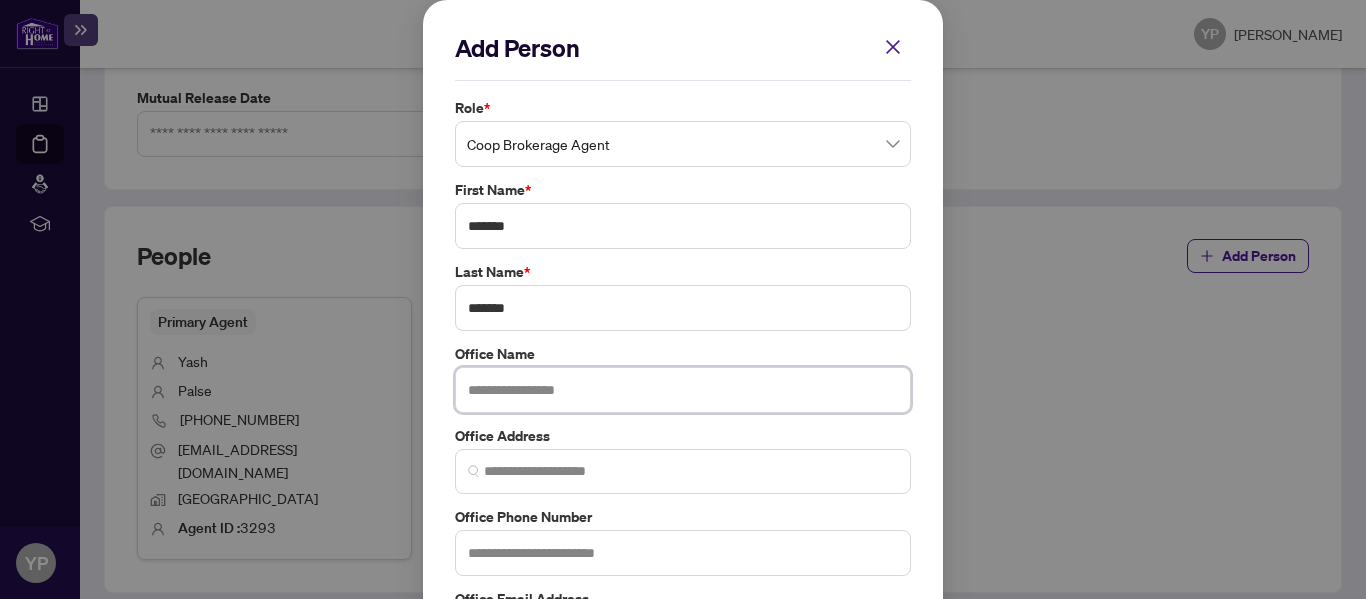 paste on "**********" 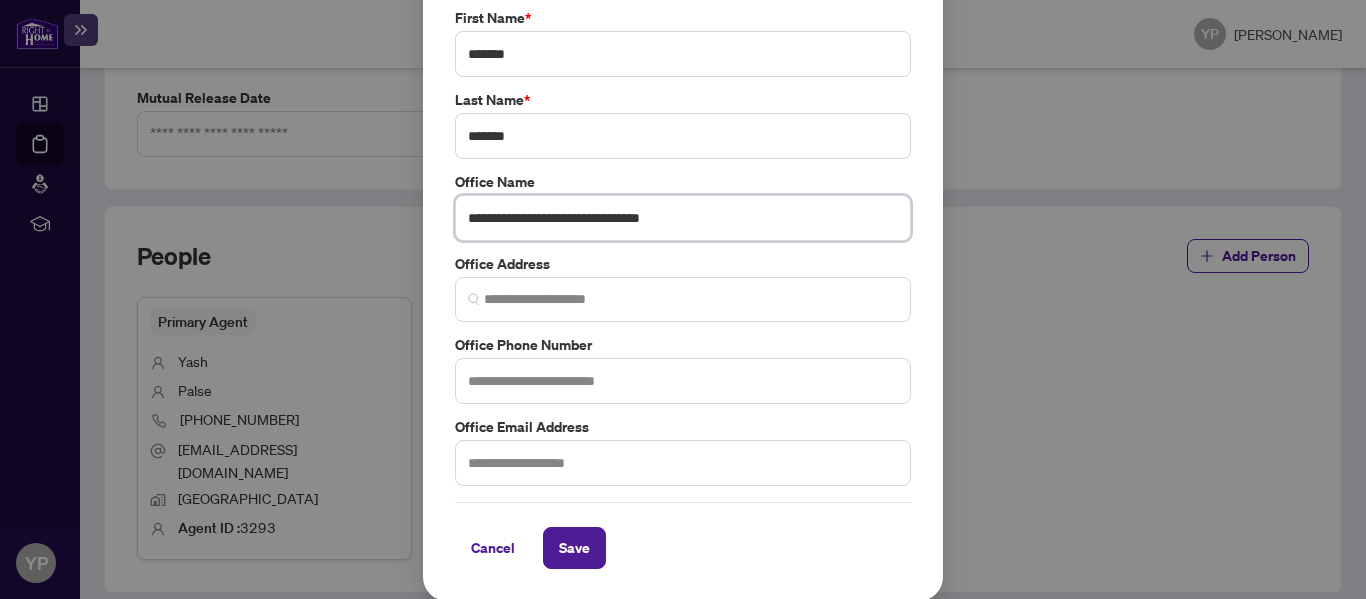 scroll, scrollTop: 174, scrollLeft: 0, axis: vertical 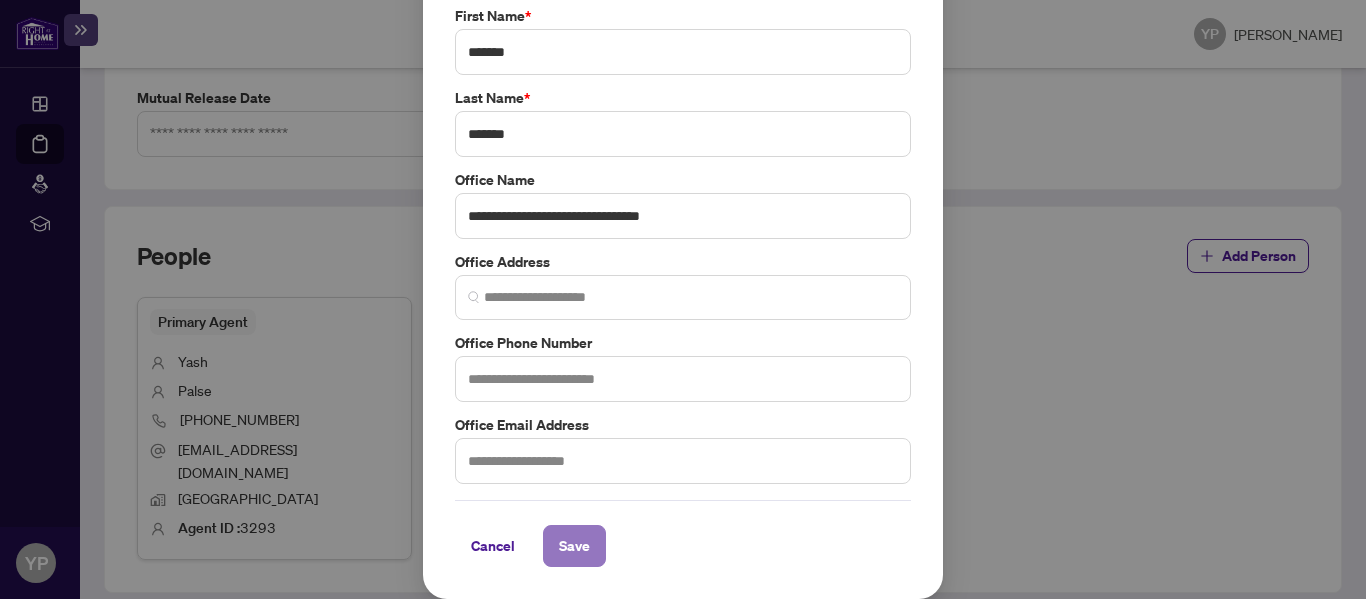 click on "Save" at bounding box center (574, 546) 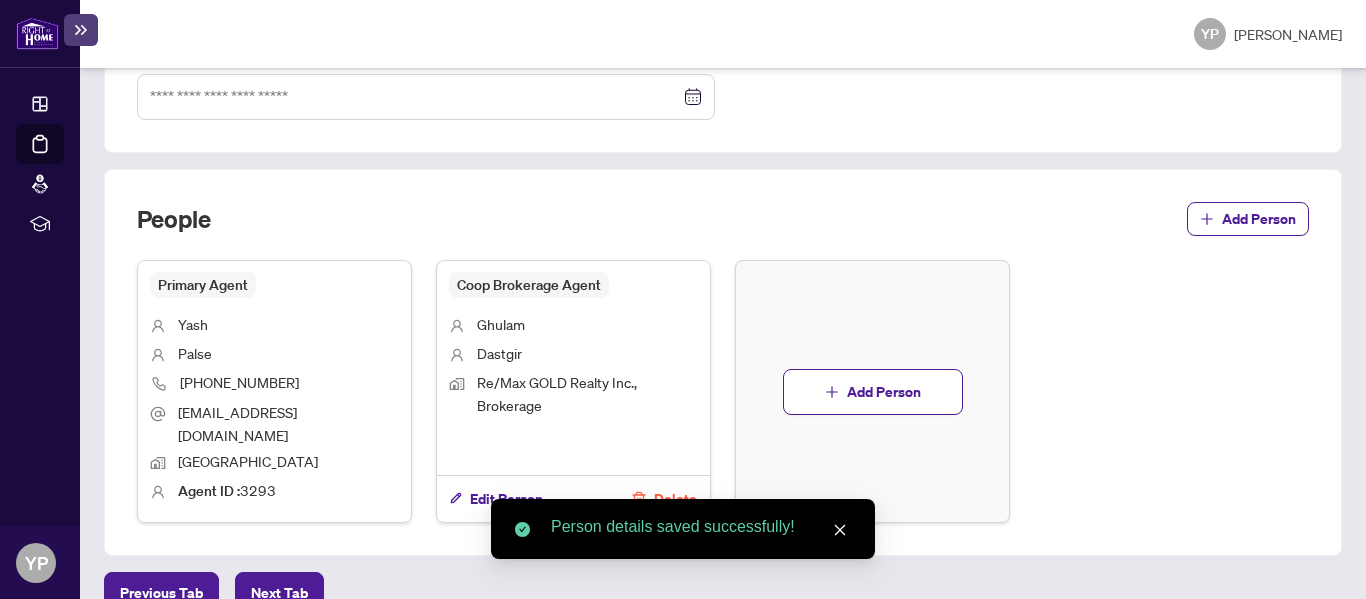 scroll, scrollTop: 1024, scrollLeft: 0, axis: vertical 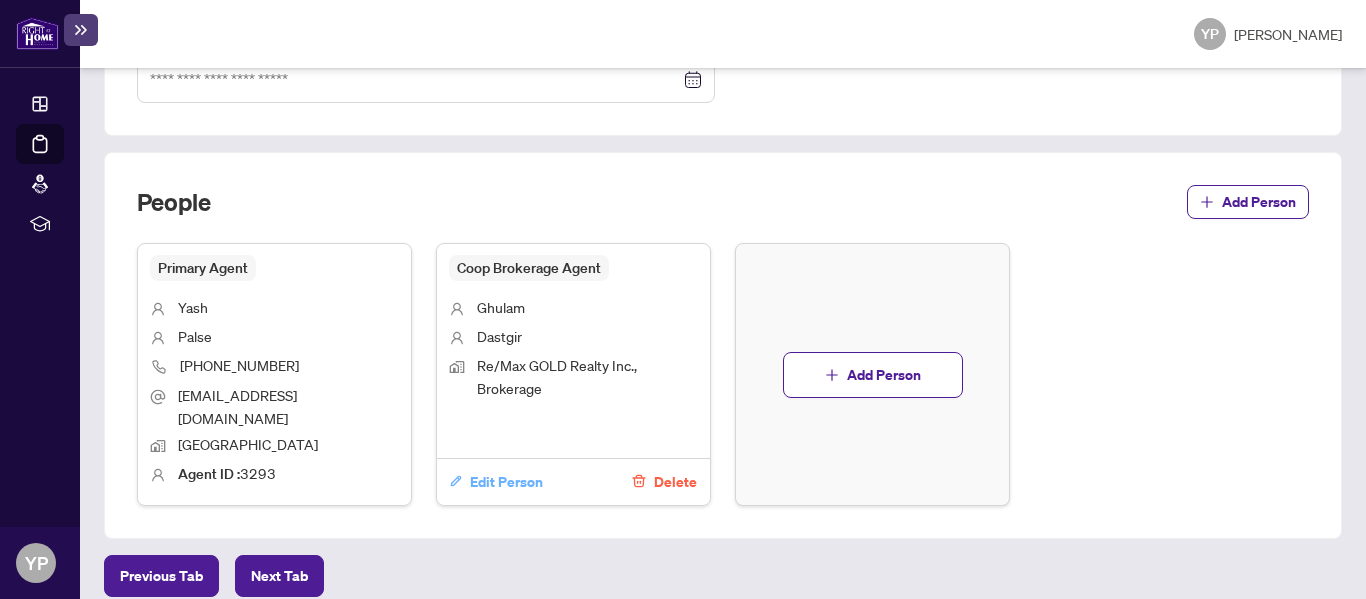 click on "Edit Person" at bounding box center [506, 482] 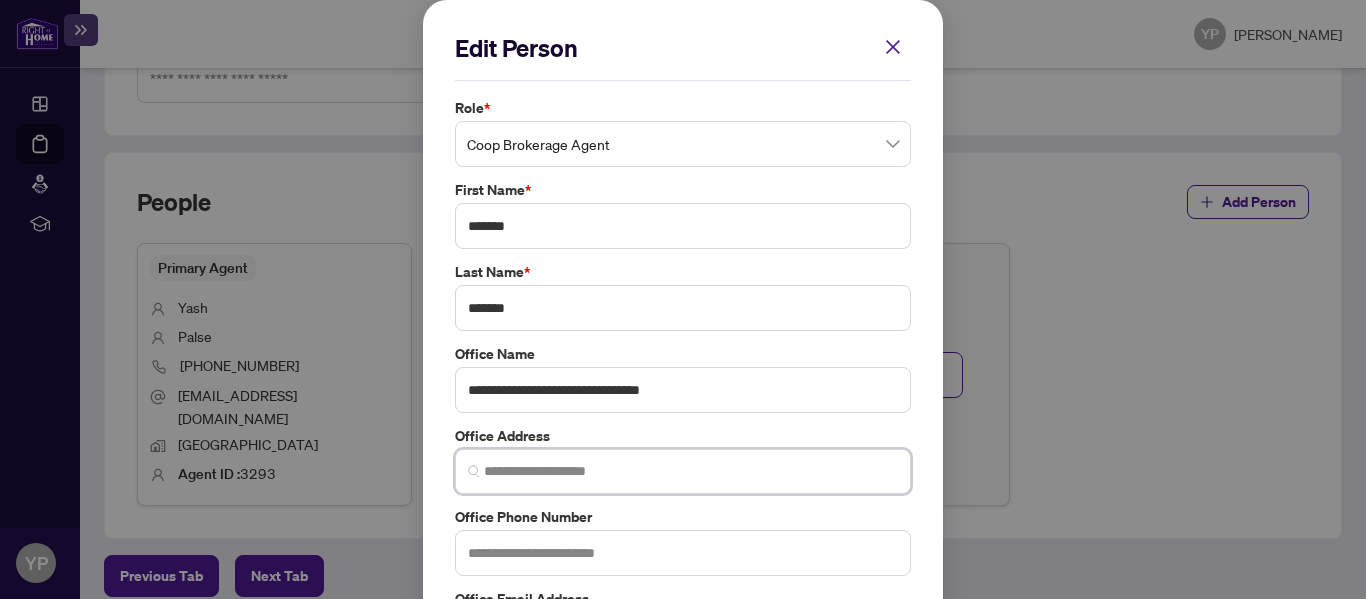 click at bounding box center (691, 471) 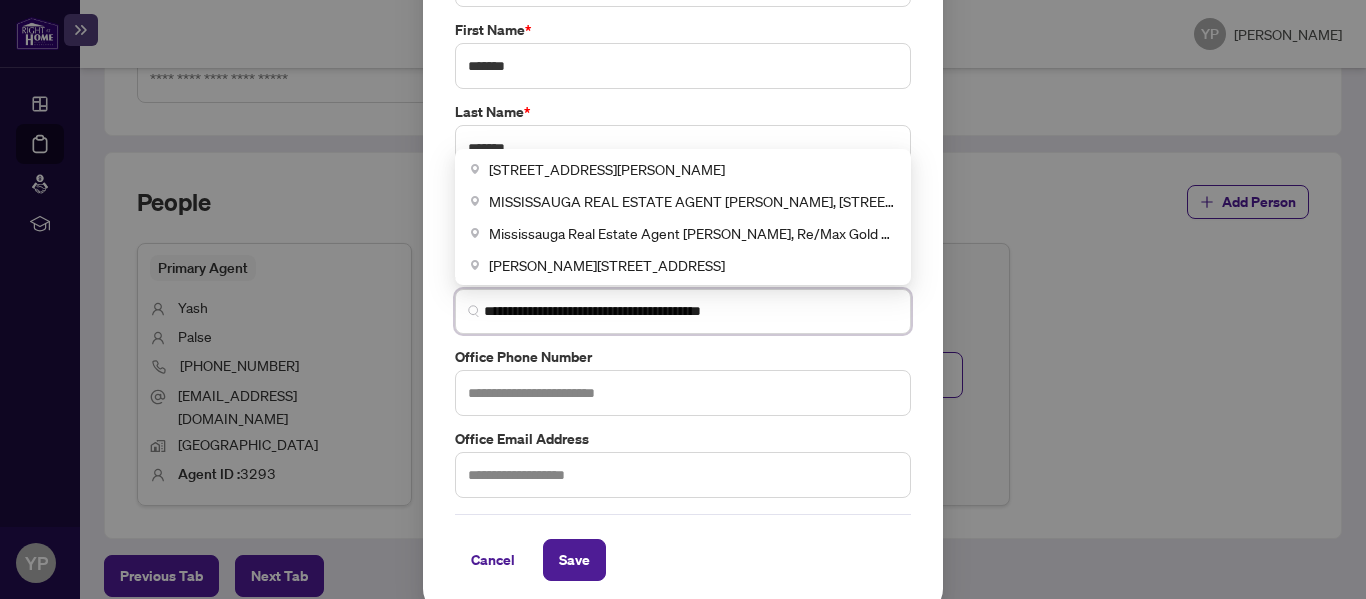 scroll, scrollTop: 174, scrollLeft: 0, axis: vertical 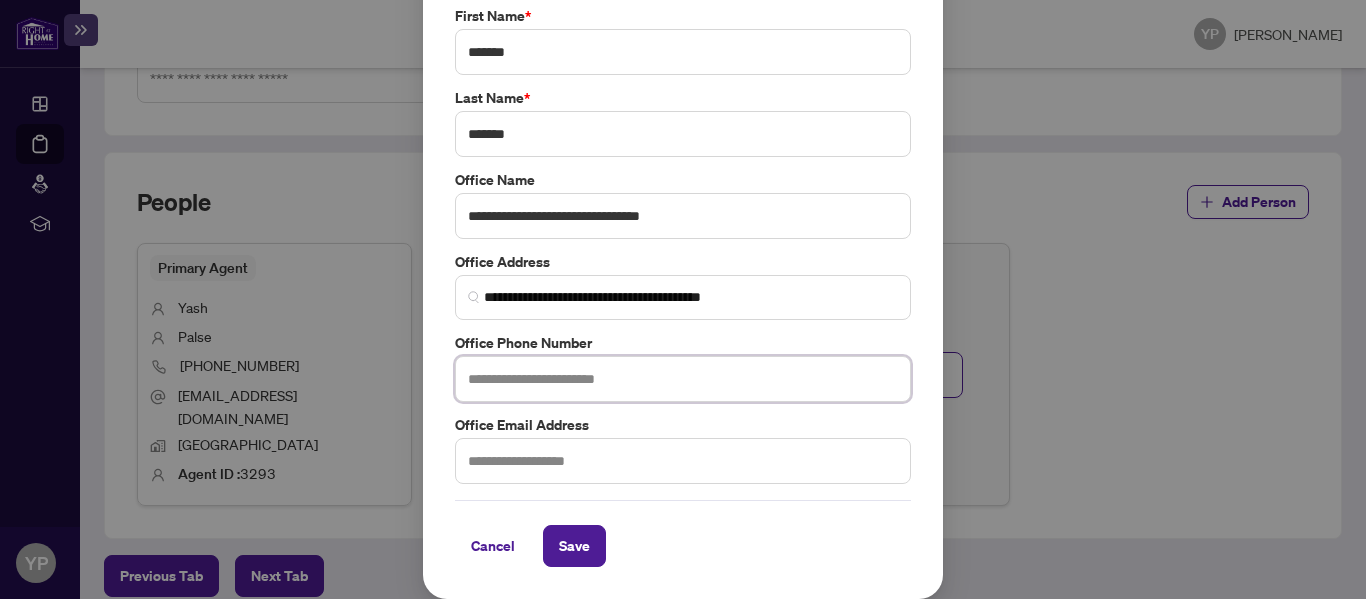 click at bounding box center [683, 379] 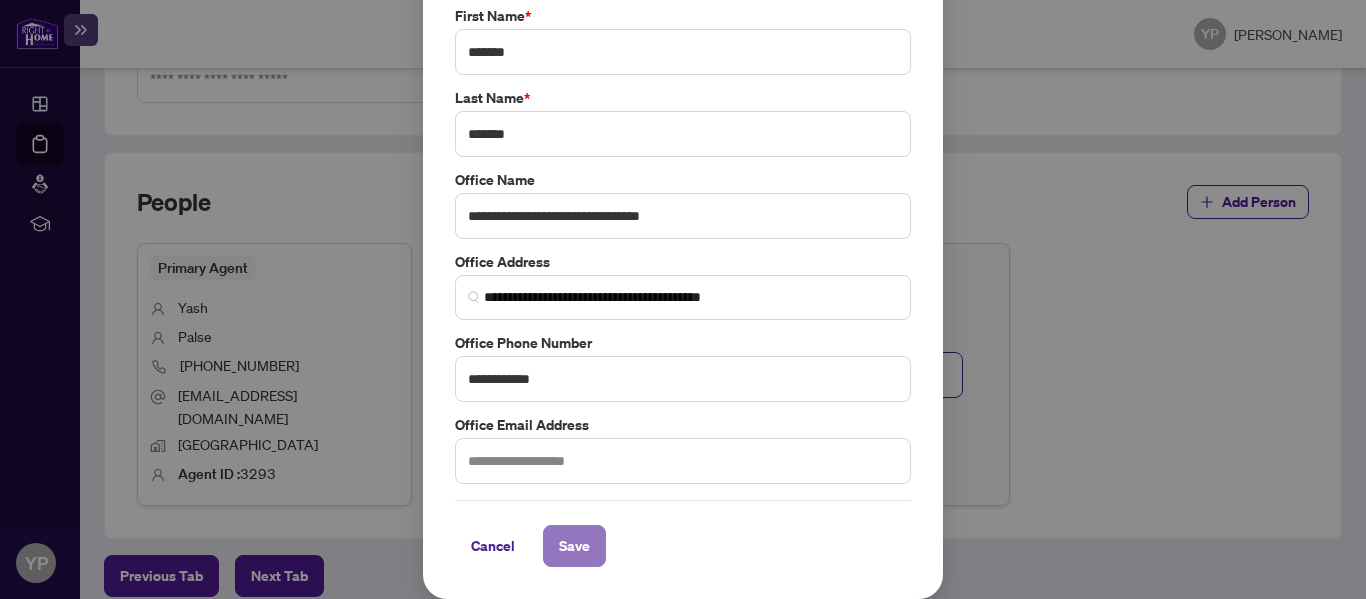 click on "Save" at bounding box center (574, 546) 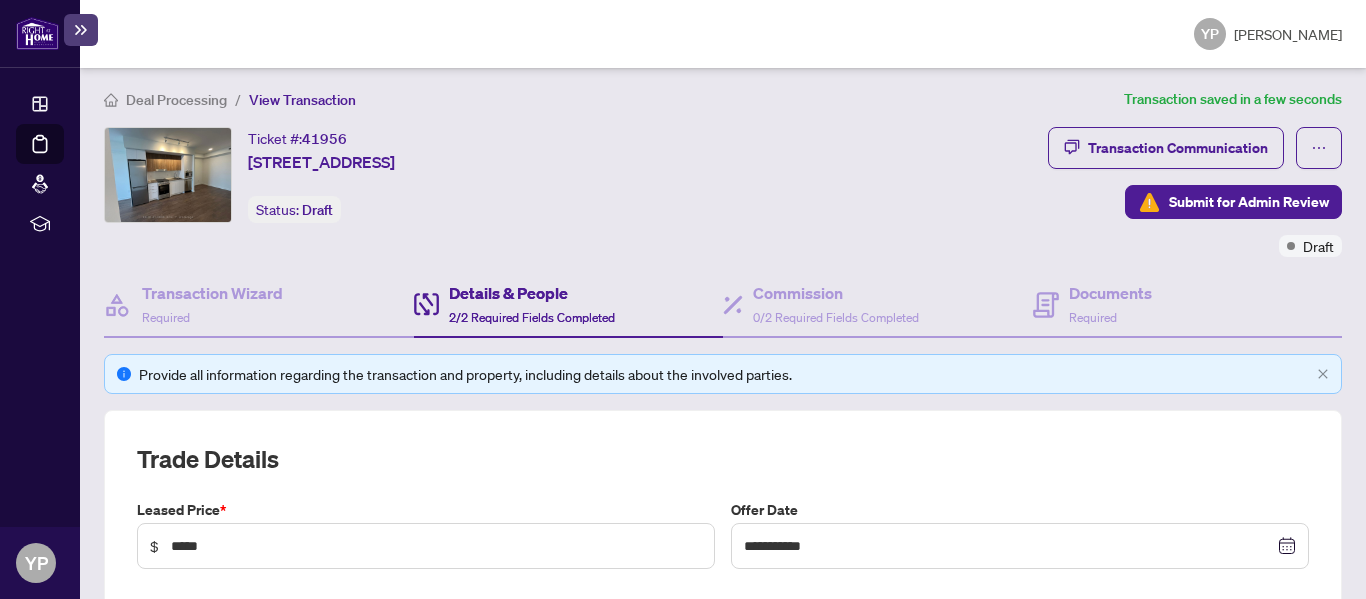 scroll, scrollTop: 0, scrollLeft: 0, axis: both 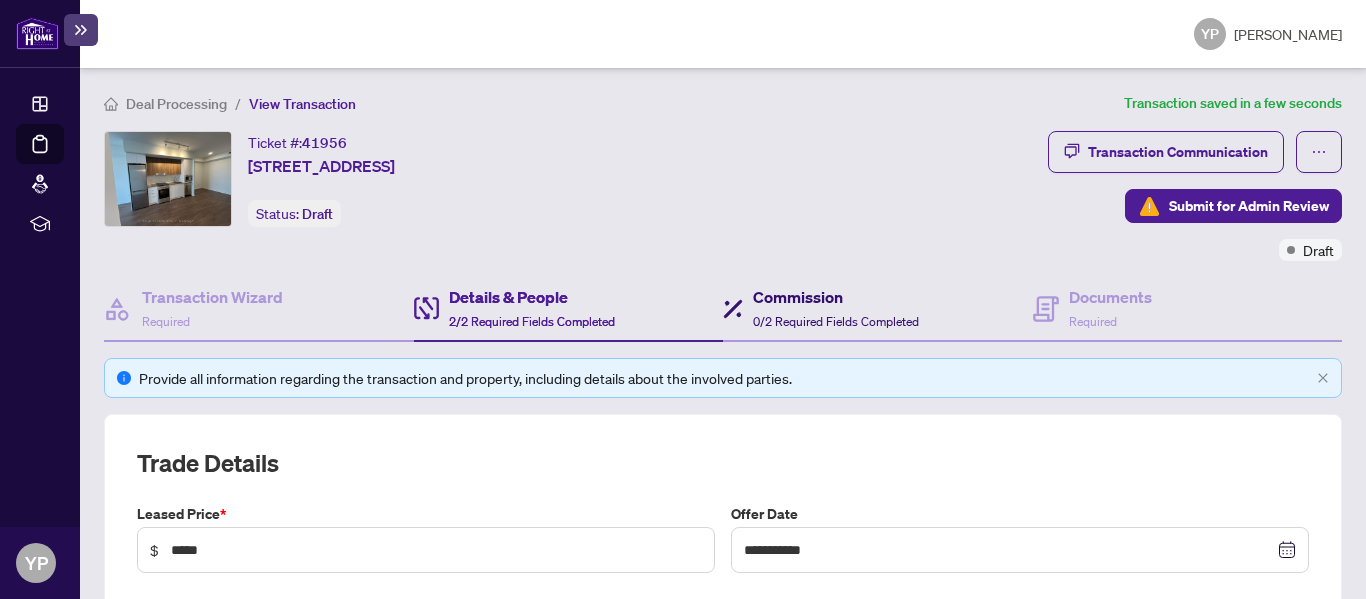 click on "Commission" at bounding box center [836, 297] 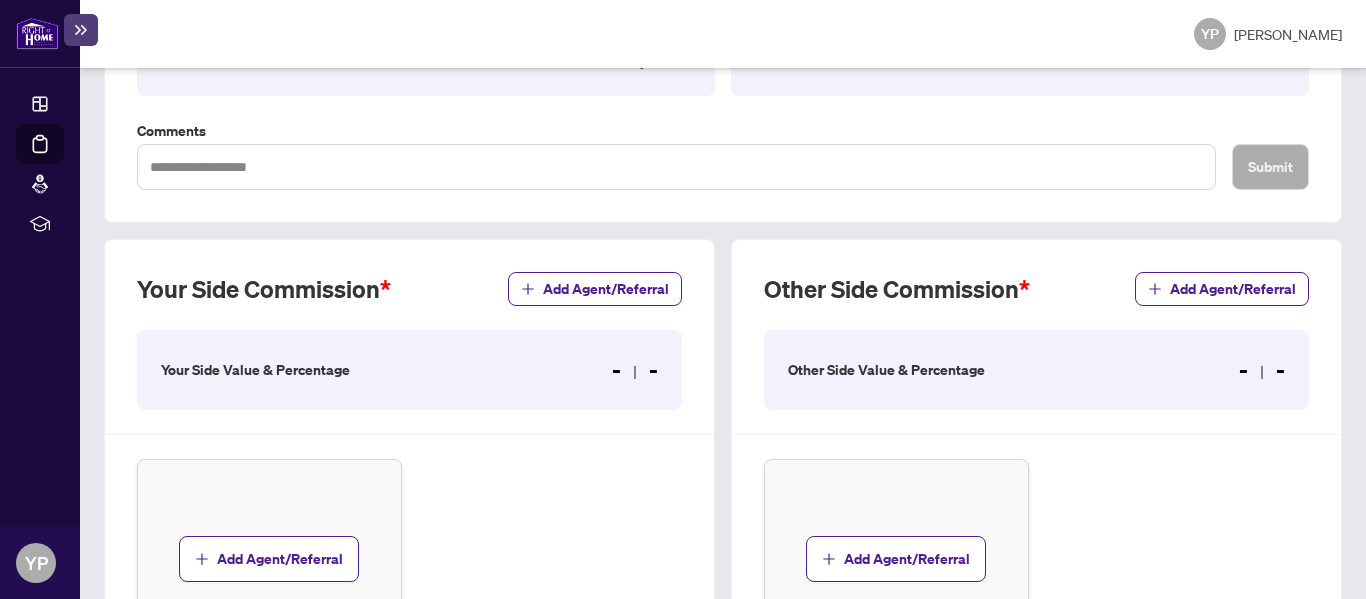 scroll, scrollTop: 489, scrollLeft: 0, axis: vertical 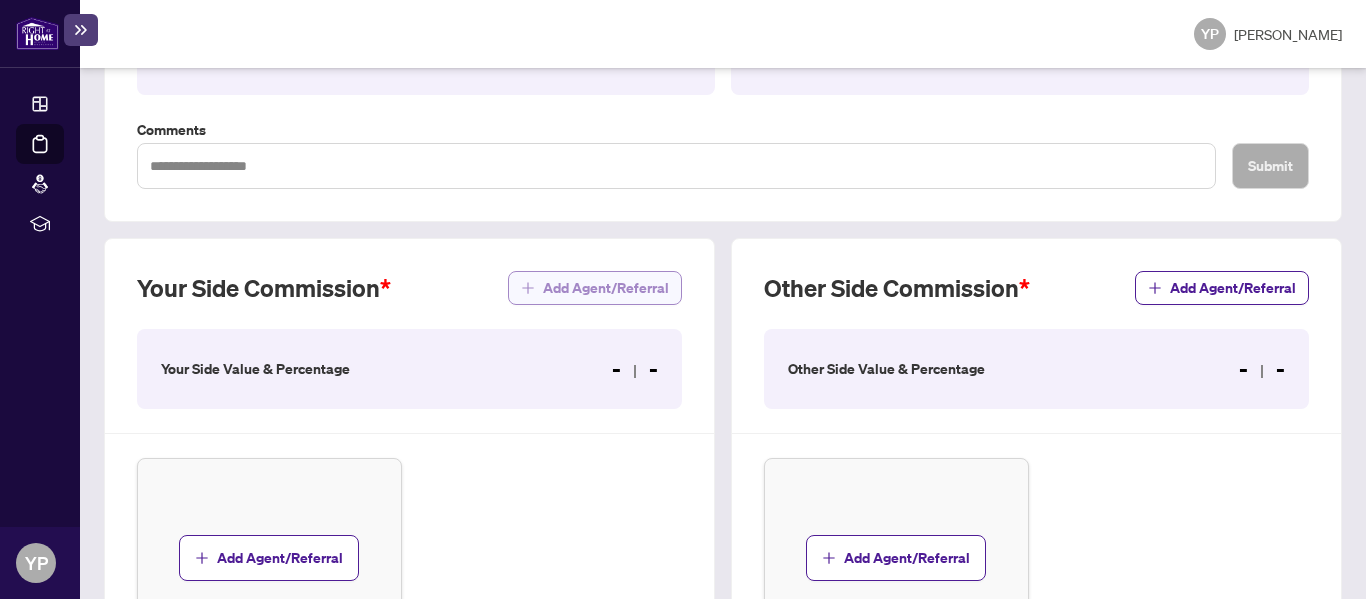 click on "Add Agent/Referral" at bounding box center (606, 288) 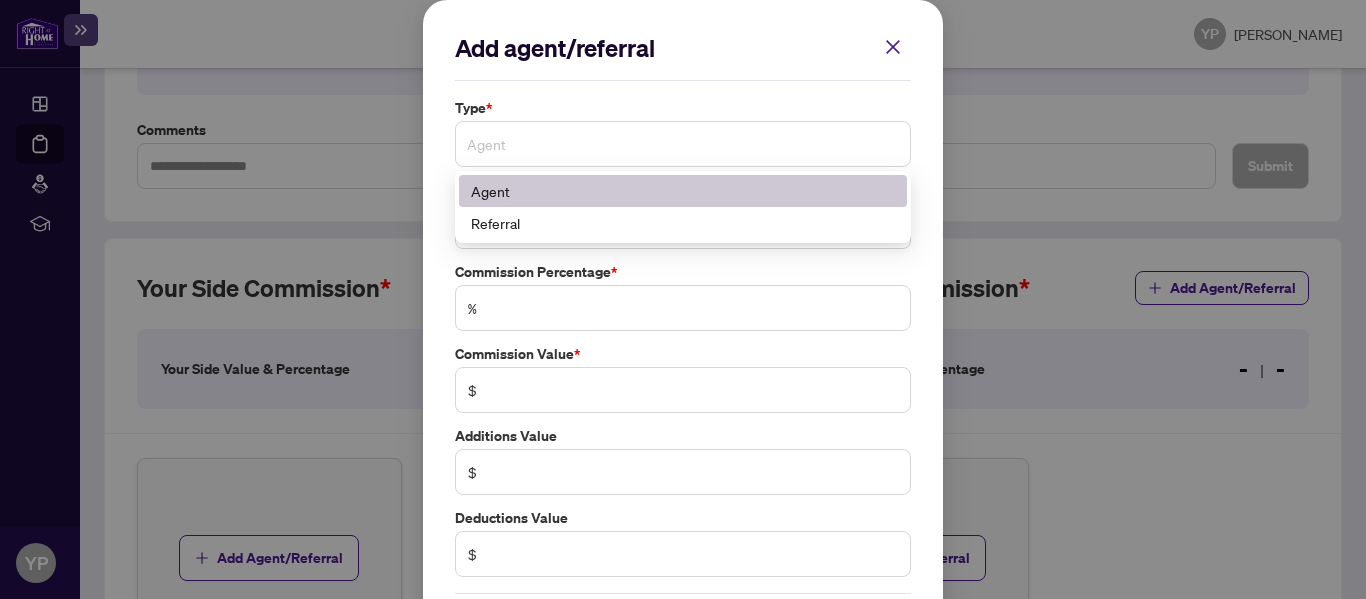 click on "Agent" at bounding box center (683, 144) 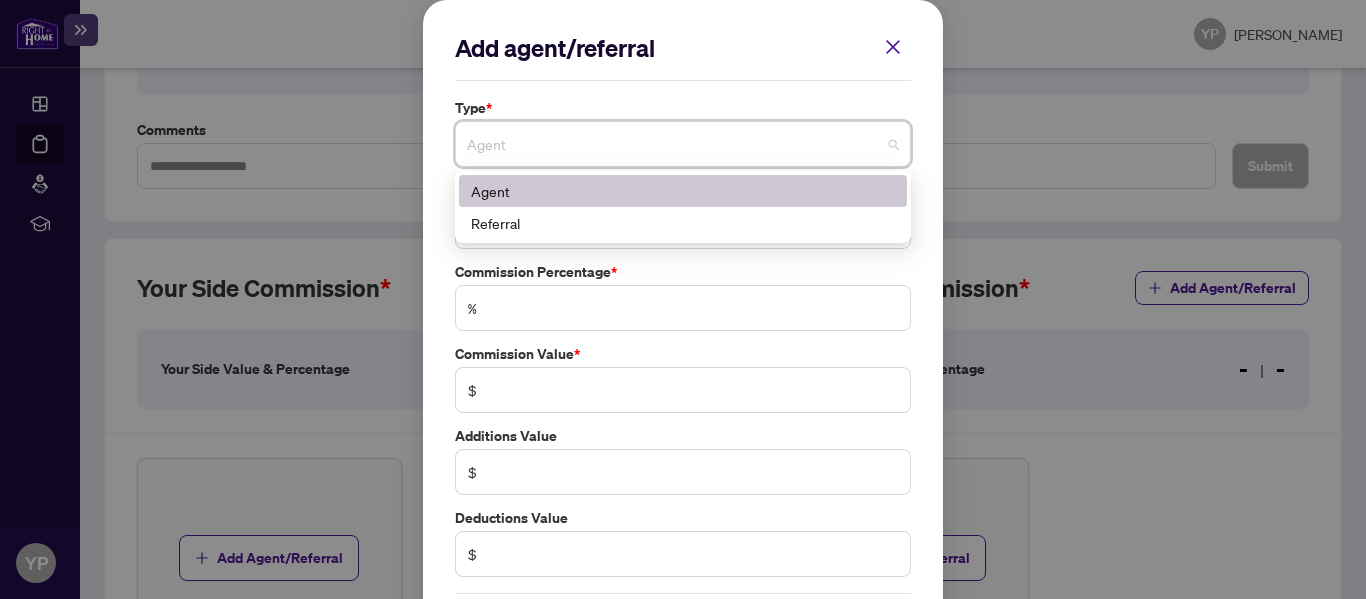 click on "Add agent/referral Type * Agent 0 1 Agent Referral Agent * Select Agent Commission Percentage * % Commission Value * $ Additions Value $ Deductions Value $ Cancel Save Cancel OK" at bounding box center (683, 346) 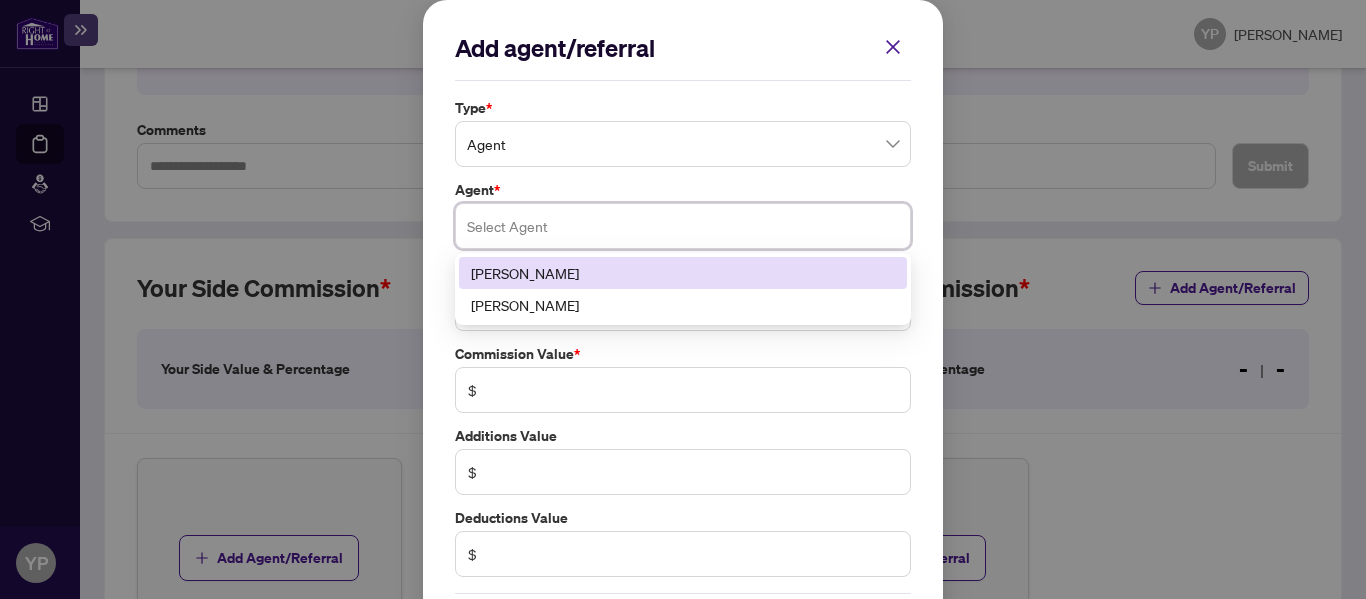 click at bounding box center [683, 226] 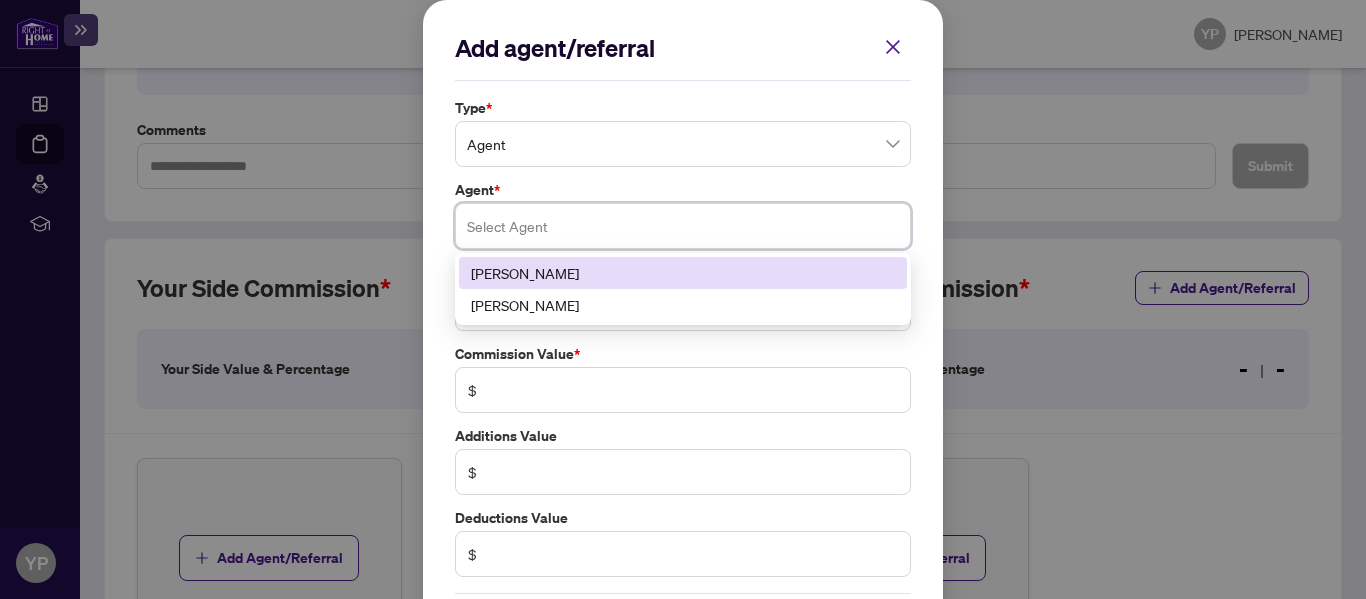 click on "Yash Palse" at bounding box center (683, 273) 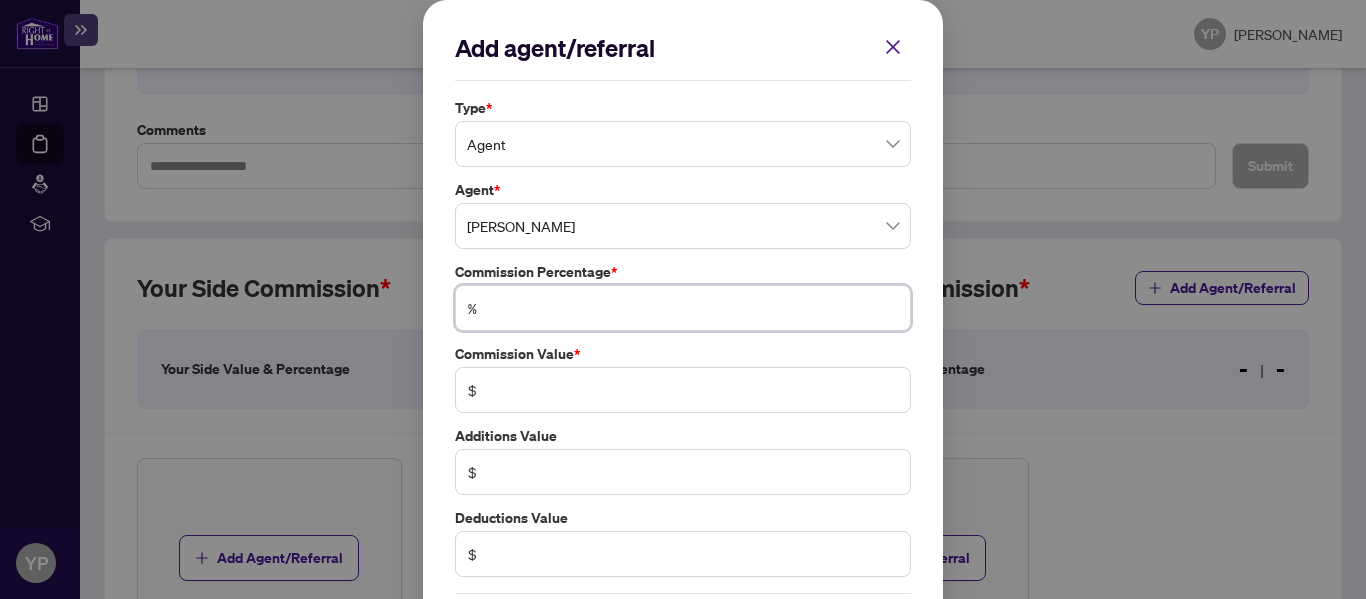 click at bounding box center (693, 308) 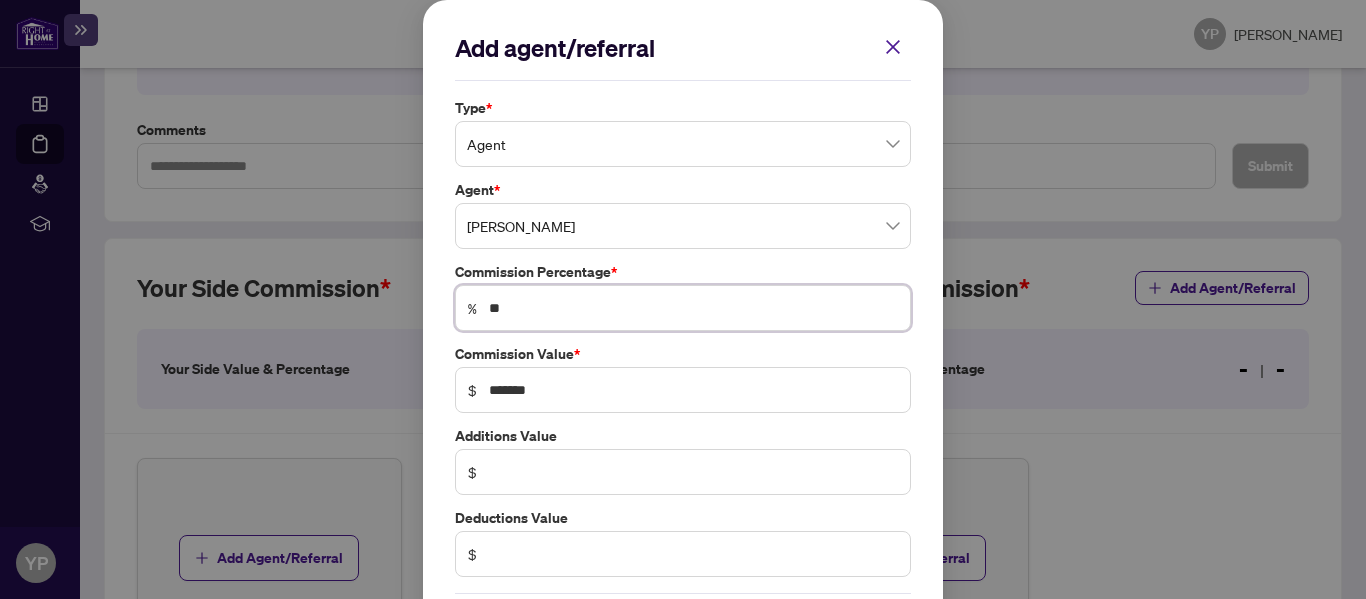 scroll, scrollTop: 93, scrollLeft: 0, axis: vertical 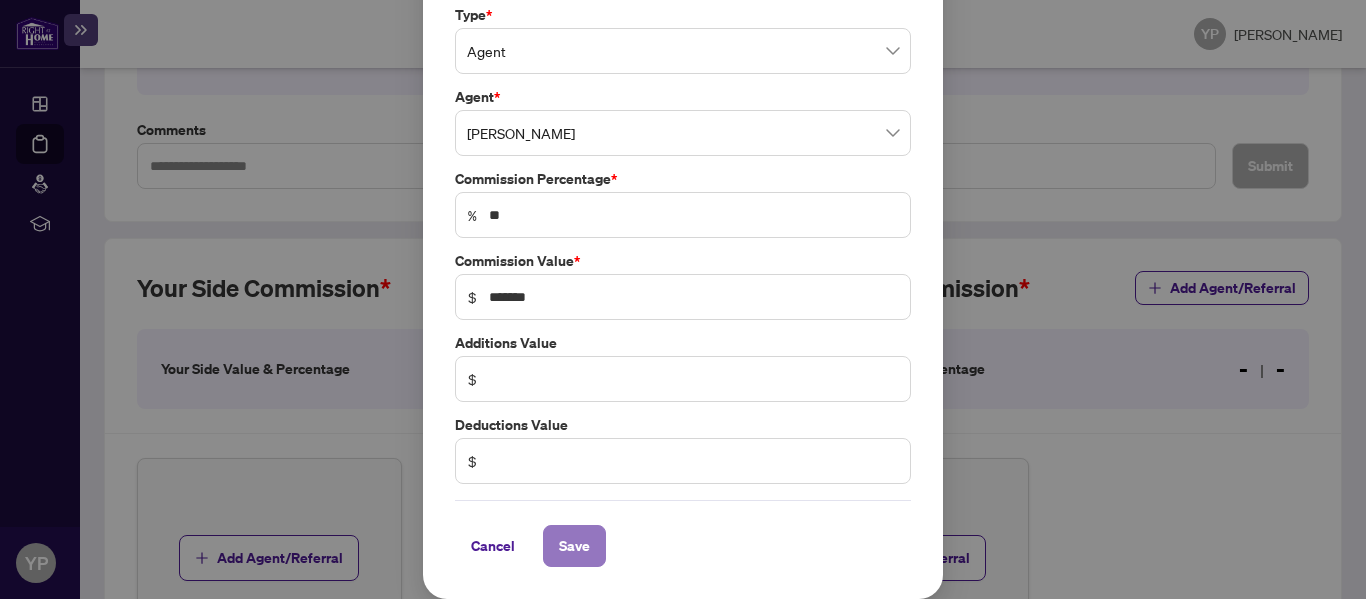 click on "Save" at bounding box center [574, 546] 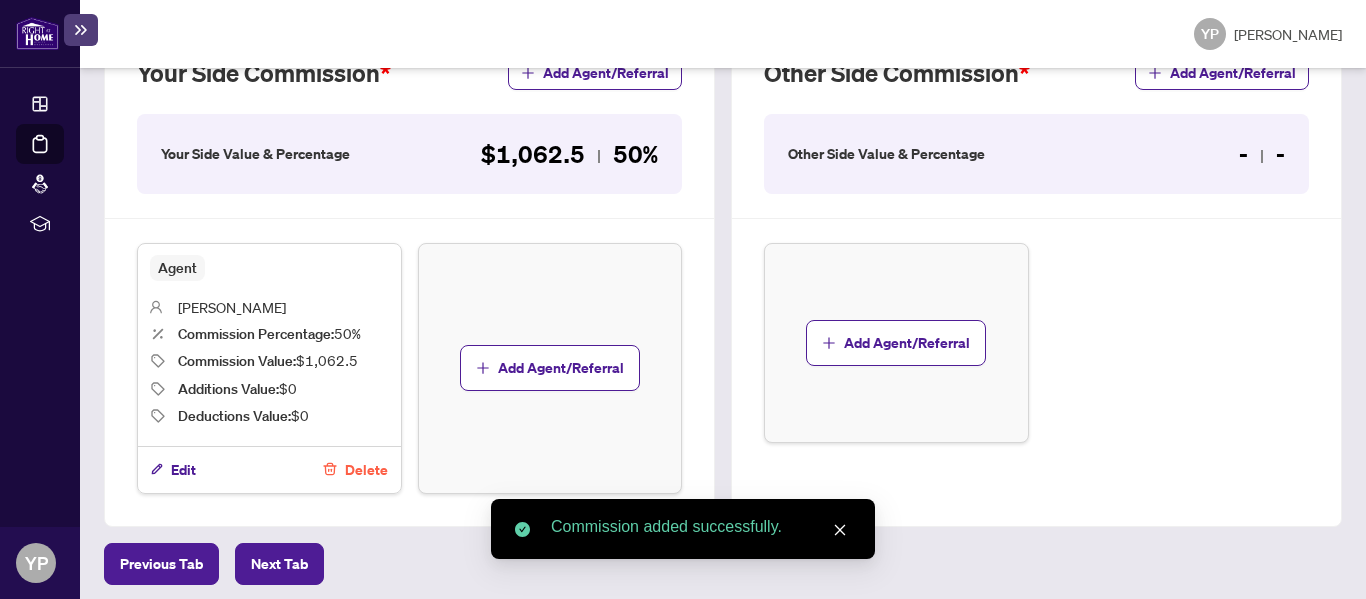 scroll, scrollTop: 707, scrollLeft: 0, axis: vertical 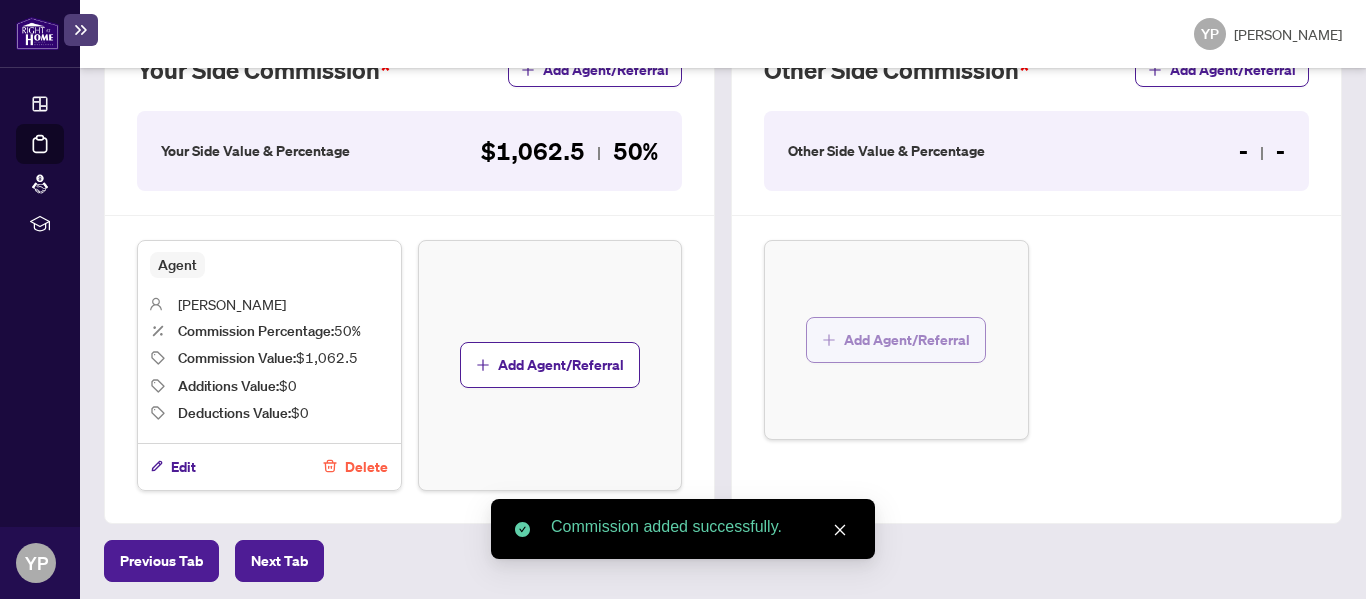 click on "Add Agent/Referral" at bounding box center [907, 340] 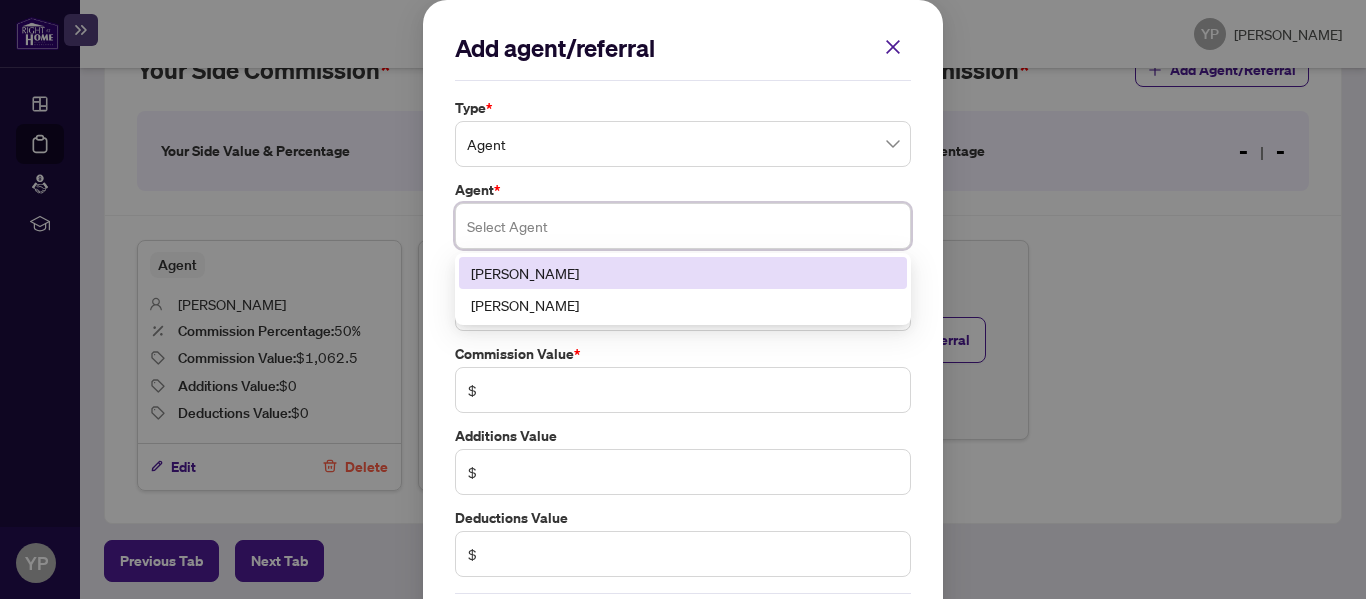 click at bounding box center (683, 226) 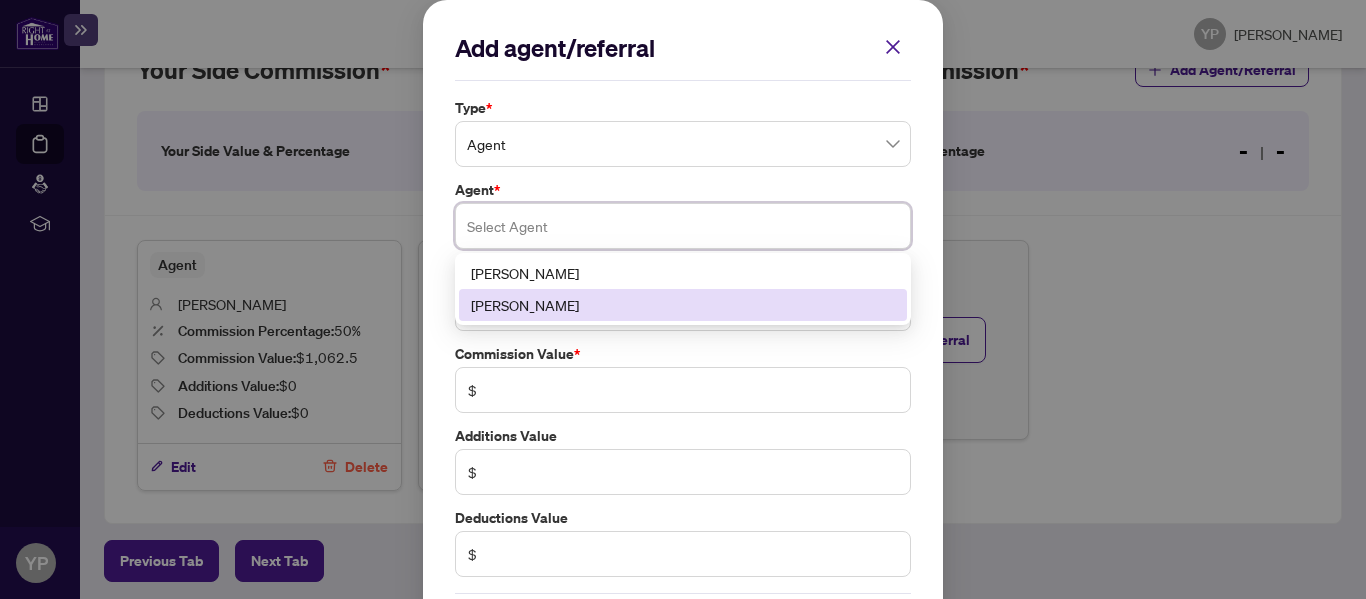 click on "Ghulam  Dastgir" at bounding box center (683, 305) 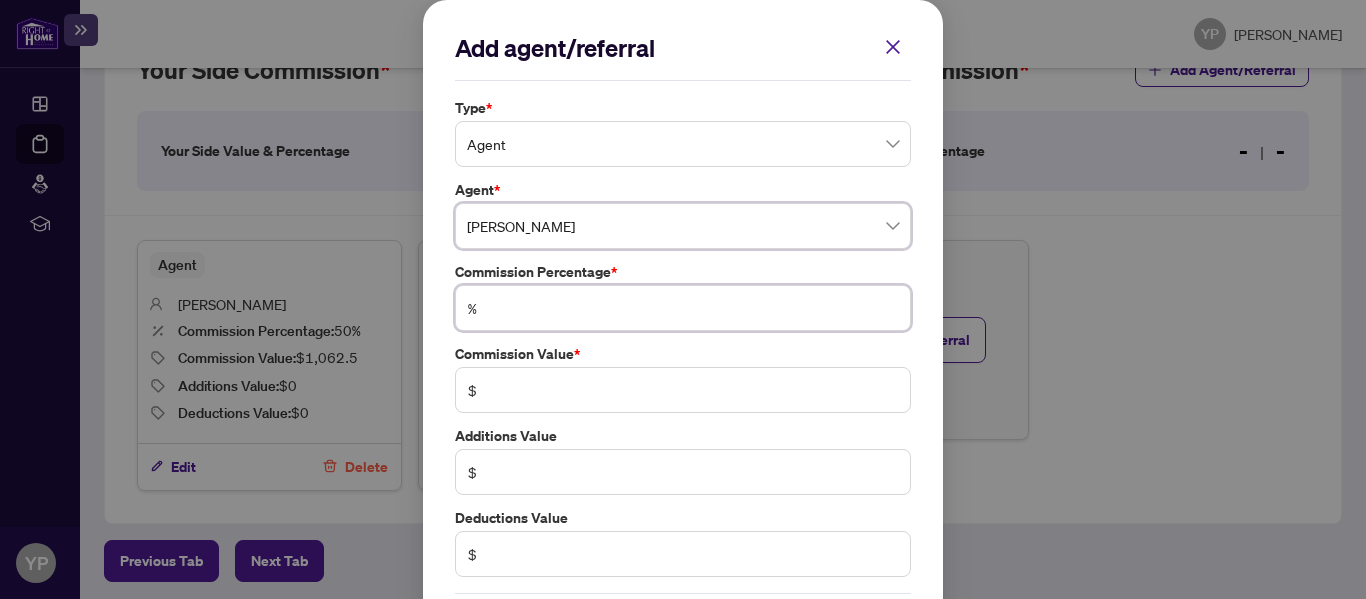 click at bounding box center [693, 308] 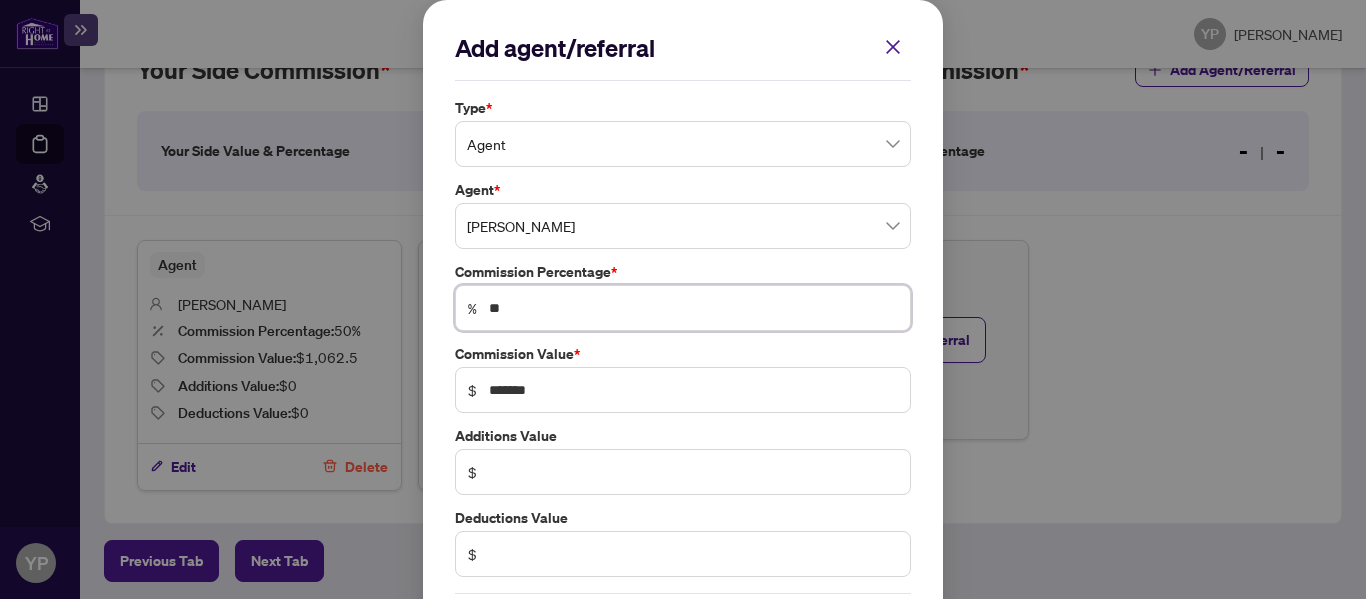 scroll, scrollTop: 93, scrollLeft: 0, axis: vertical 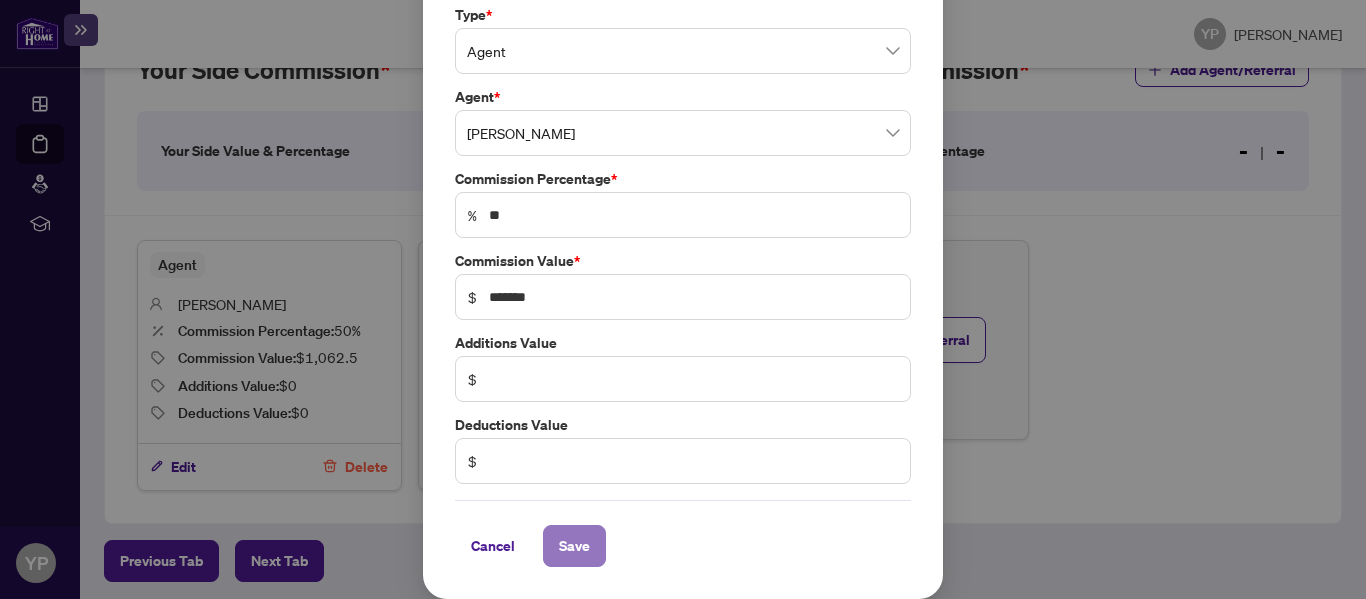 click on "Save" at bounding box center (574, 546) 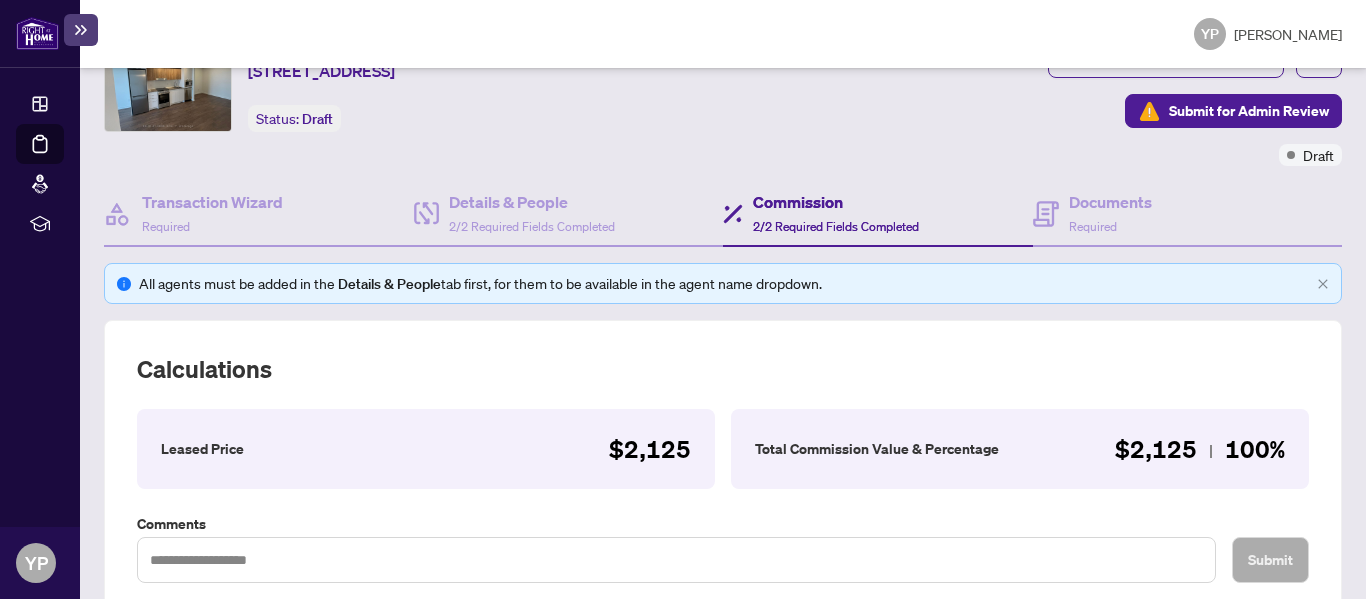 scroll, scrollTop: 94, scrollLeft: 0, axis: vertical 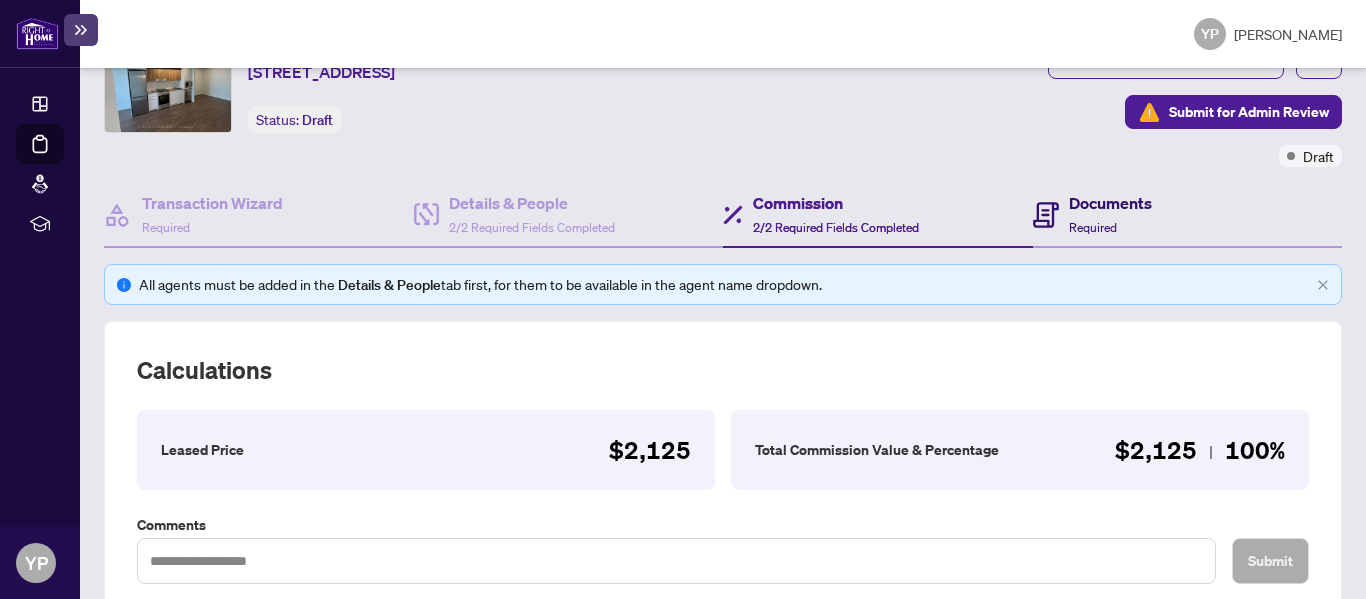 click on "Documents" at bounding box center [1110, 203] 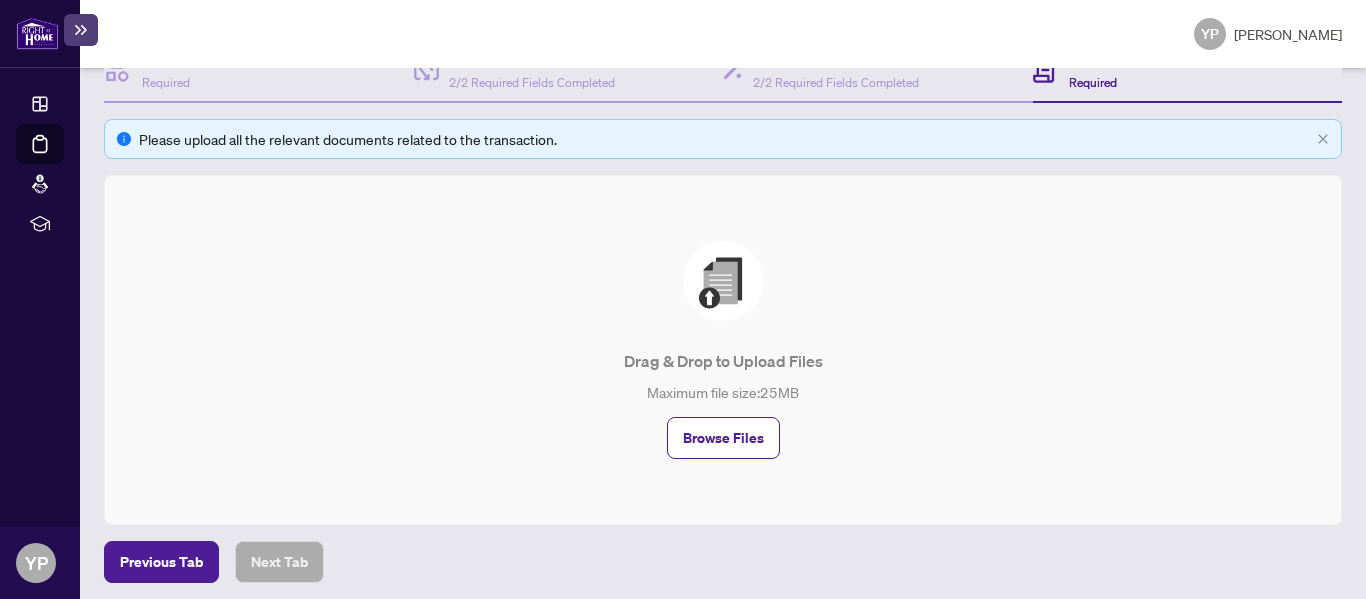 scroll, scrollTop: 239, scrollLeft: 0, axis: vertical 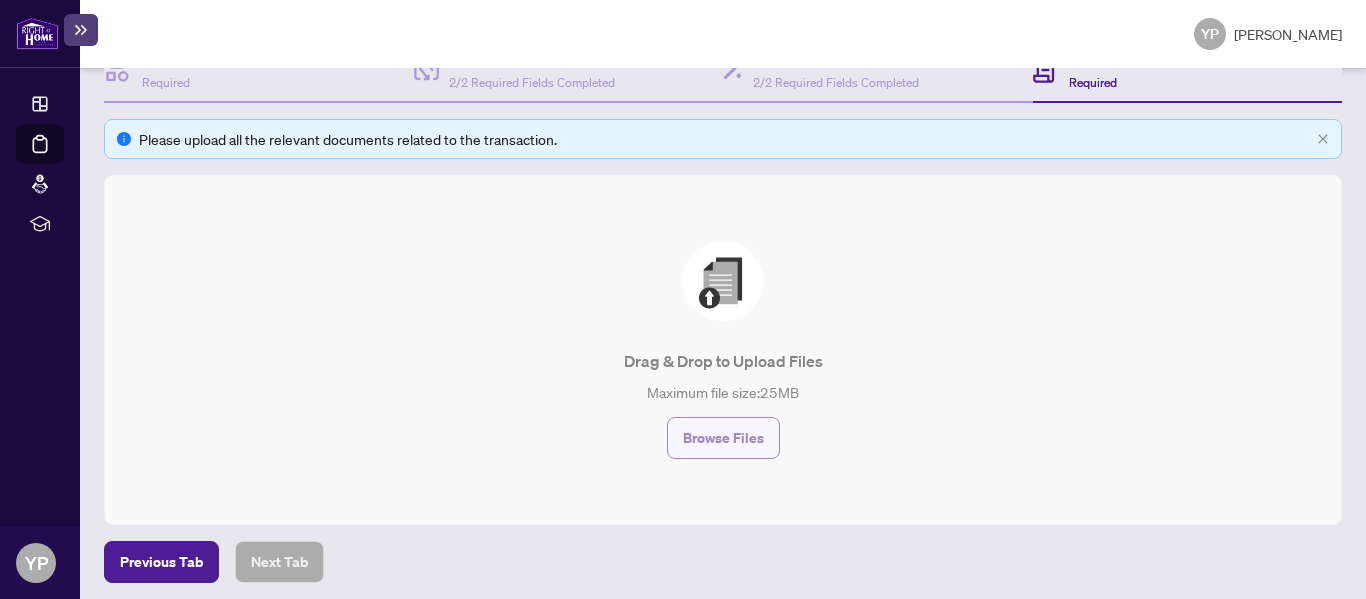 click on "Browse Files" at bounding box center (723, 438) 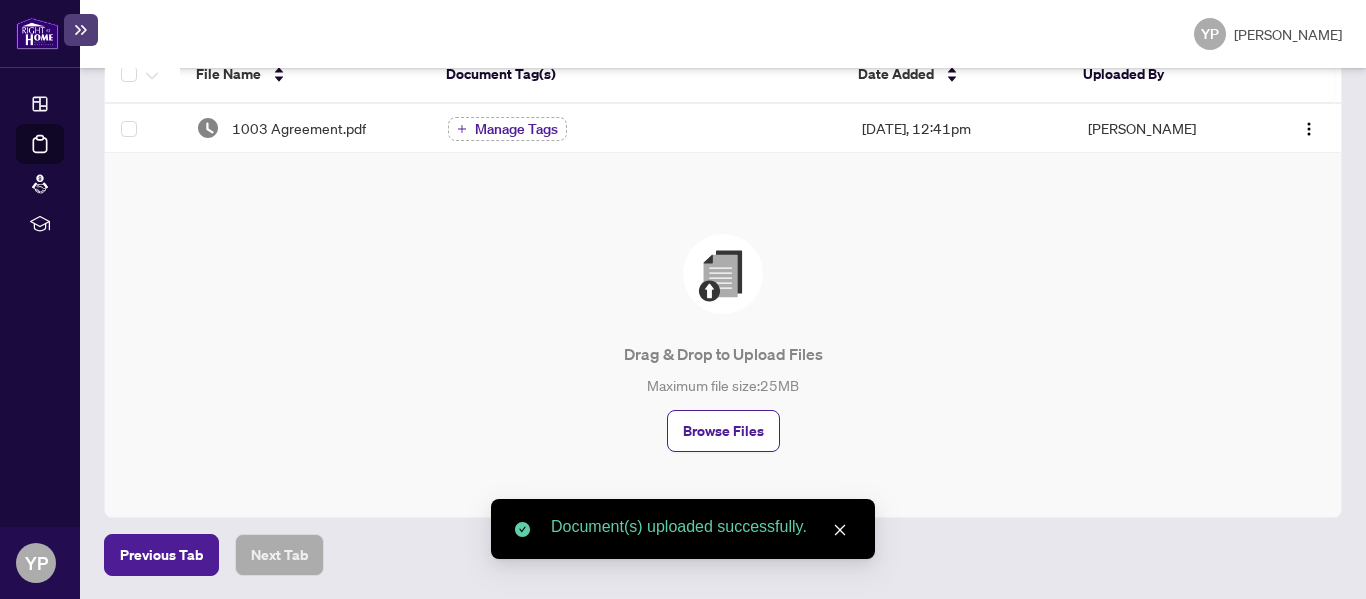 scroll, scrollTop: 0, scrollLeft: 0, axis: both 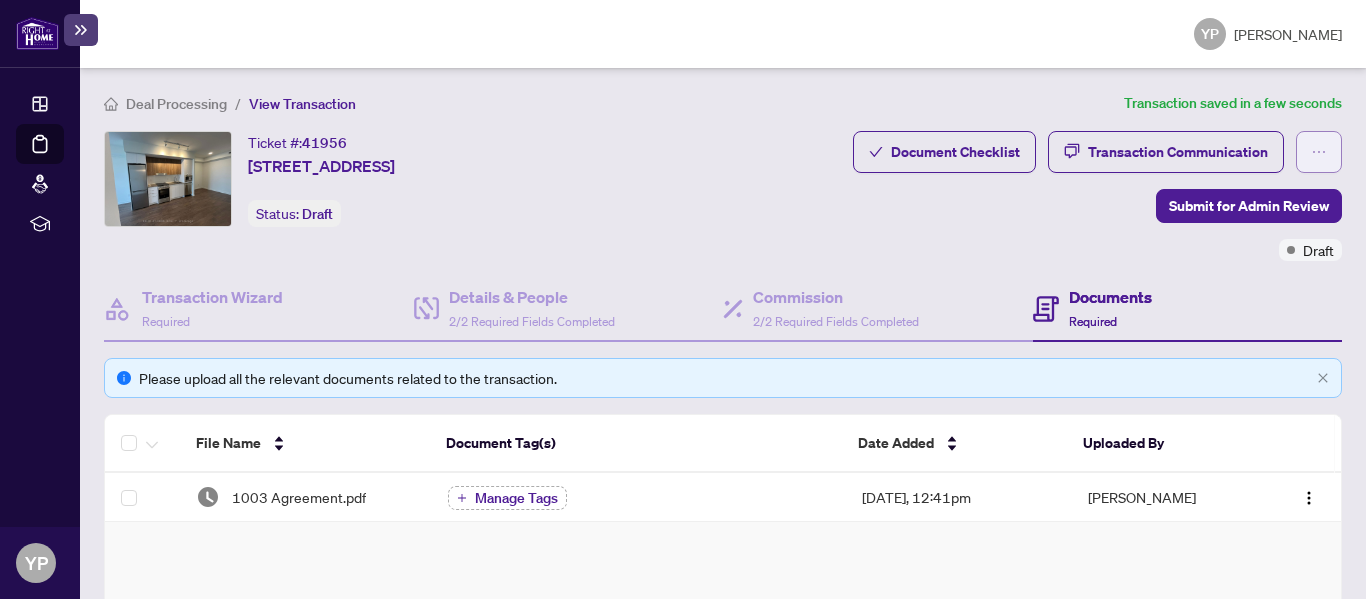 click 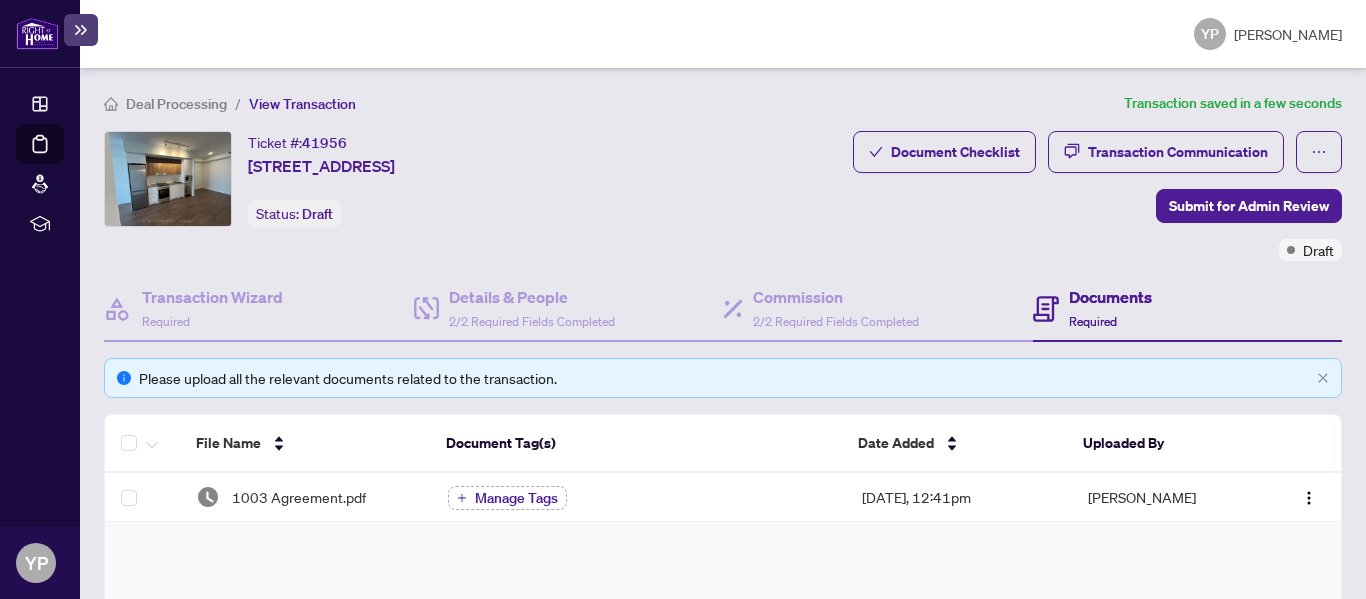 click on "Document Checklist Transaction Communication Submit for Admin Review Draft" at bounding box center (985, 196) 